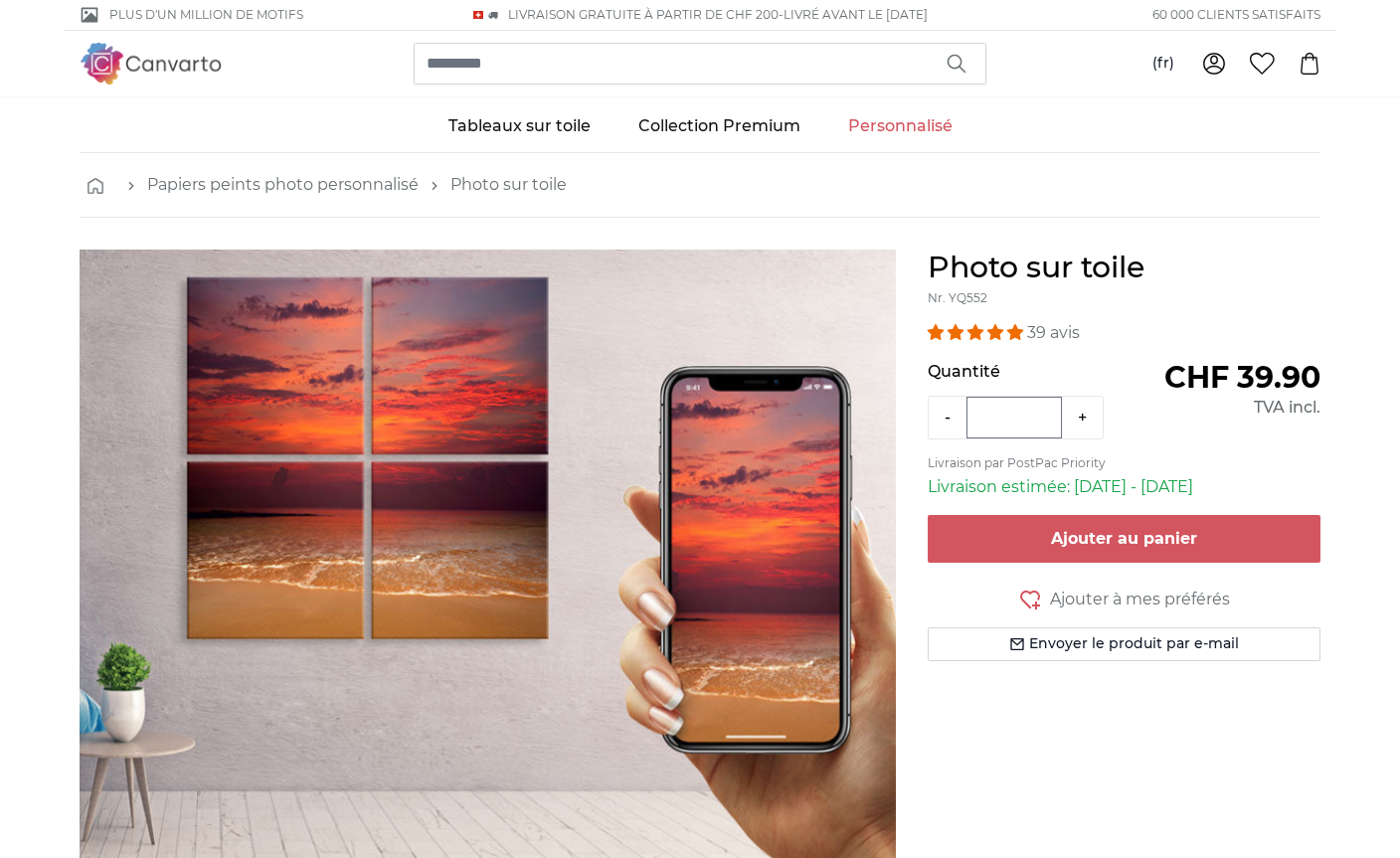 scroll, scrollTop: 0, scrollLeft: 0, axis: both 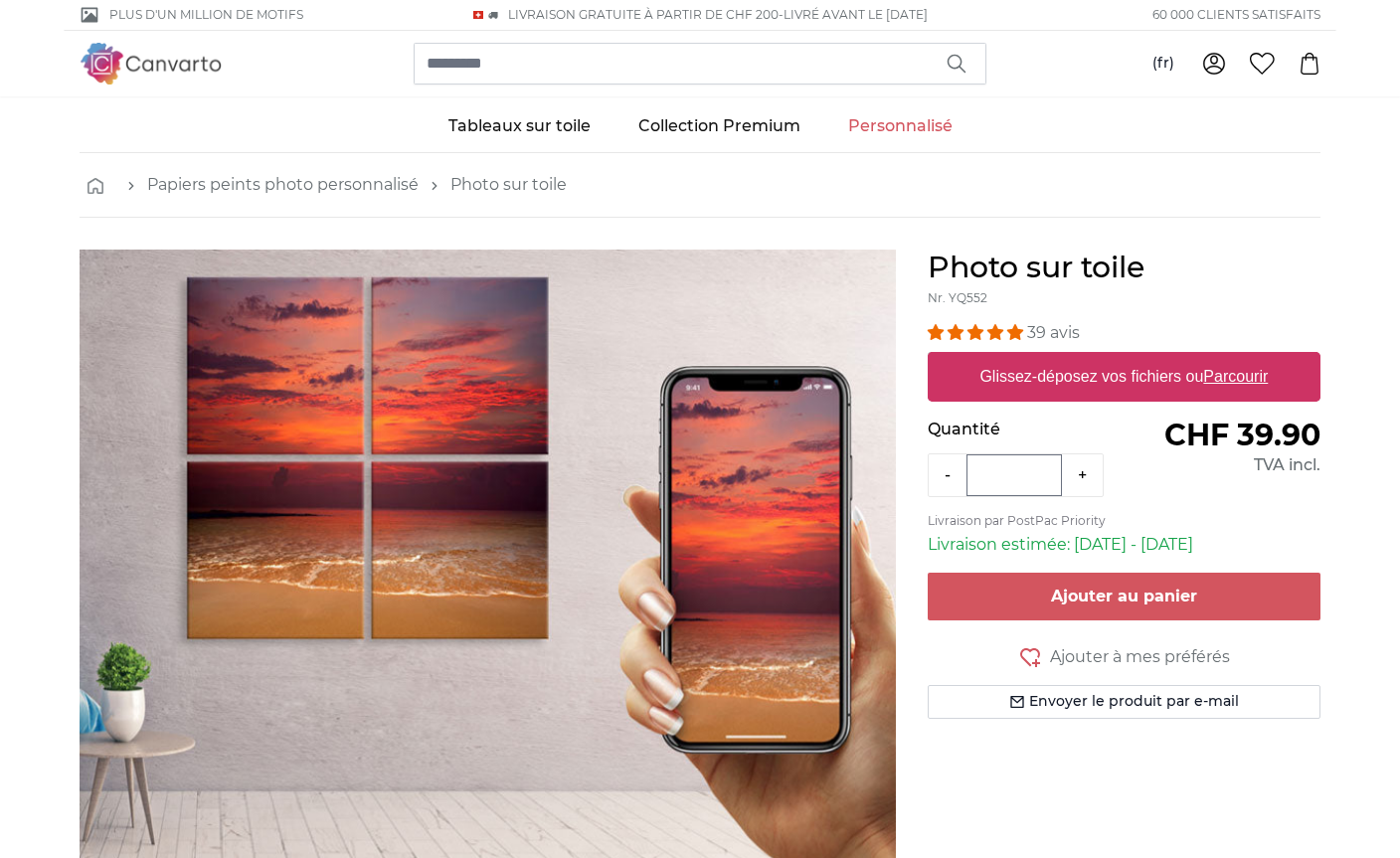 click at bounding box center (997, 332) 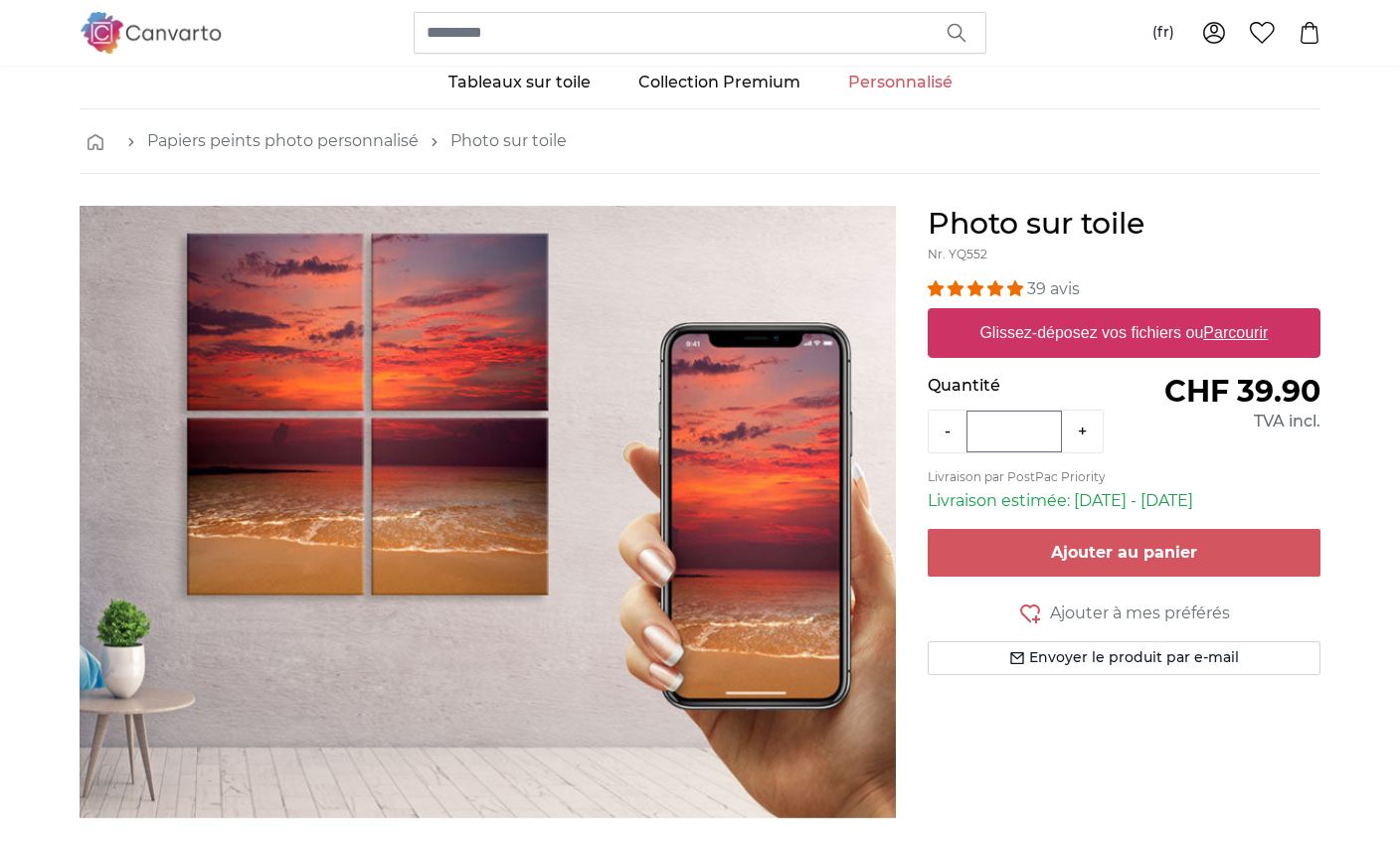 scroll, scrollTop: 46, scrollLeft: 0, axis: vertical 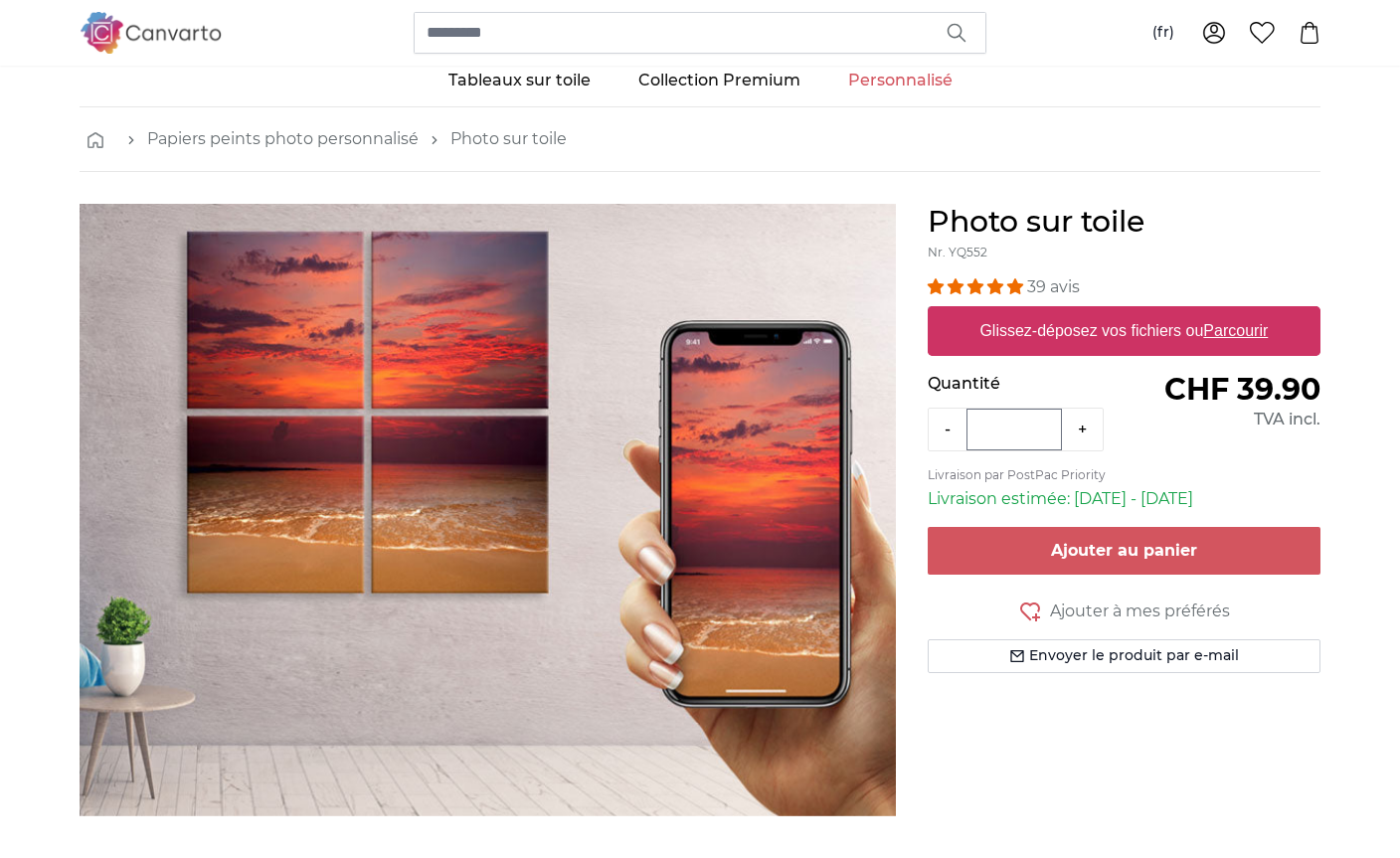 click on "Glissez-déposez vos fichiers ou  Parcourir" at bounding box center (1125, 331) 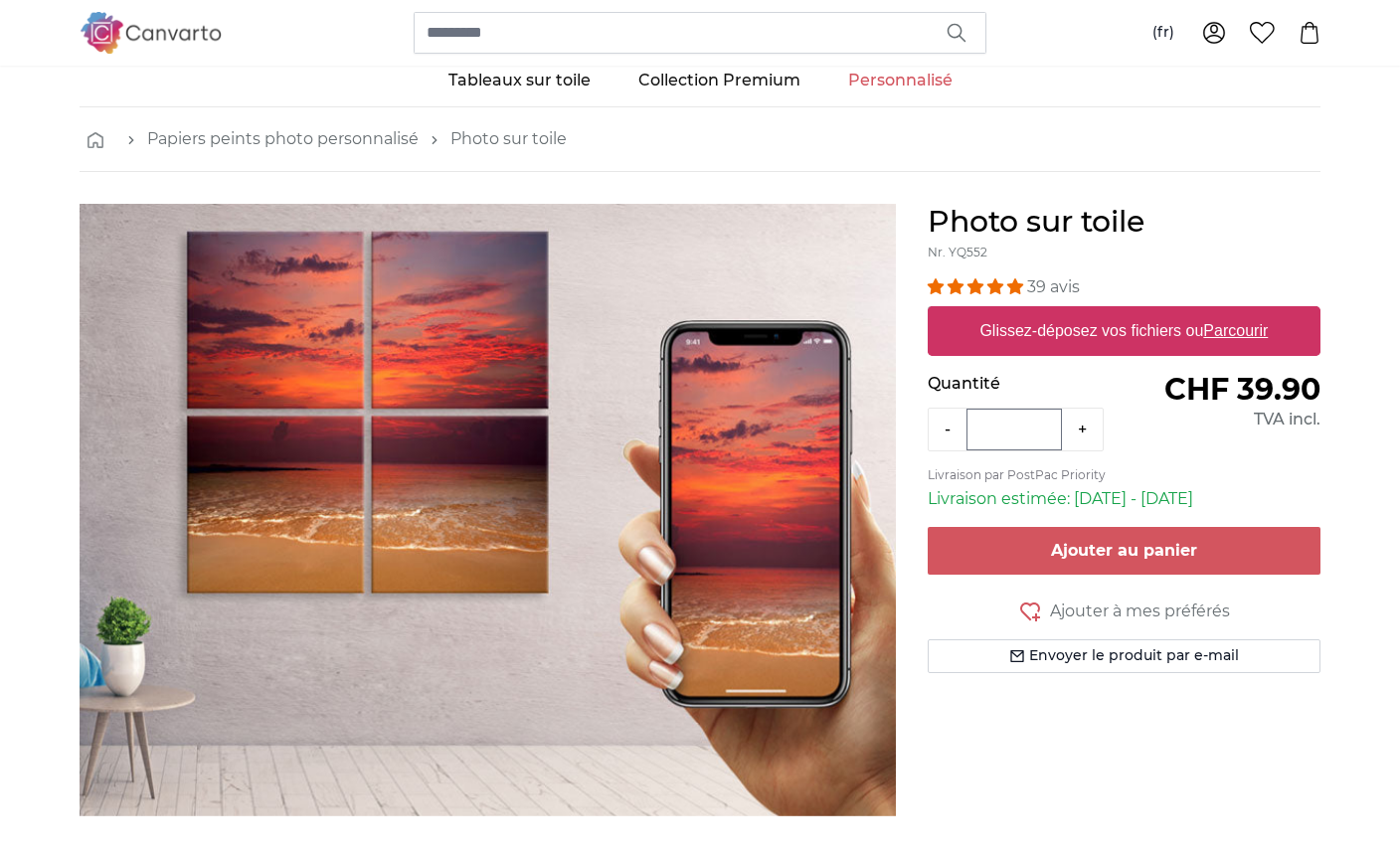 type on "**********" 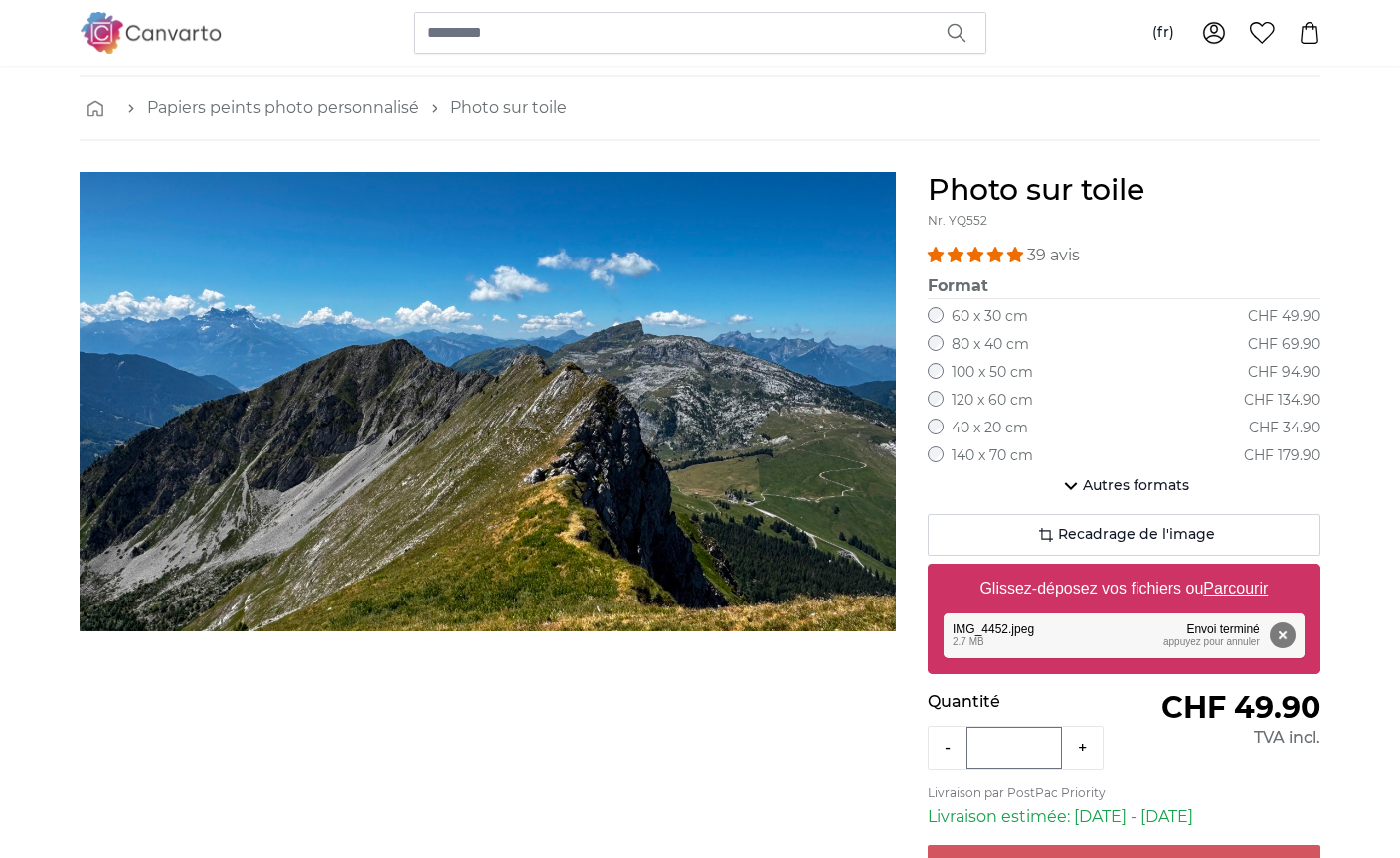 scroll, scrollTop: 78, scrollLeft: 0, axis: vertical 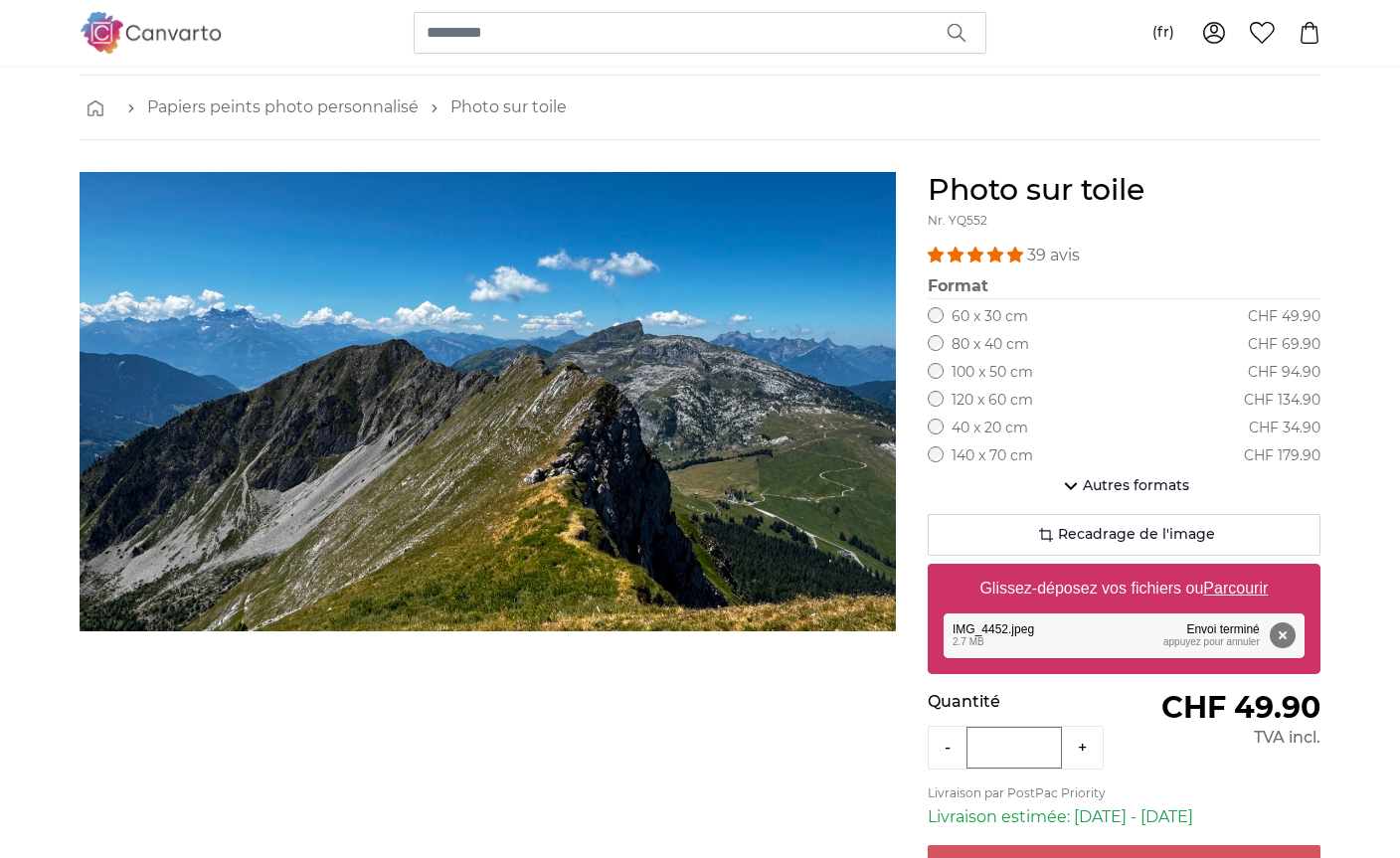 click 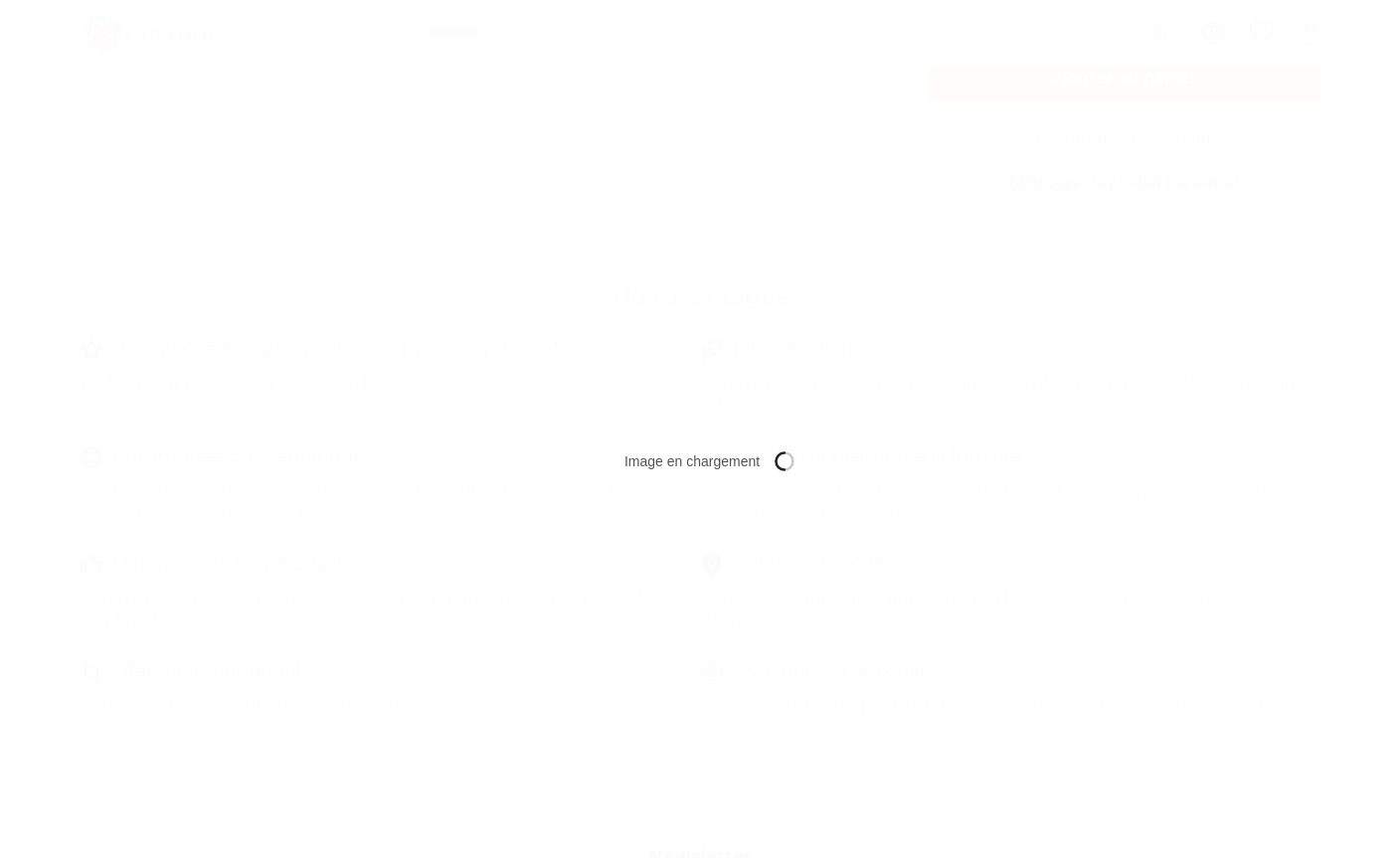 scroll, scrollTop: 0, scrollLeft: 0, axis: both 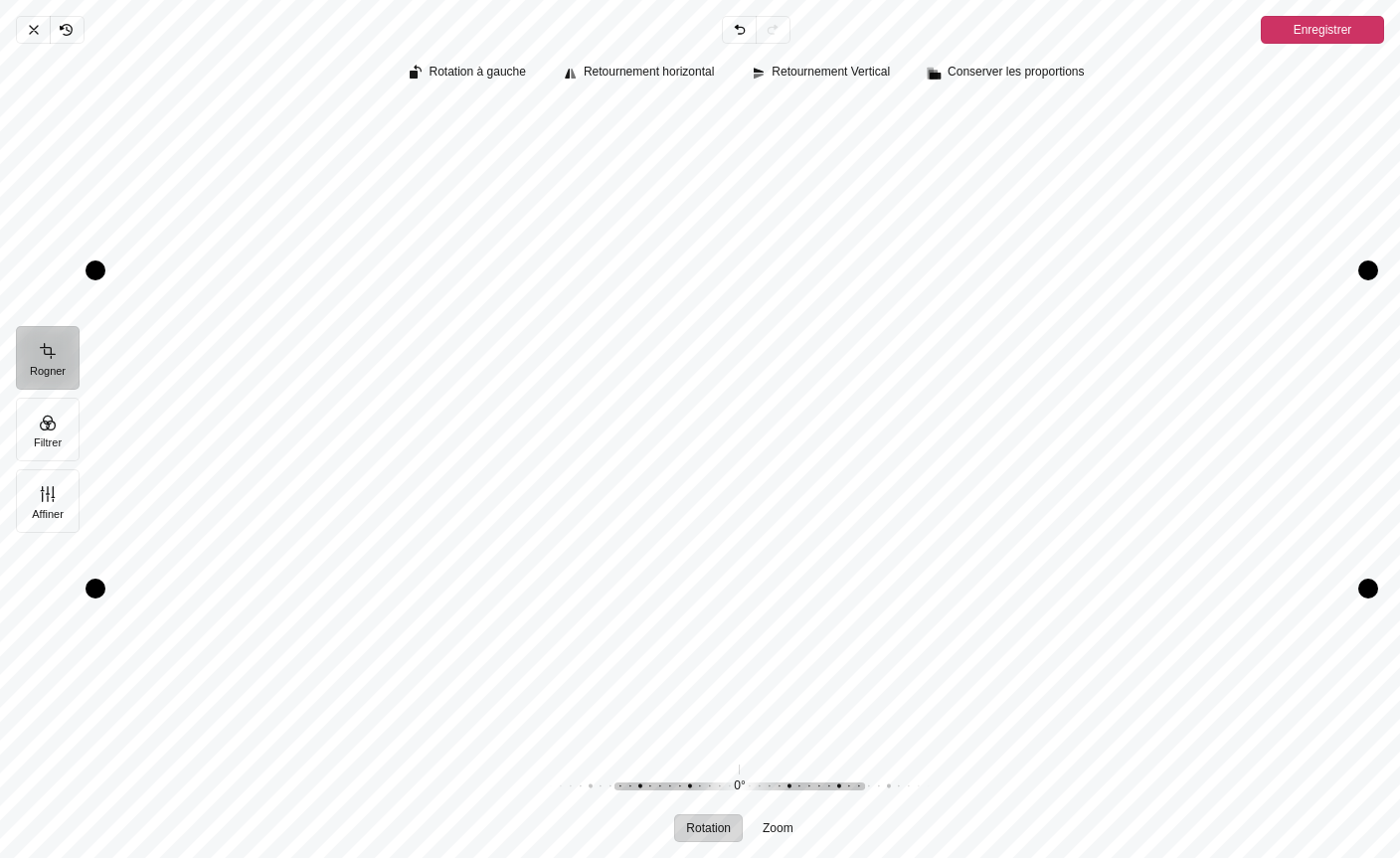 click 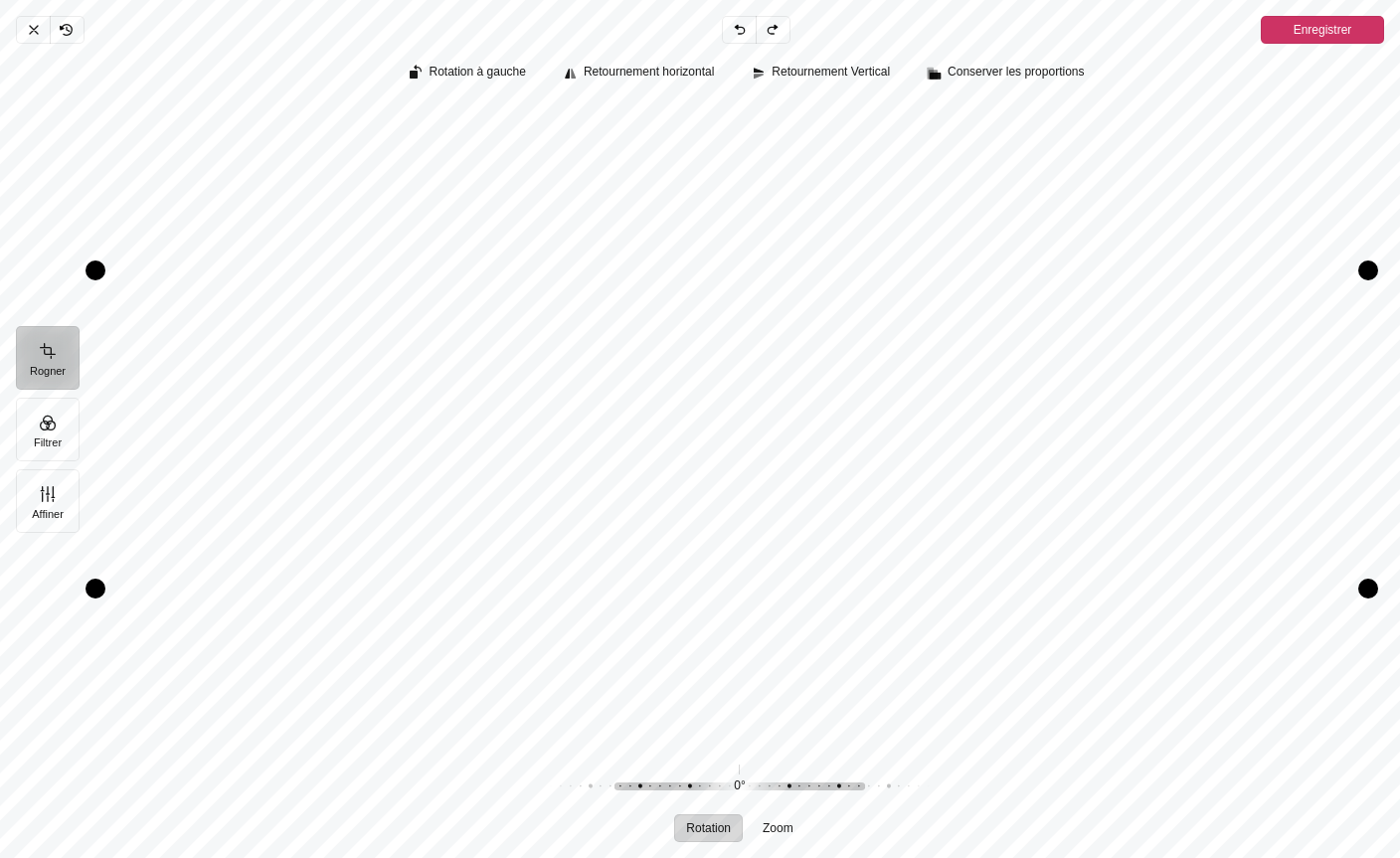 click on "Zoom" at bounding box center [778, 828] 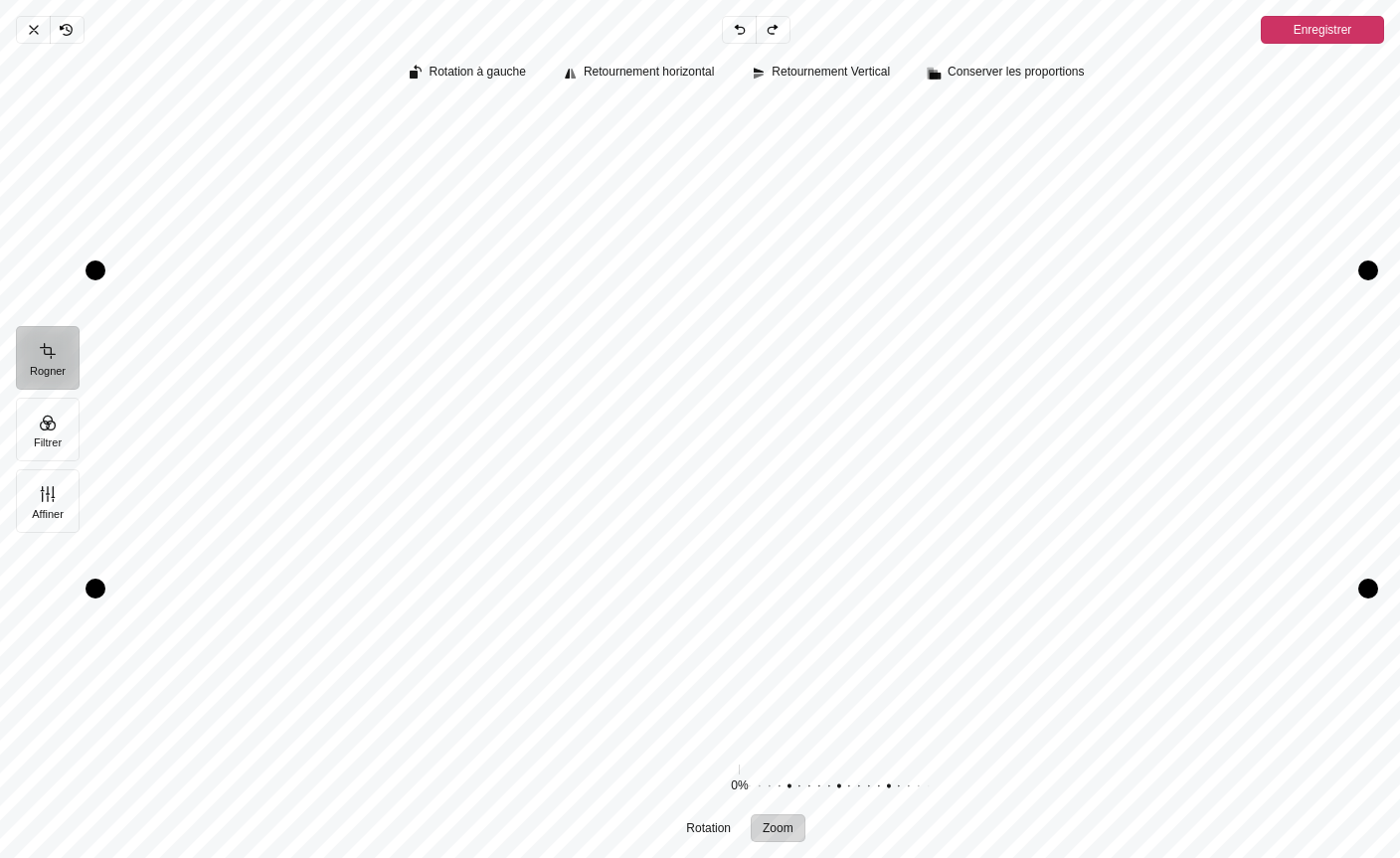 click on "Rotation" at bounding box center [708, 828] 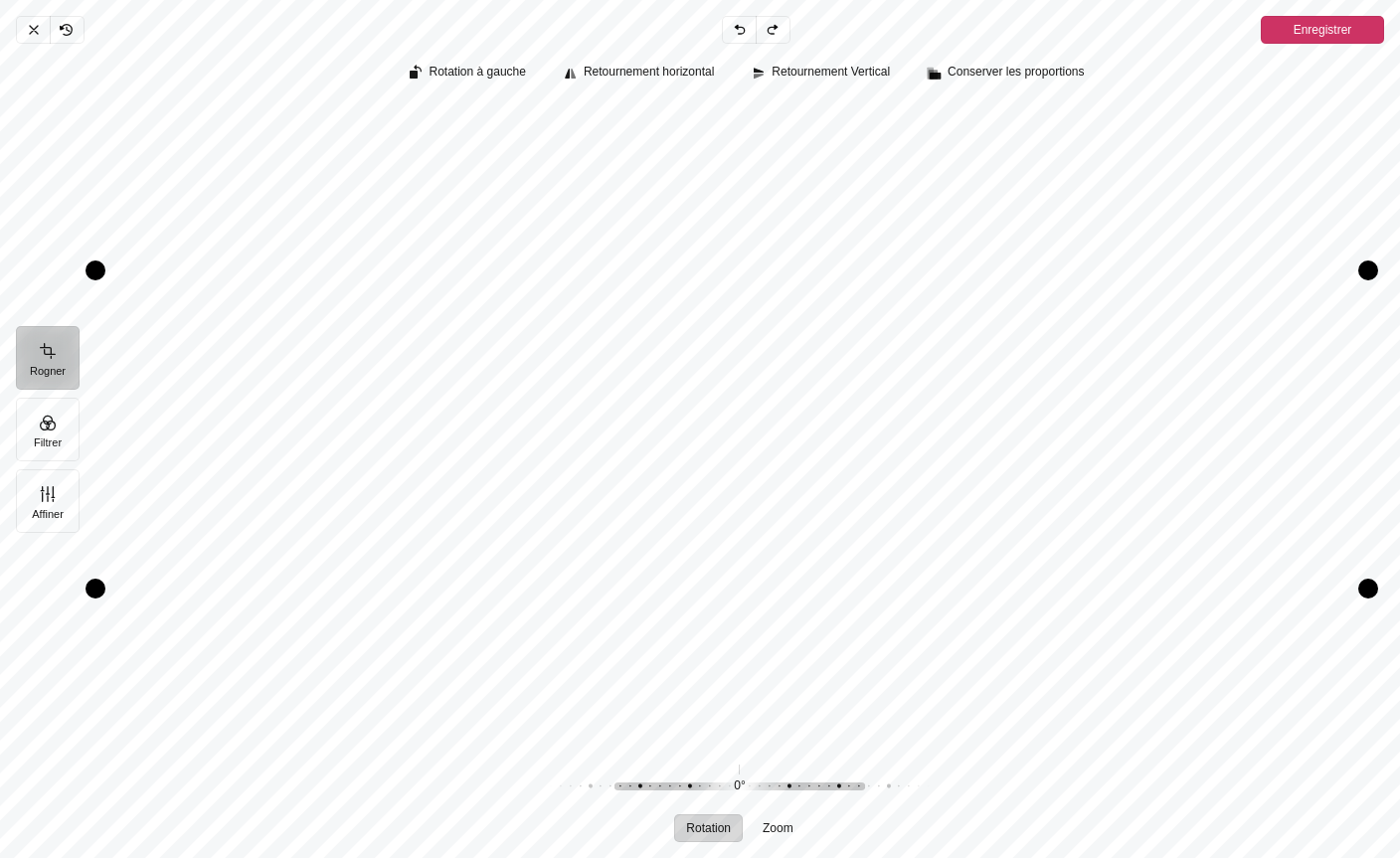 click 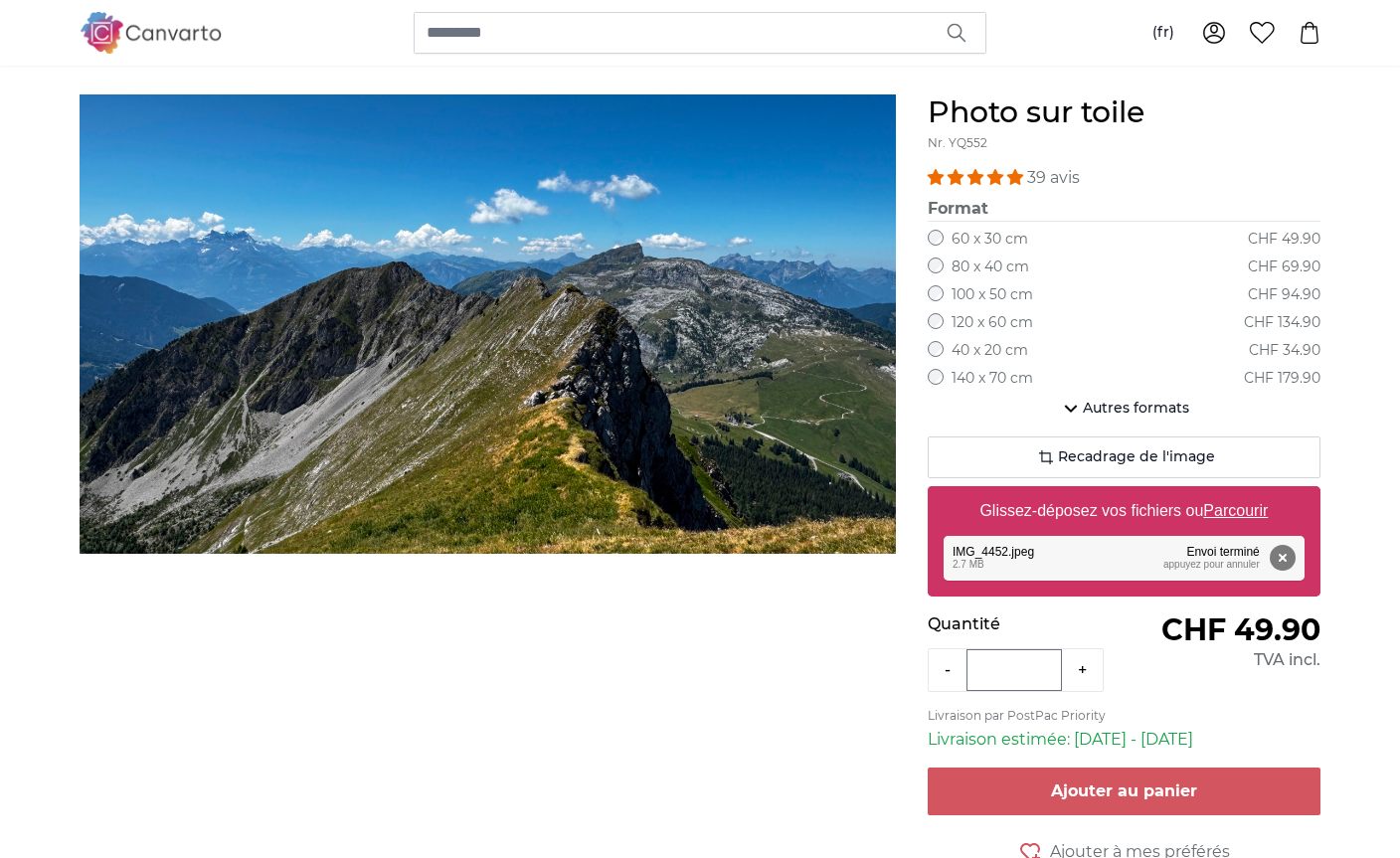 scroll, scrollTop: 154, scrollLeft: 0, axis: vertical 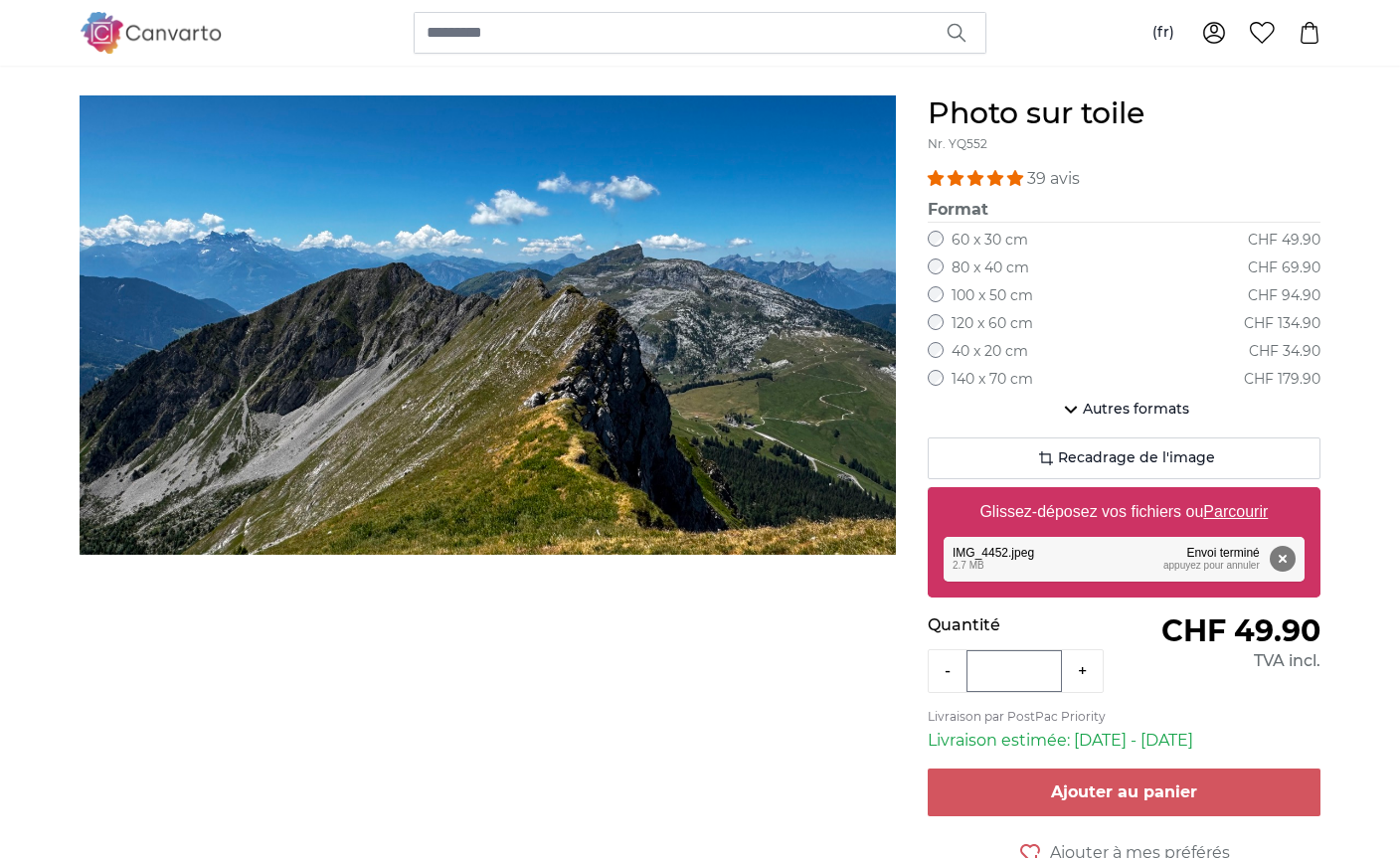 click on "Autres formats" 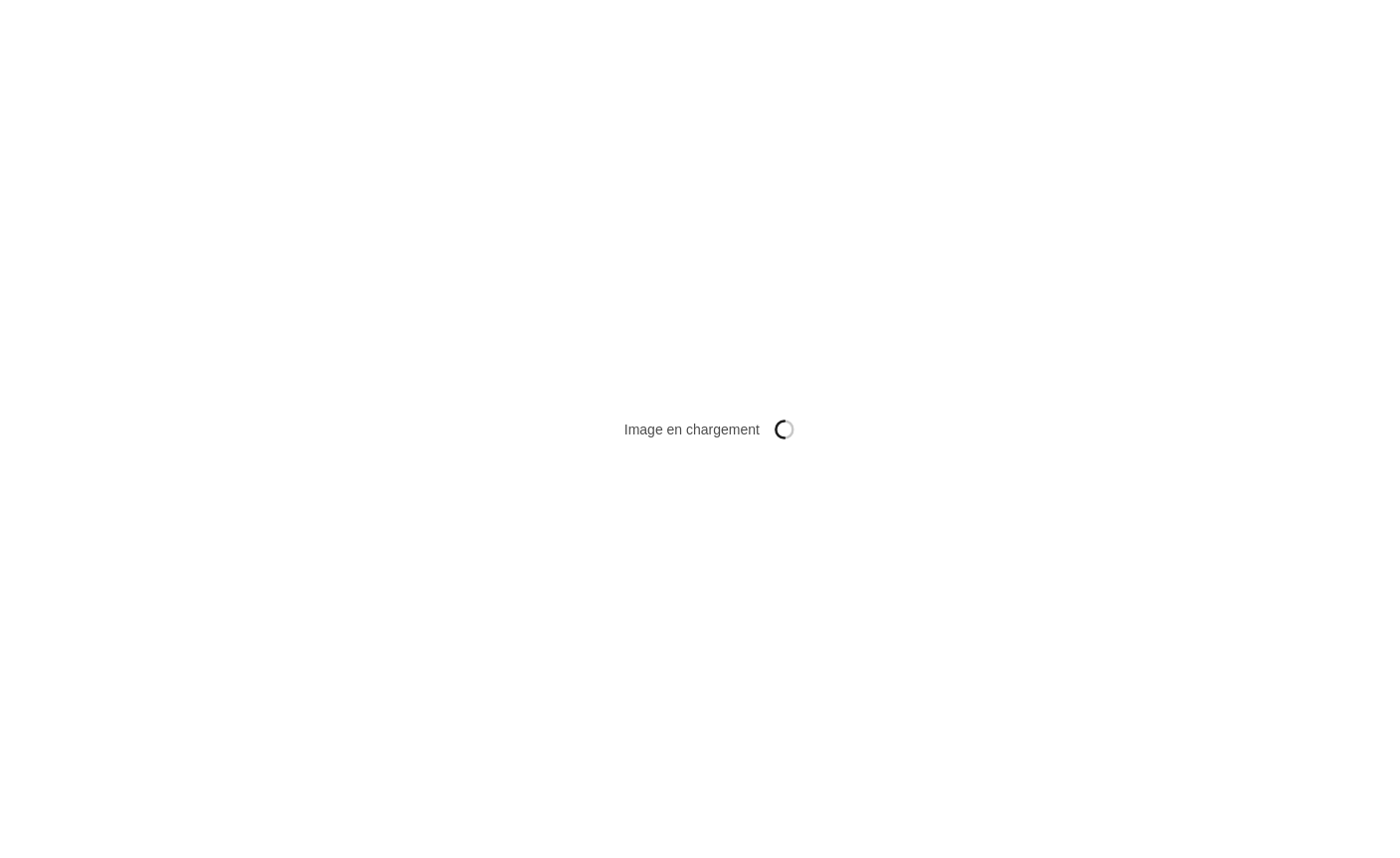 scroll, scrollTop: 0, scrollLeft: 0, axis: both 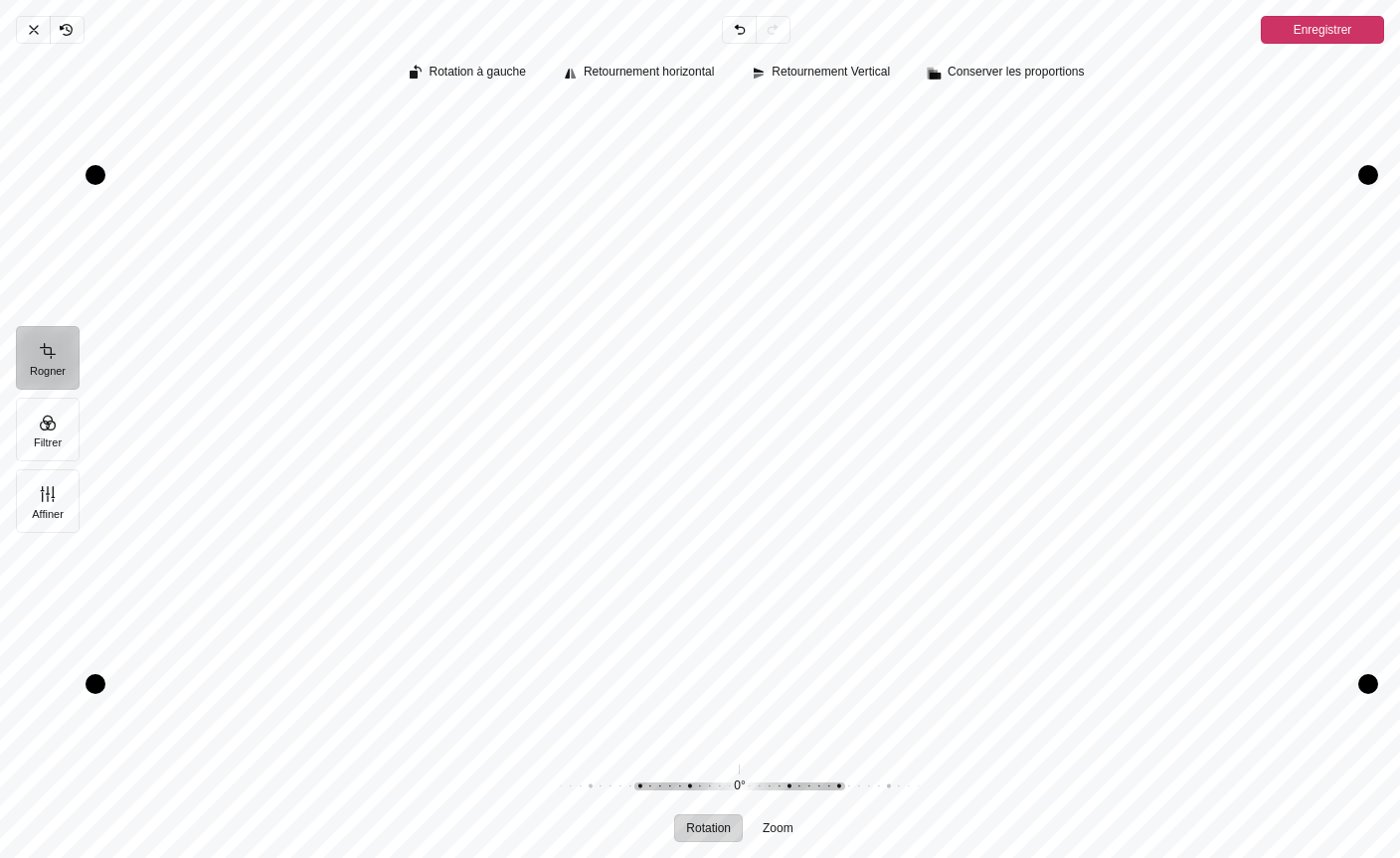 click at bounding box center (732, 423) 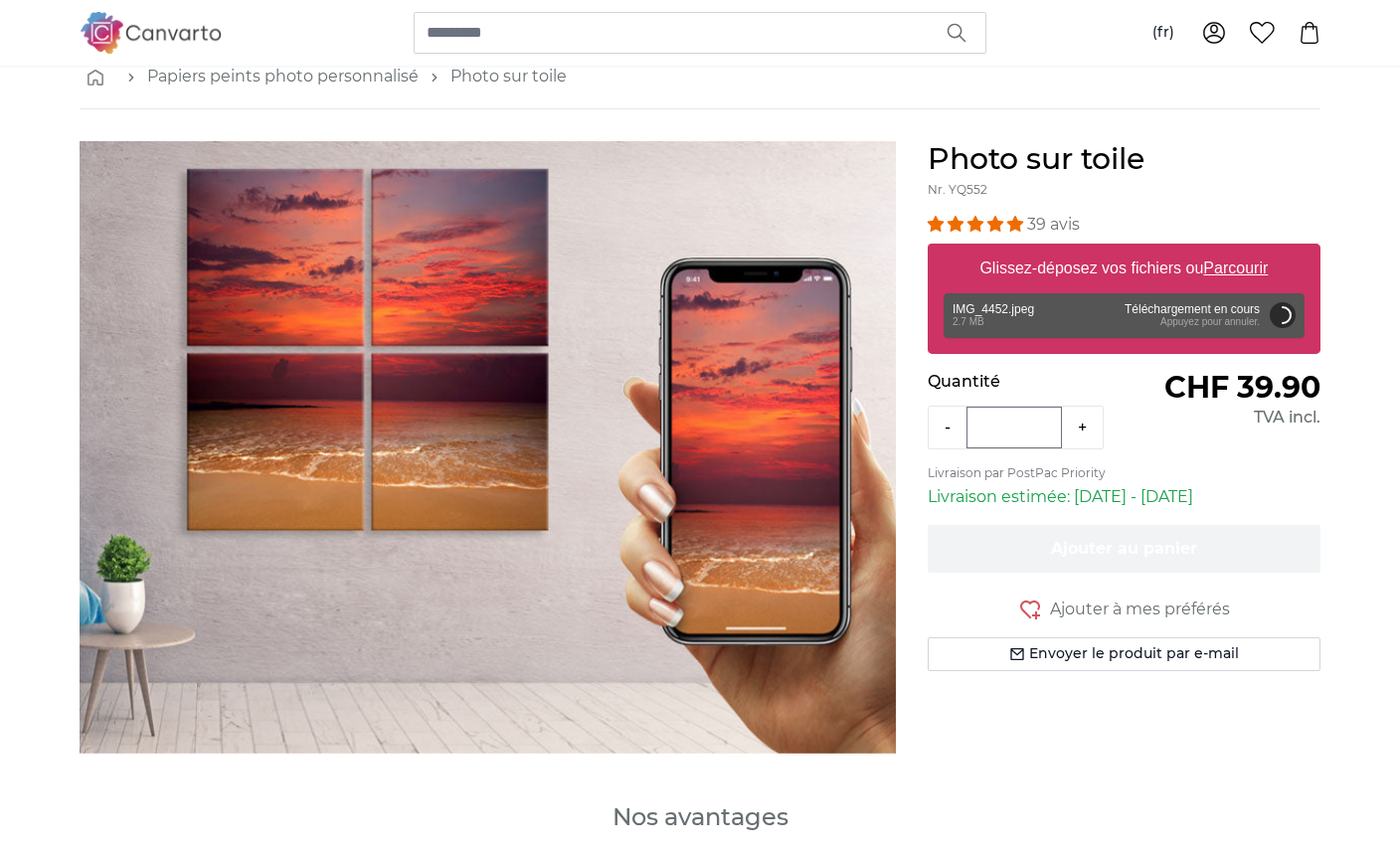 scroll, scrollTop: 0, scrollLeft: 0, axis: both 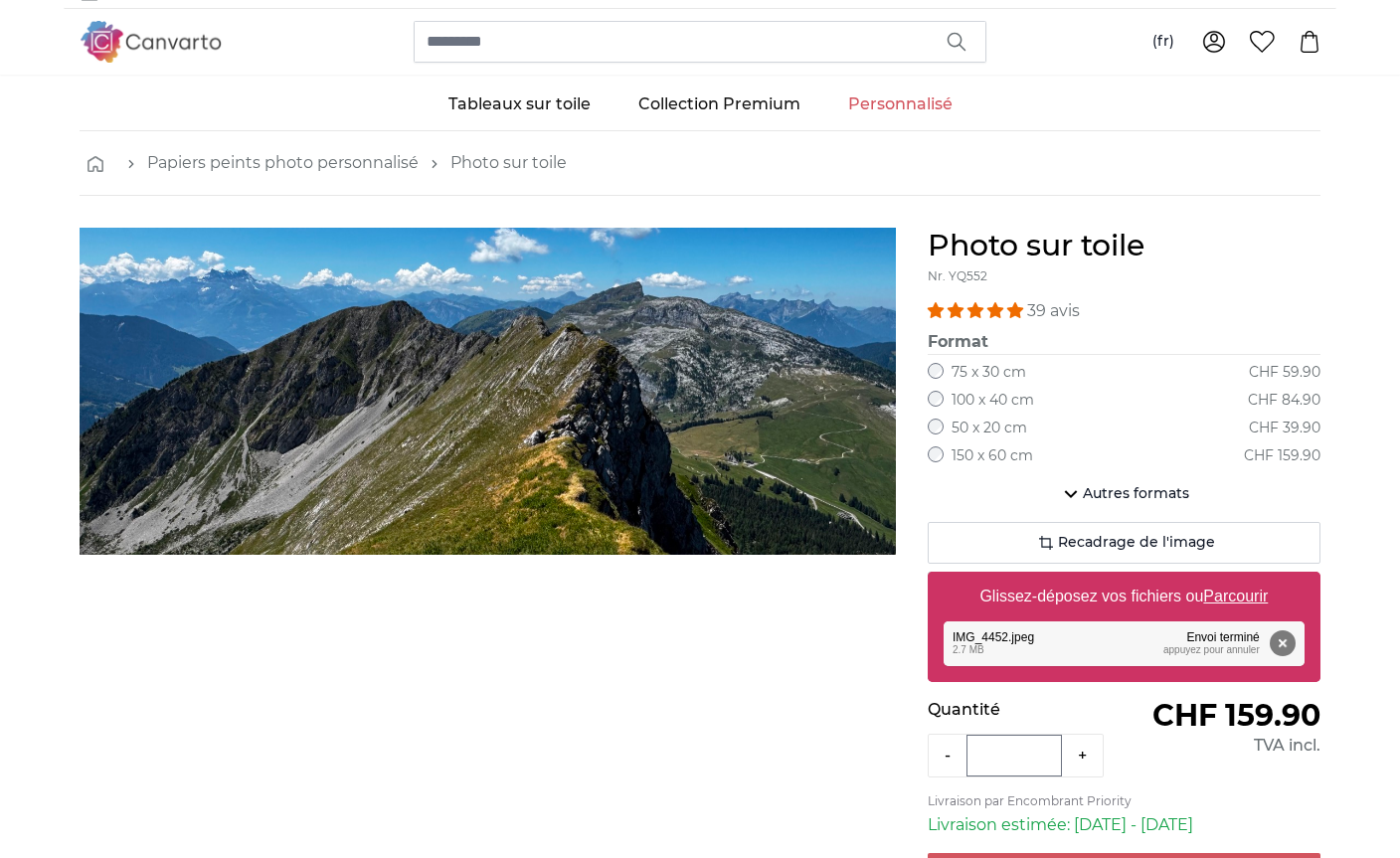 click 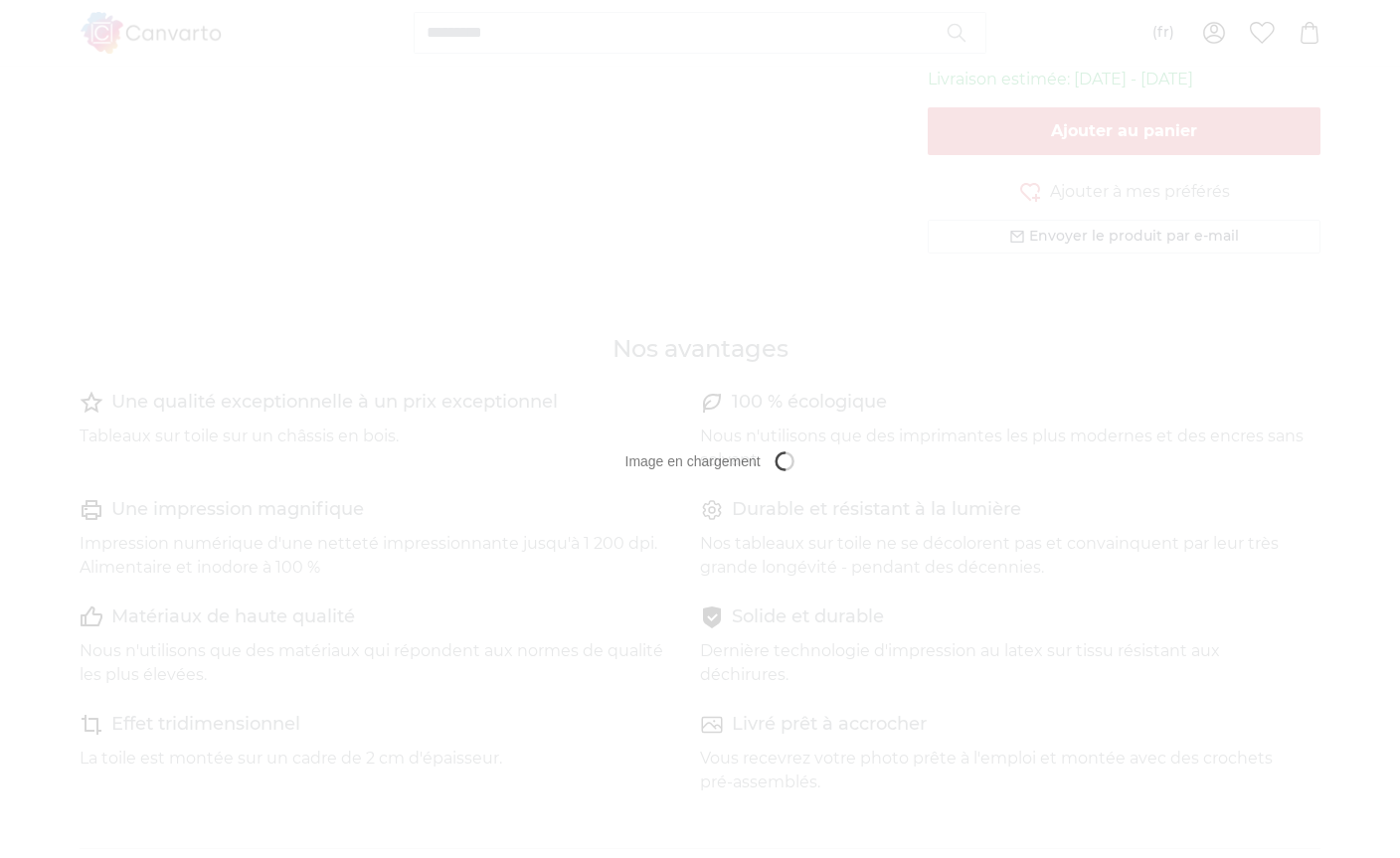 scroll, scrollTop: 0, scrollLeft: 0, axis: both 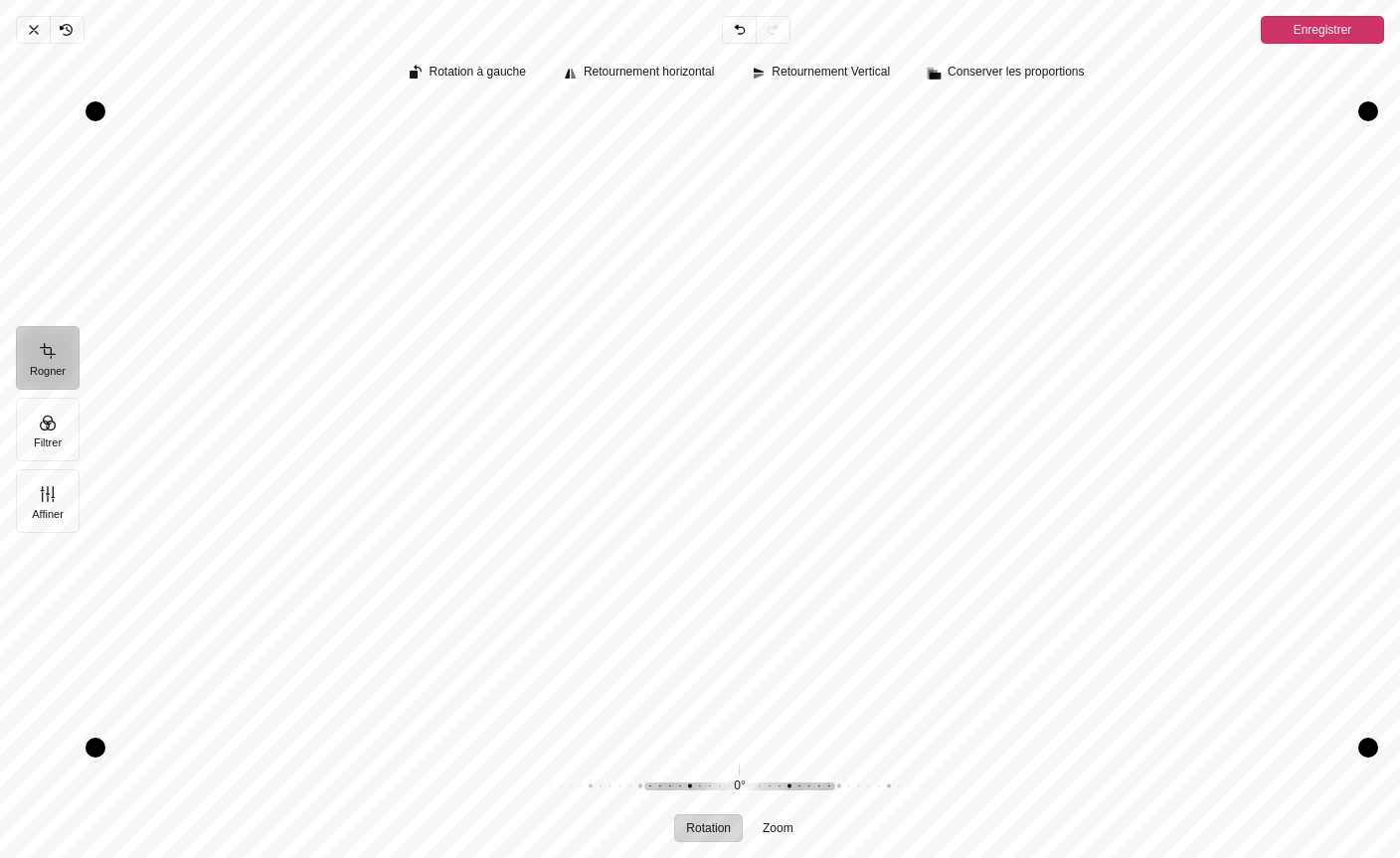 click 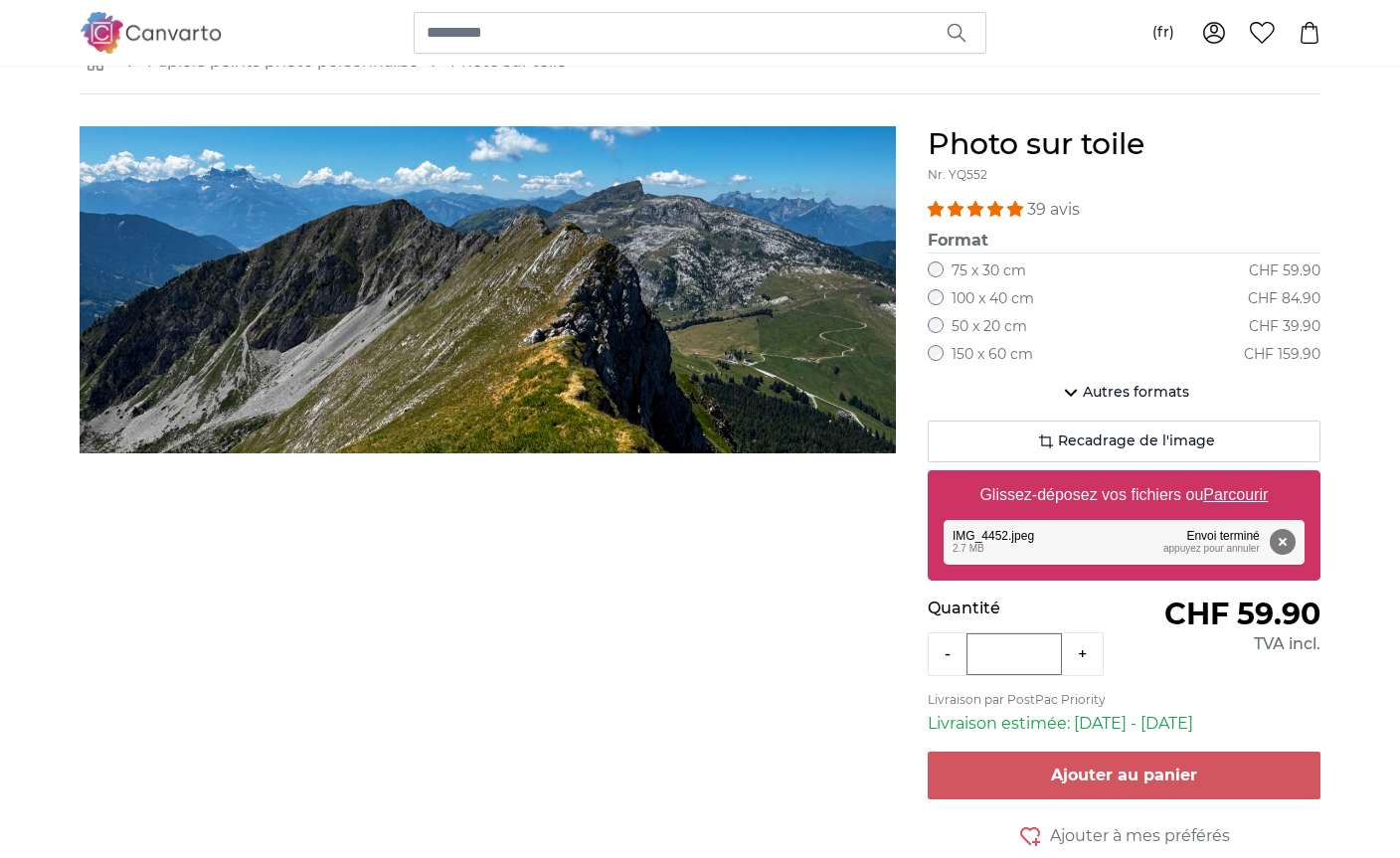 scroll, scrollTop: 0, scrollLeft: 0, axis: both 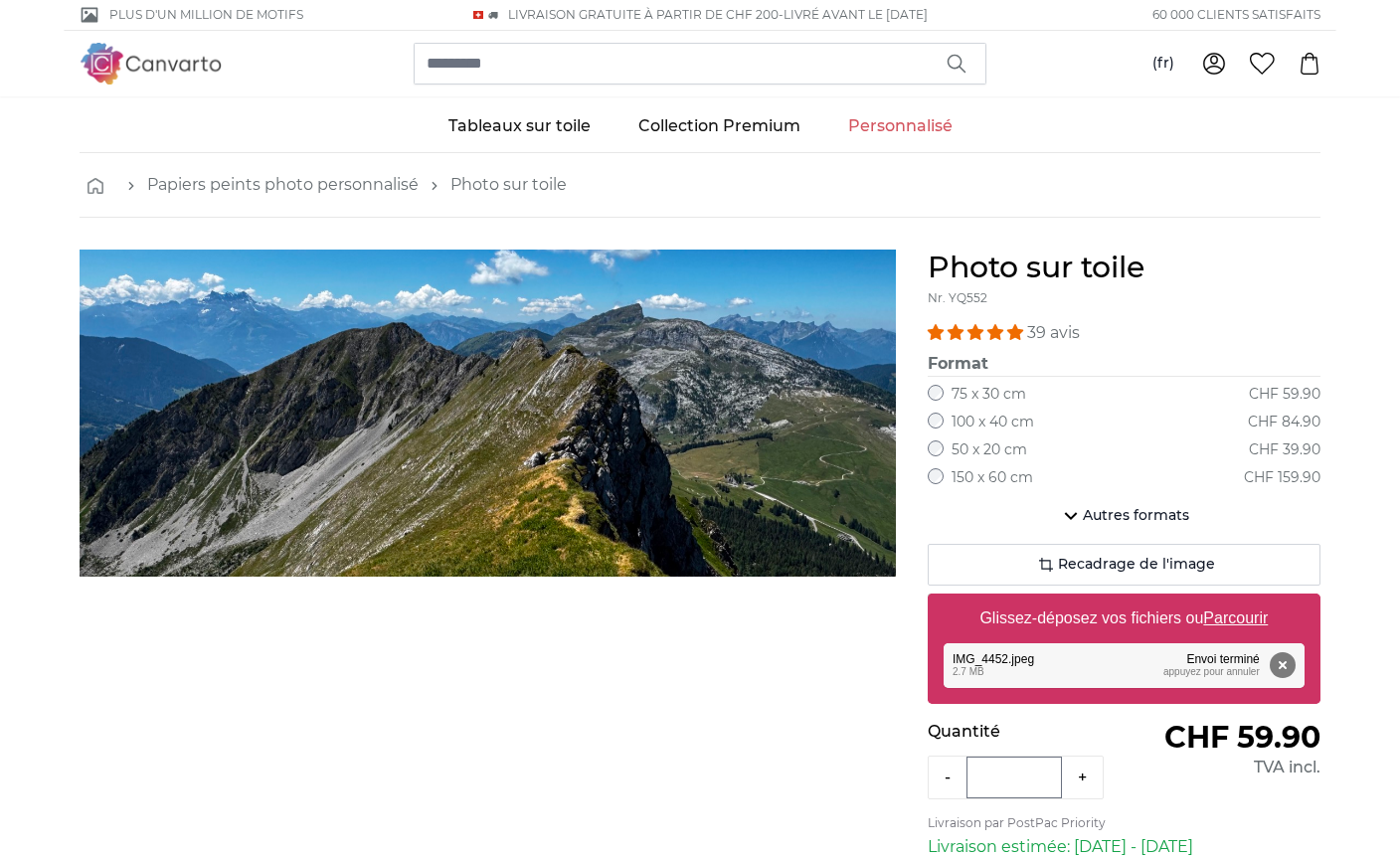 click on "Supprimer" at bounding box center [1283, 665] 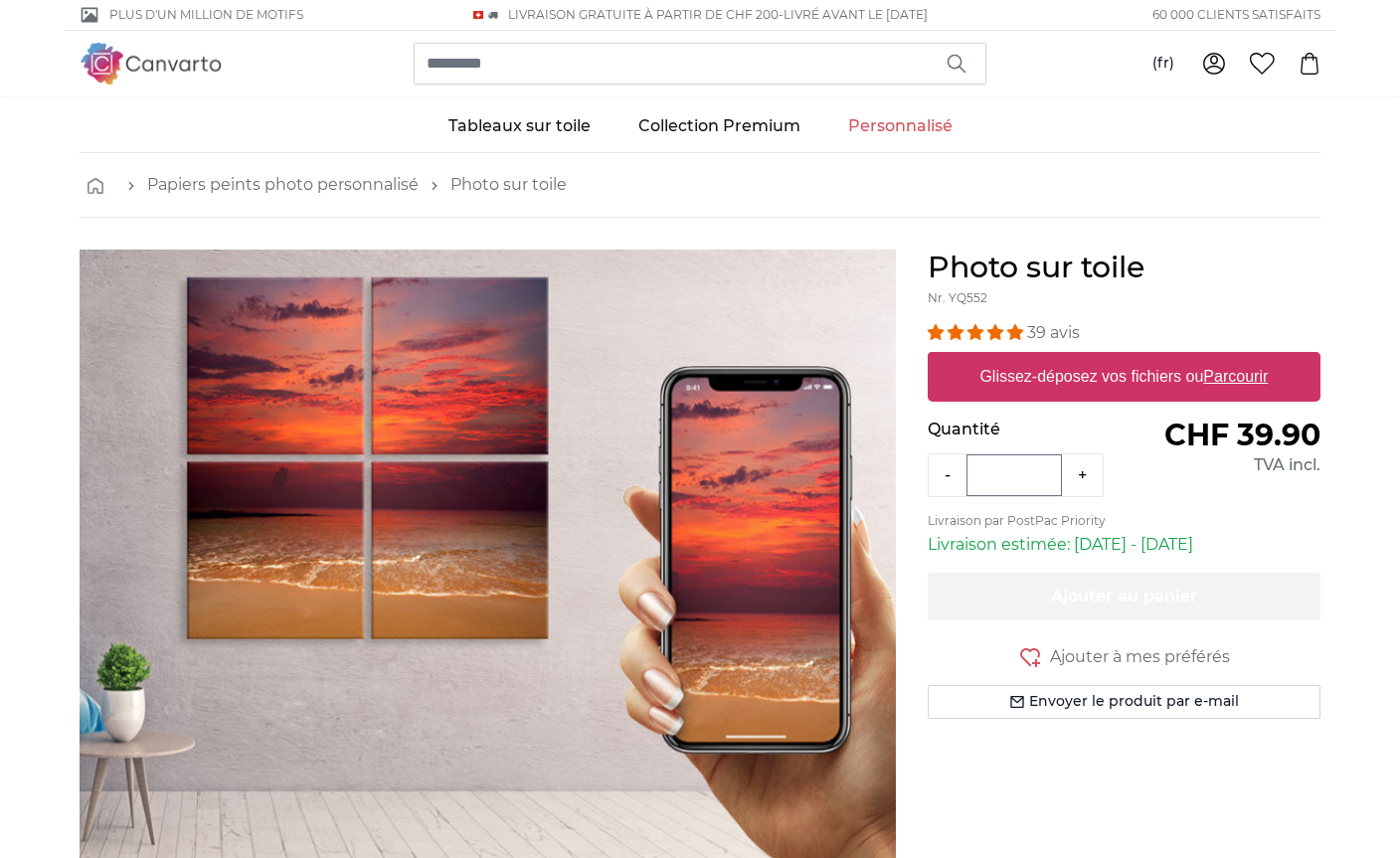 click on "Parcourir" at bounding box center (1236, 376) 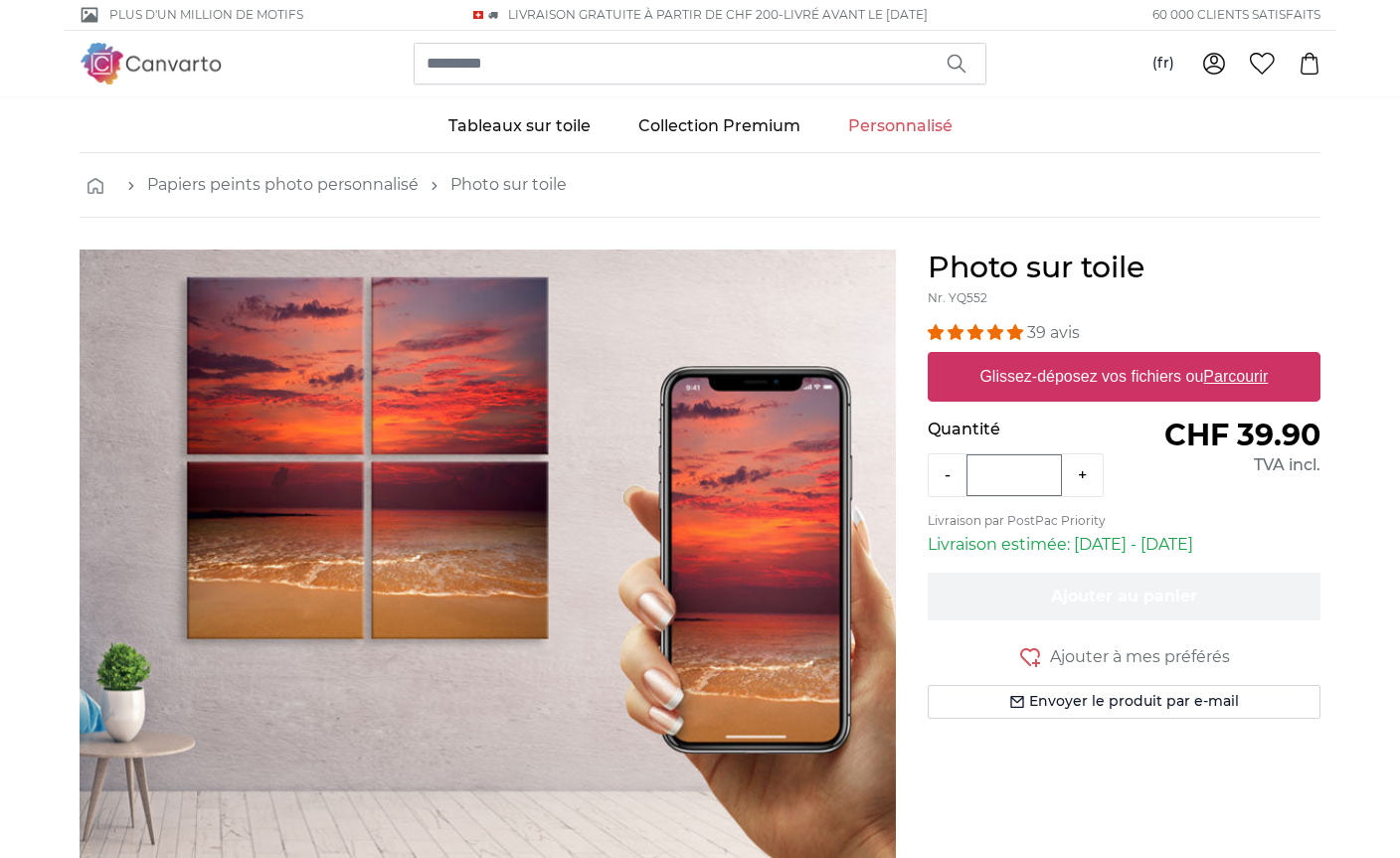click on "Parcourir" at bounding box center (1236, 376) 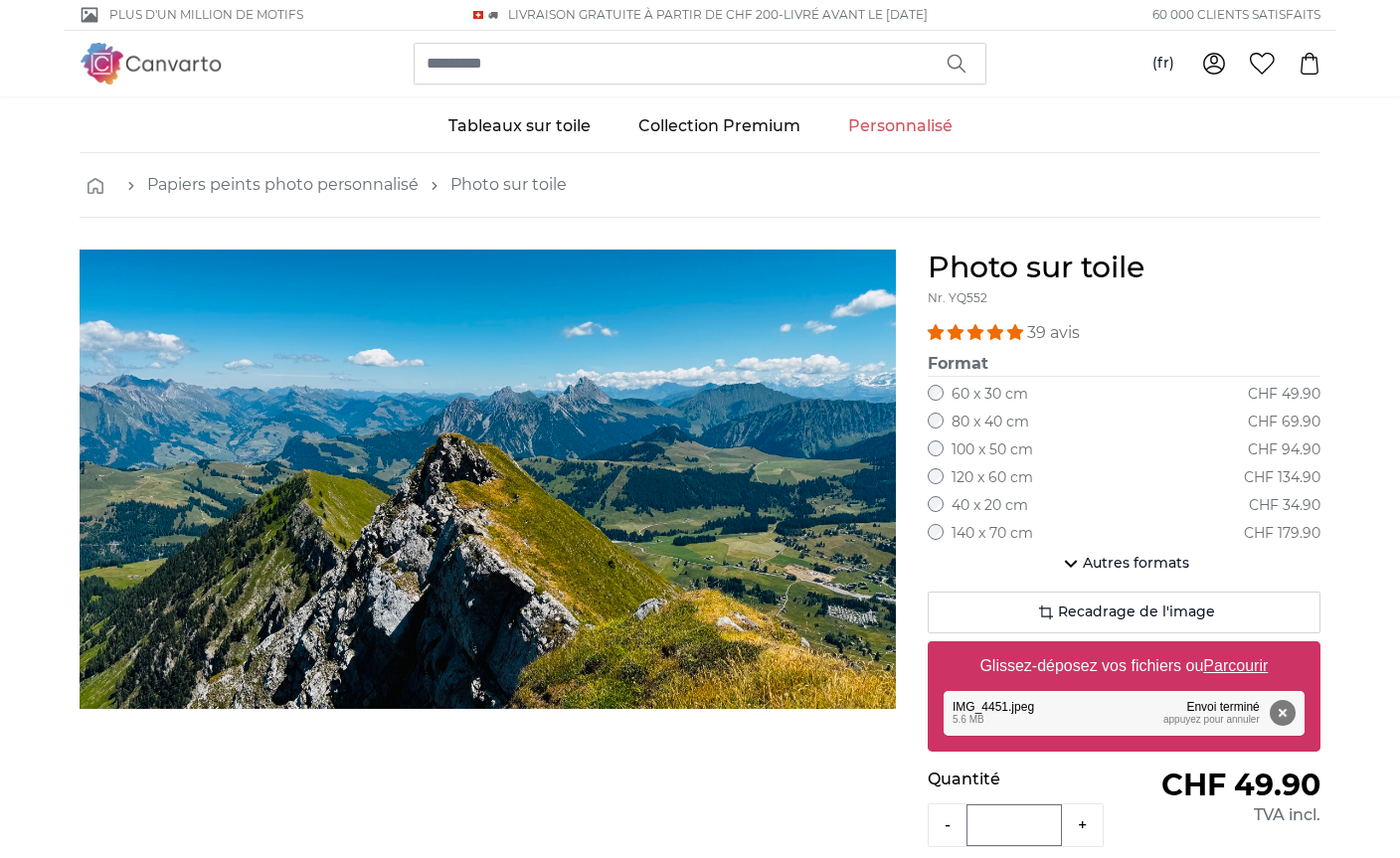 click 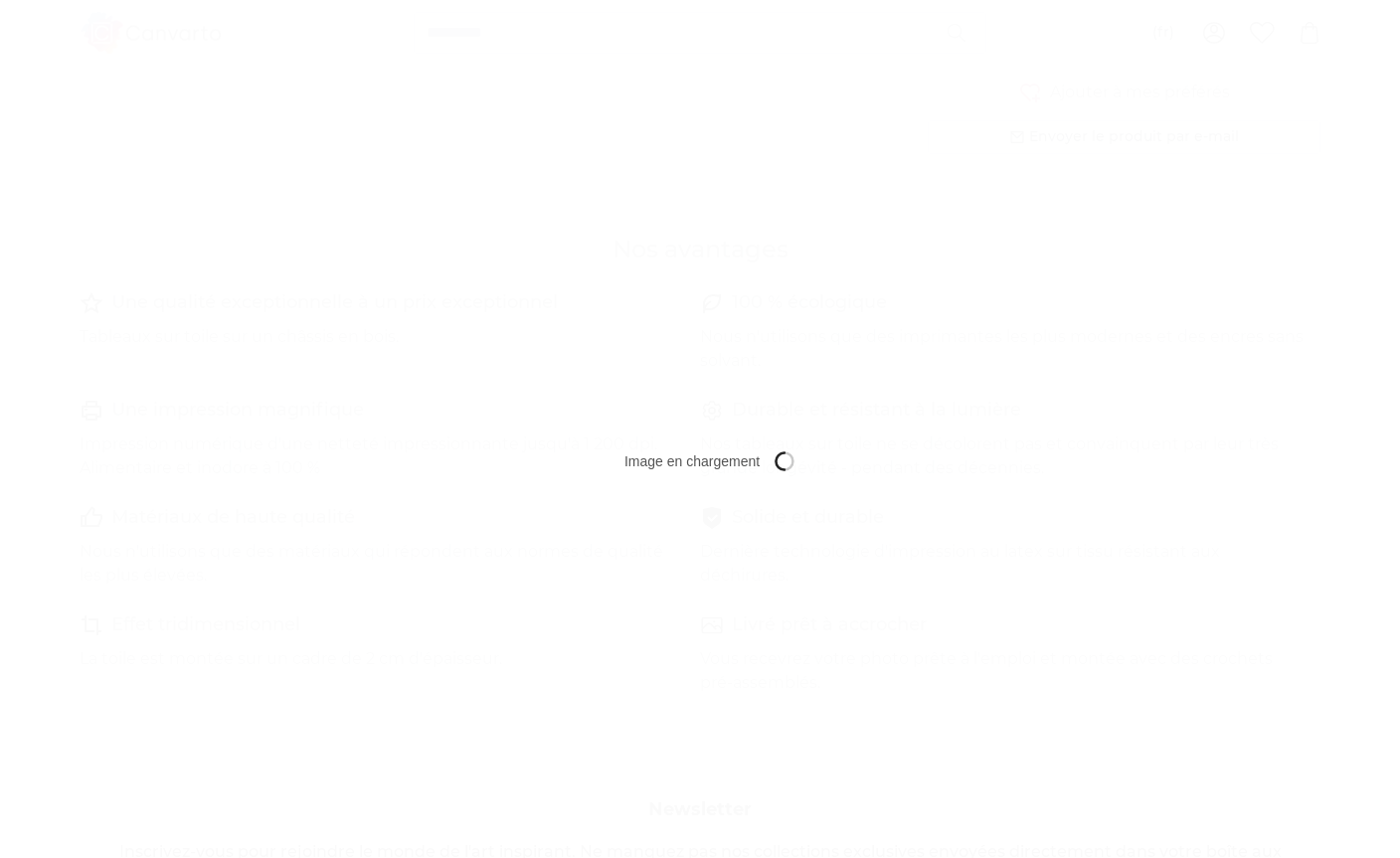 scroll, scrollTop: 0, scrollLeft: 0, axis: both 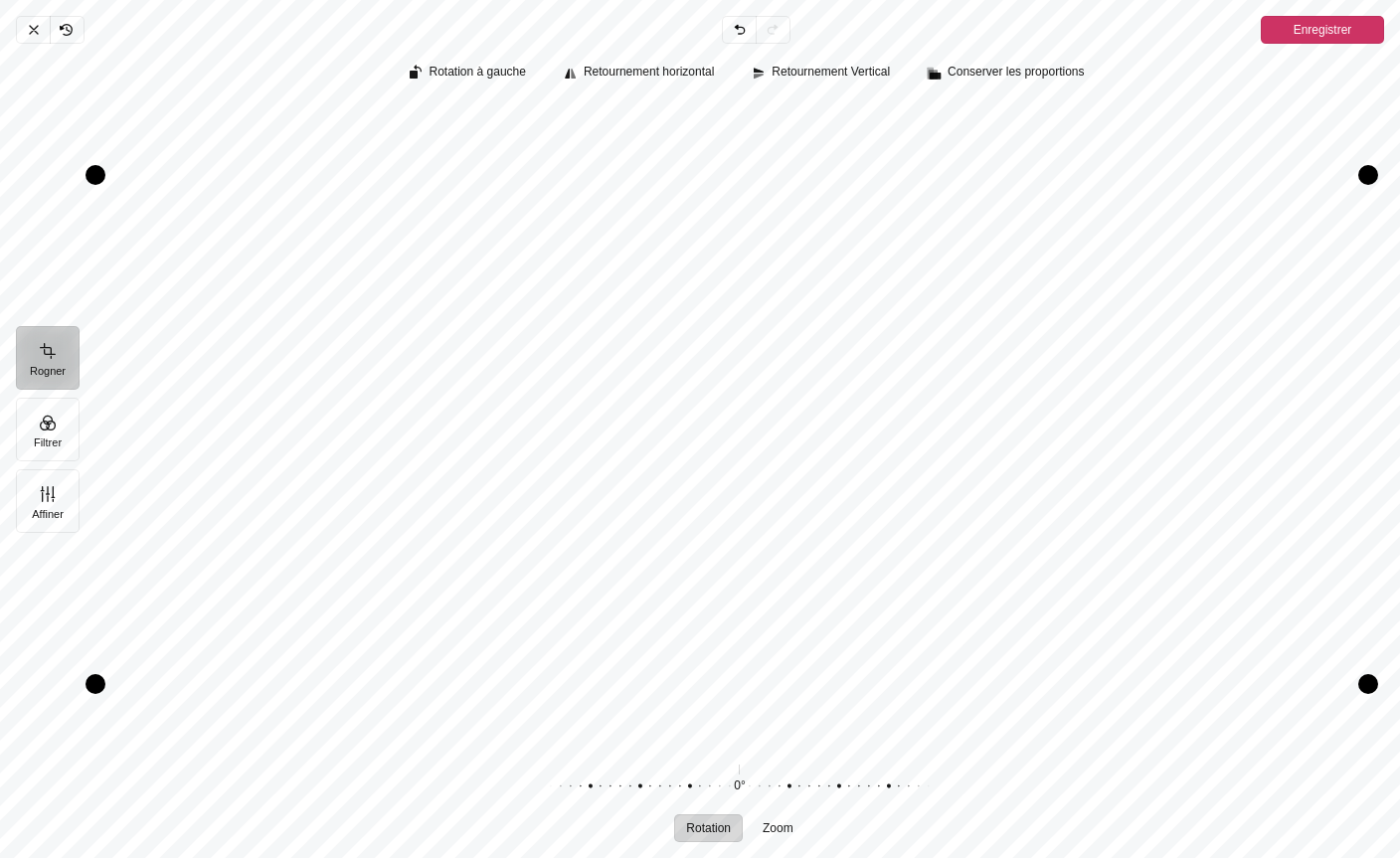 click on "Filtrer" at bounding box center [48, 429] 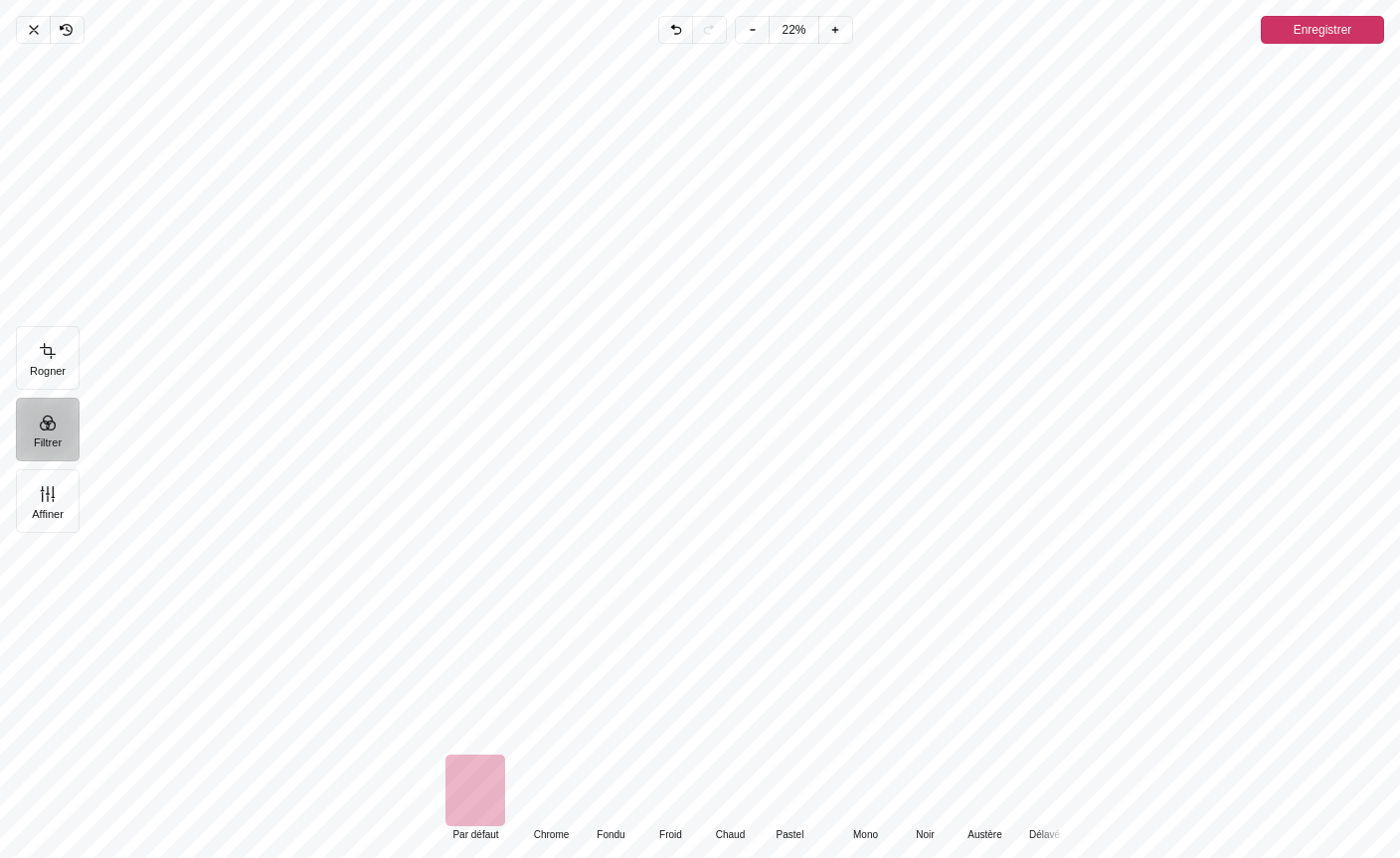 click at bounding box center (865, 790) 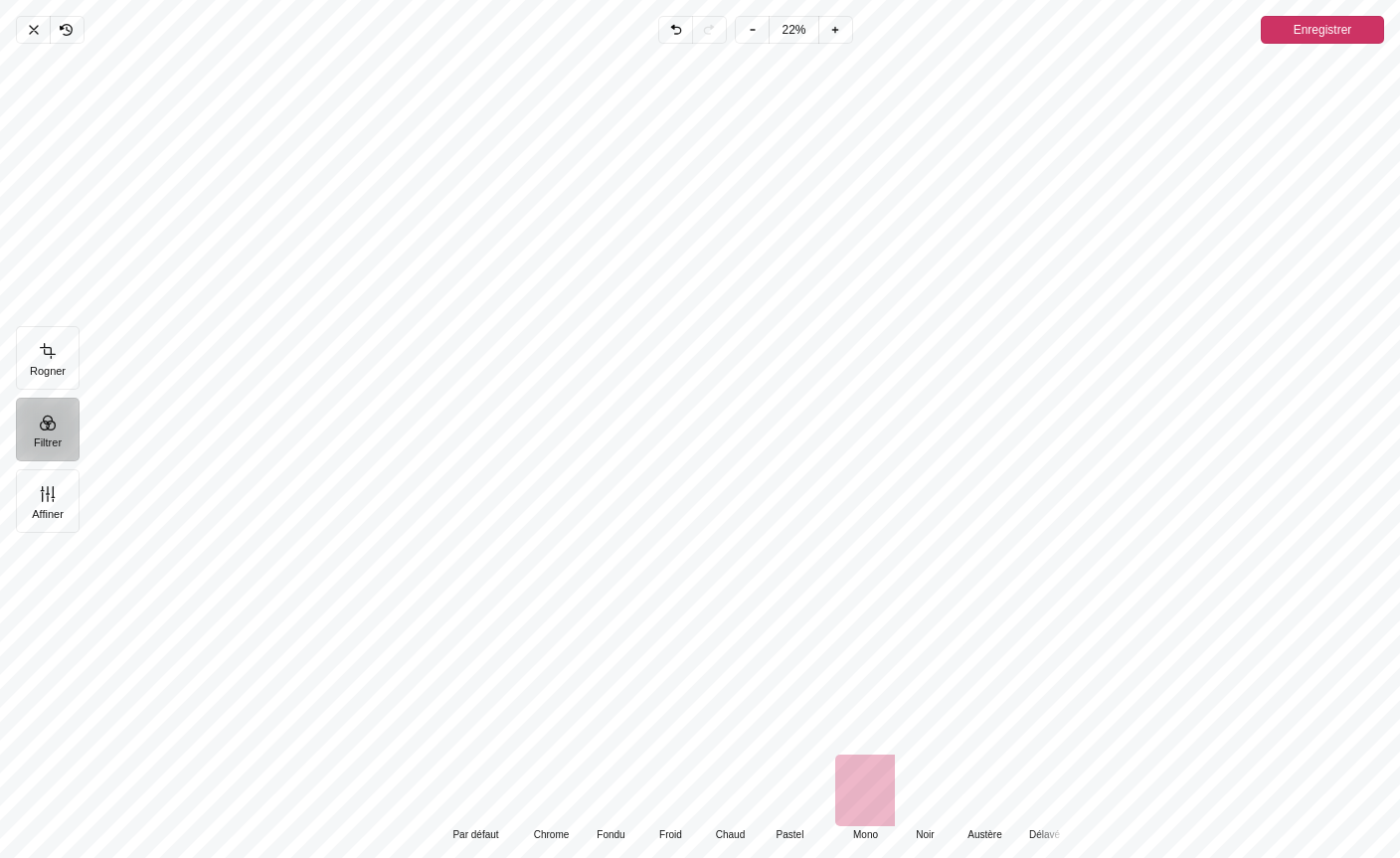 click at bounding box center (984, 790) 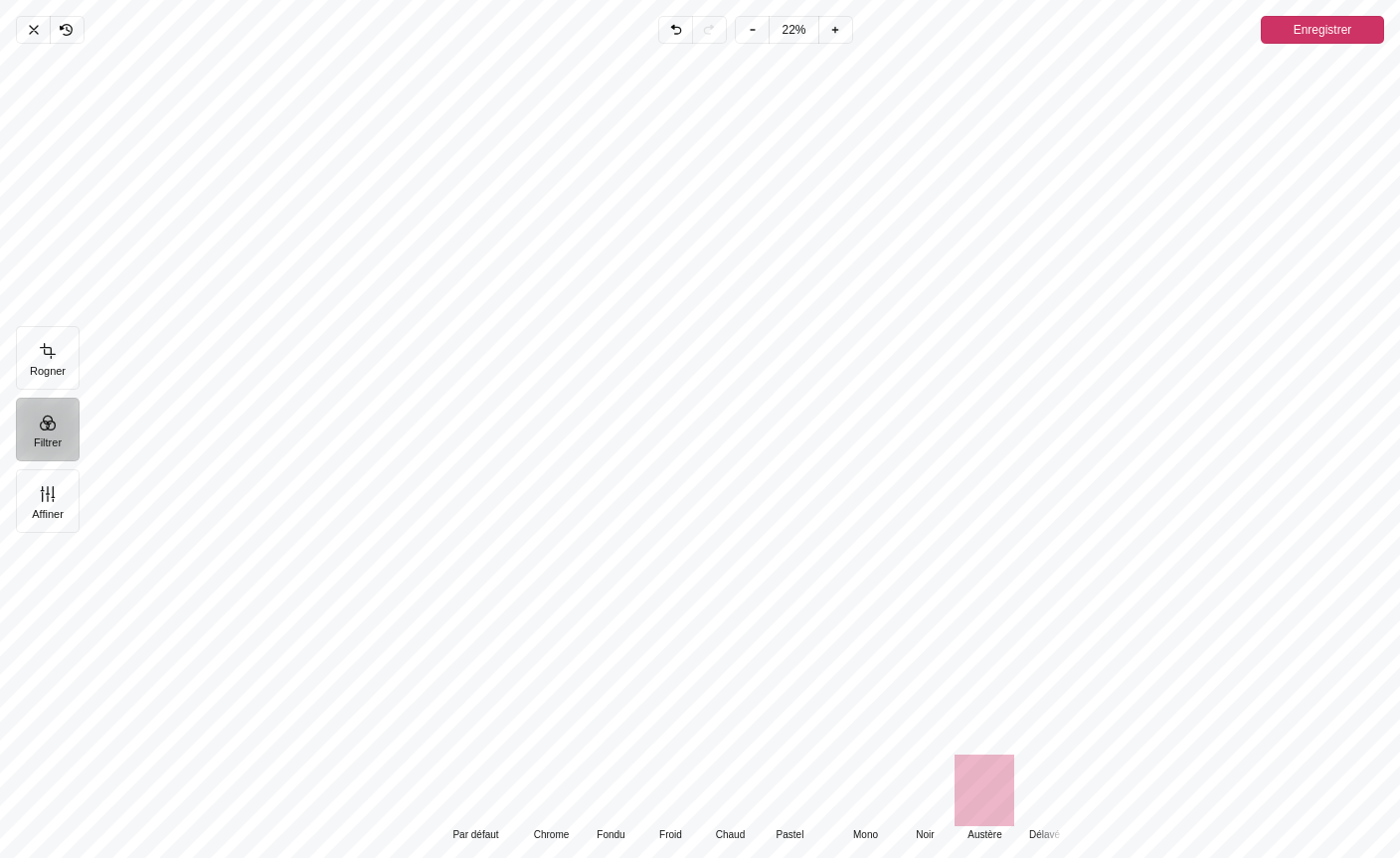 click at bounding box center (925, 790) 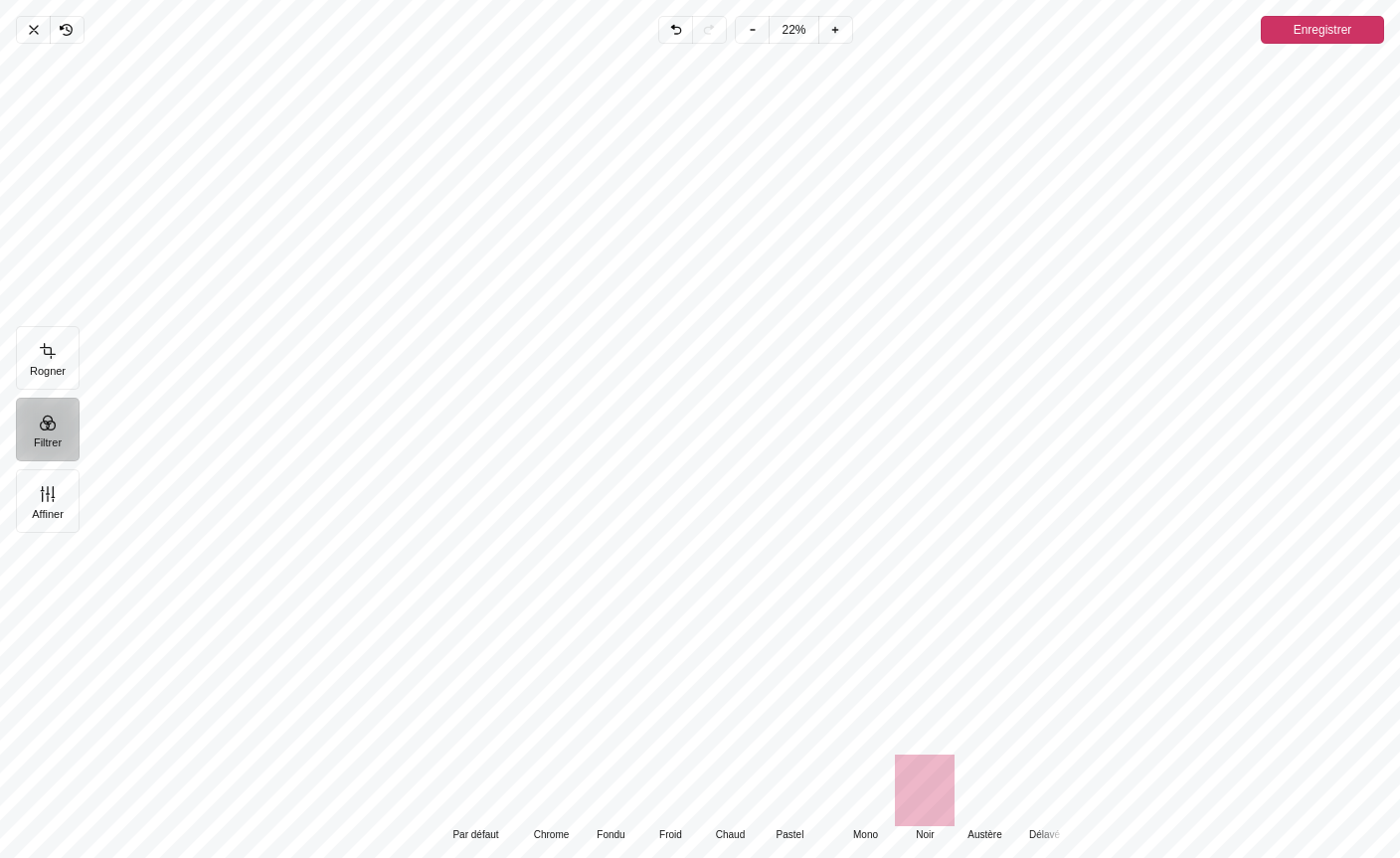 click at bounding box center [551, 790] 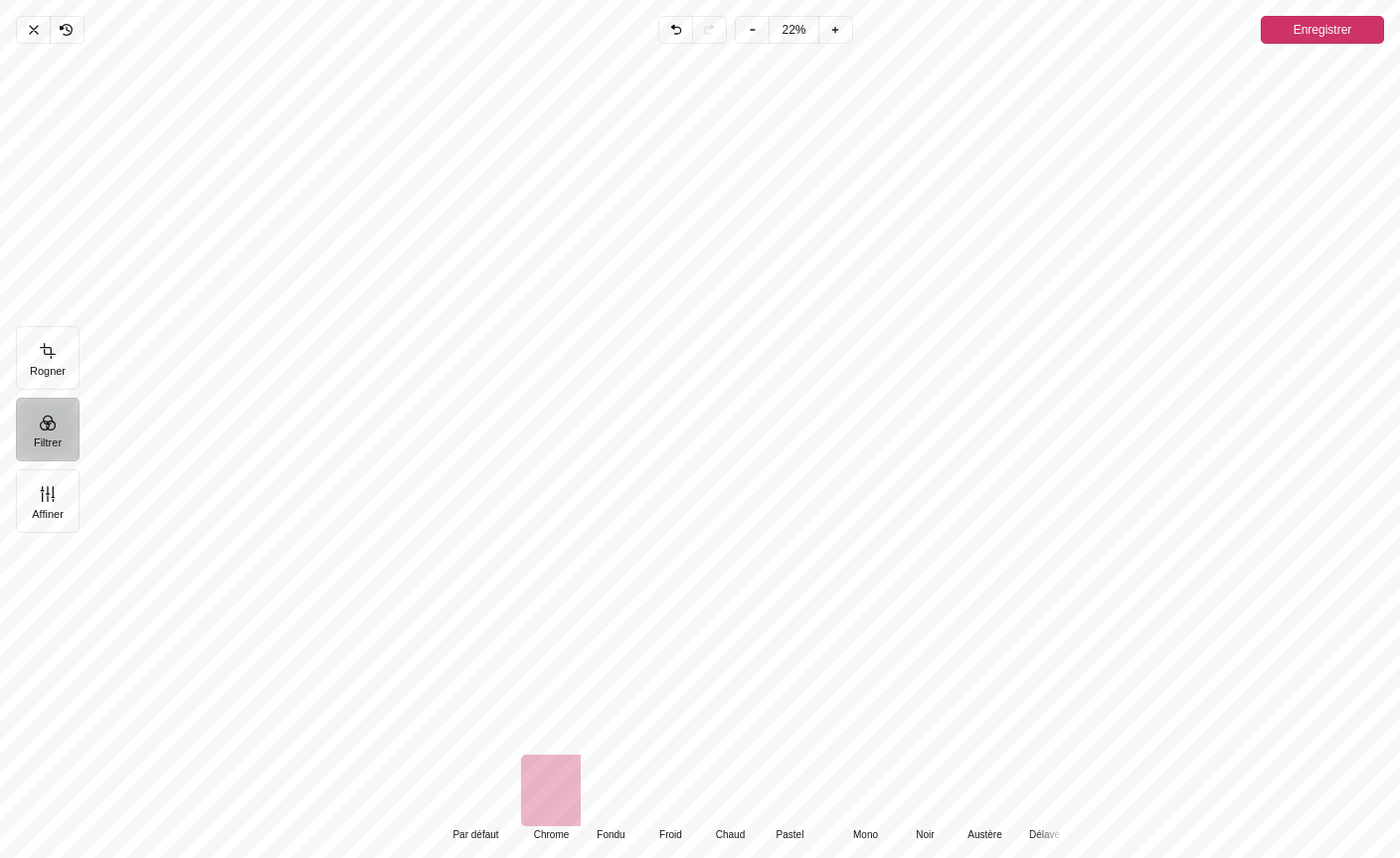 click at bounding box center (475, 790) 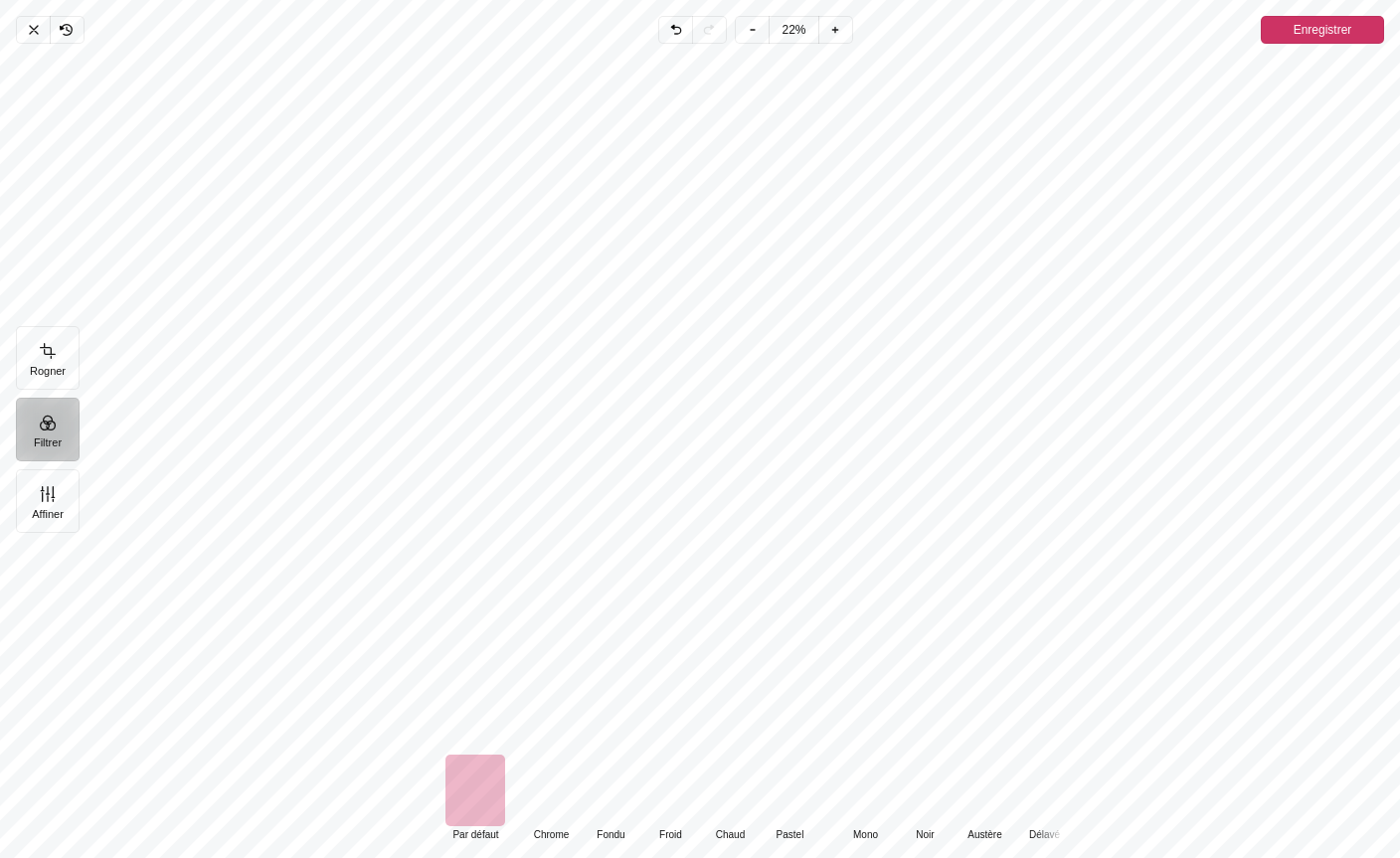 click at bounding box center (551, 790) 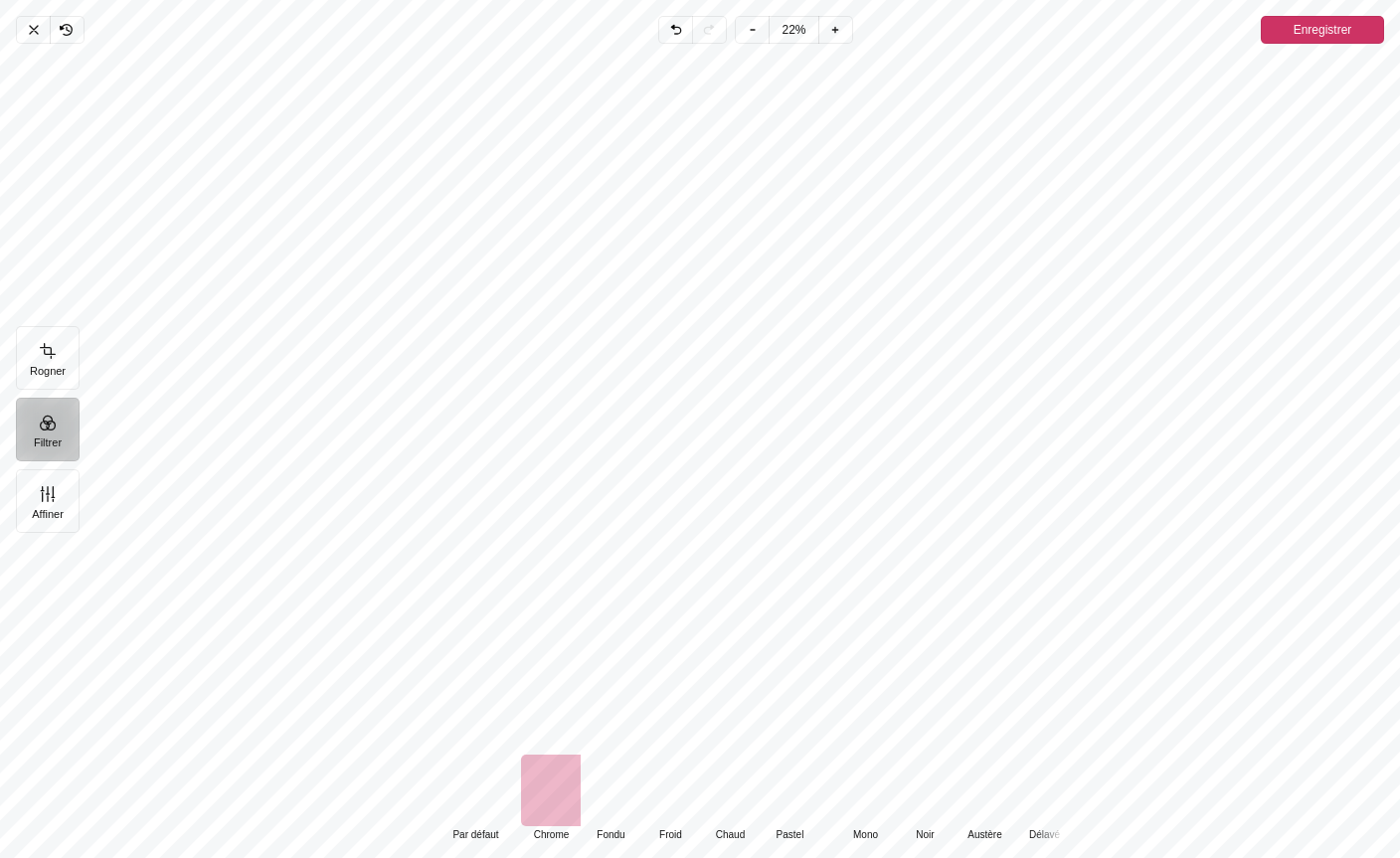click at bounding box center [475, 790] 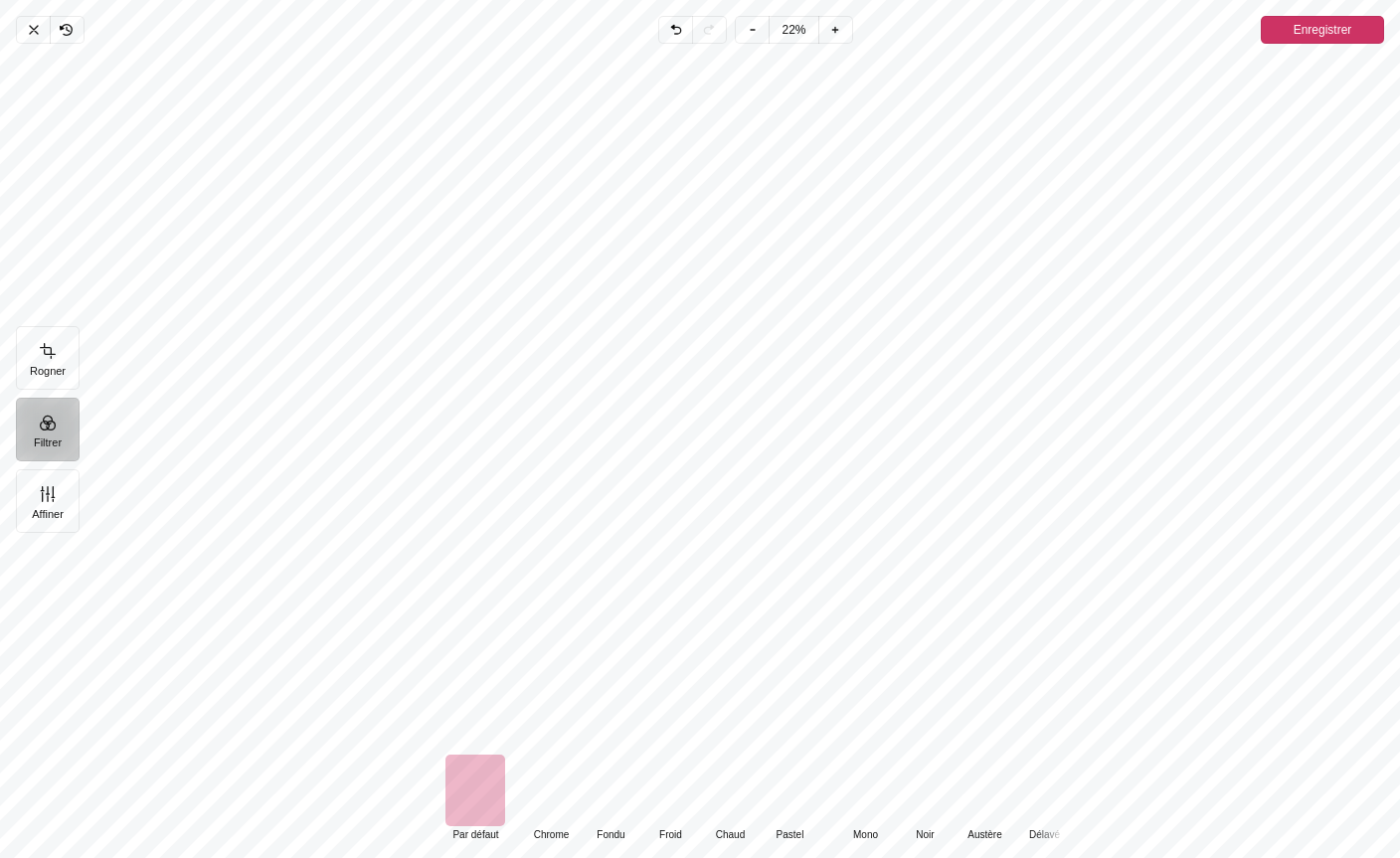 click at bounding box center [551, 790] 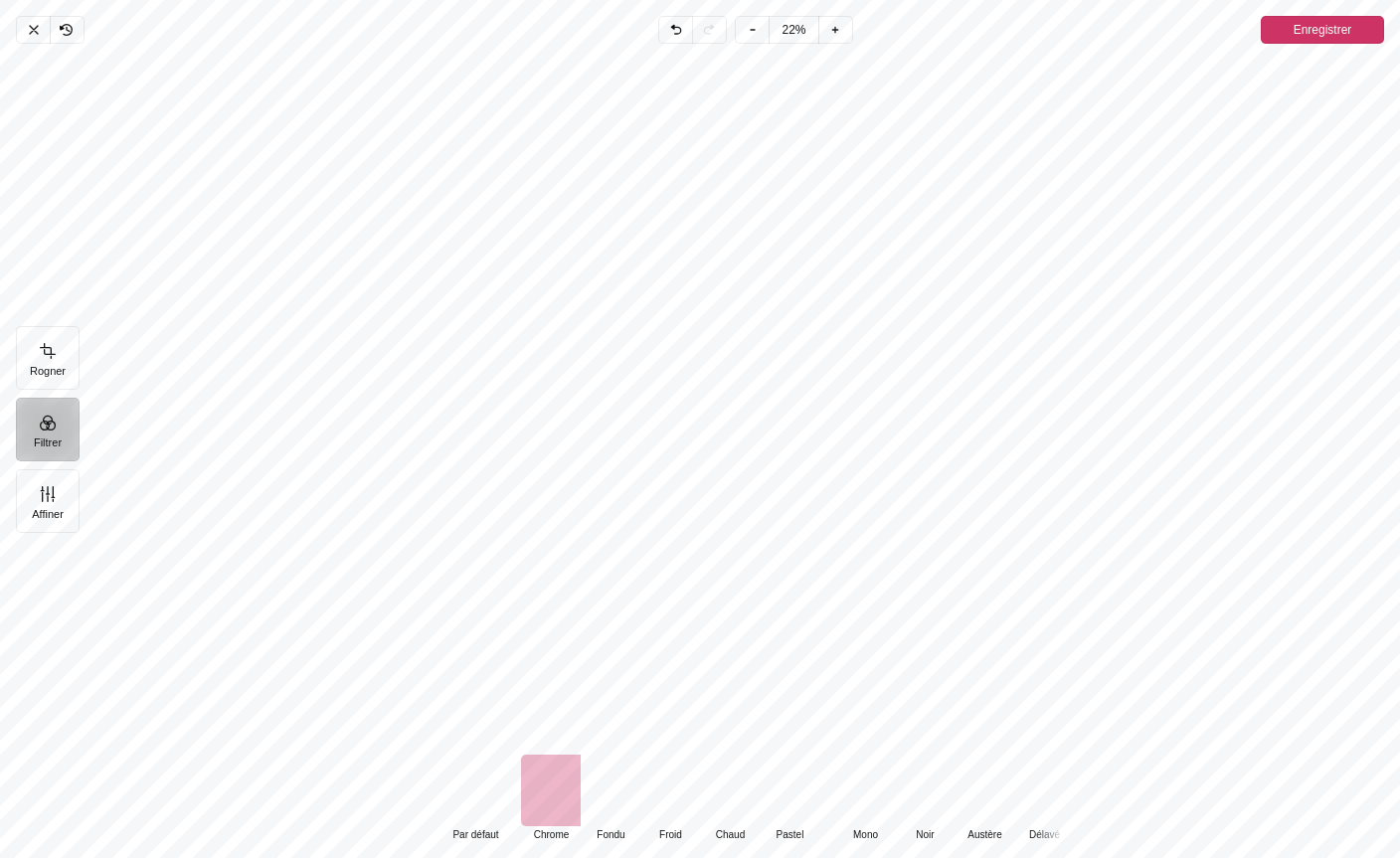 click on "Affiner" at bounding box center [48, 501] 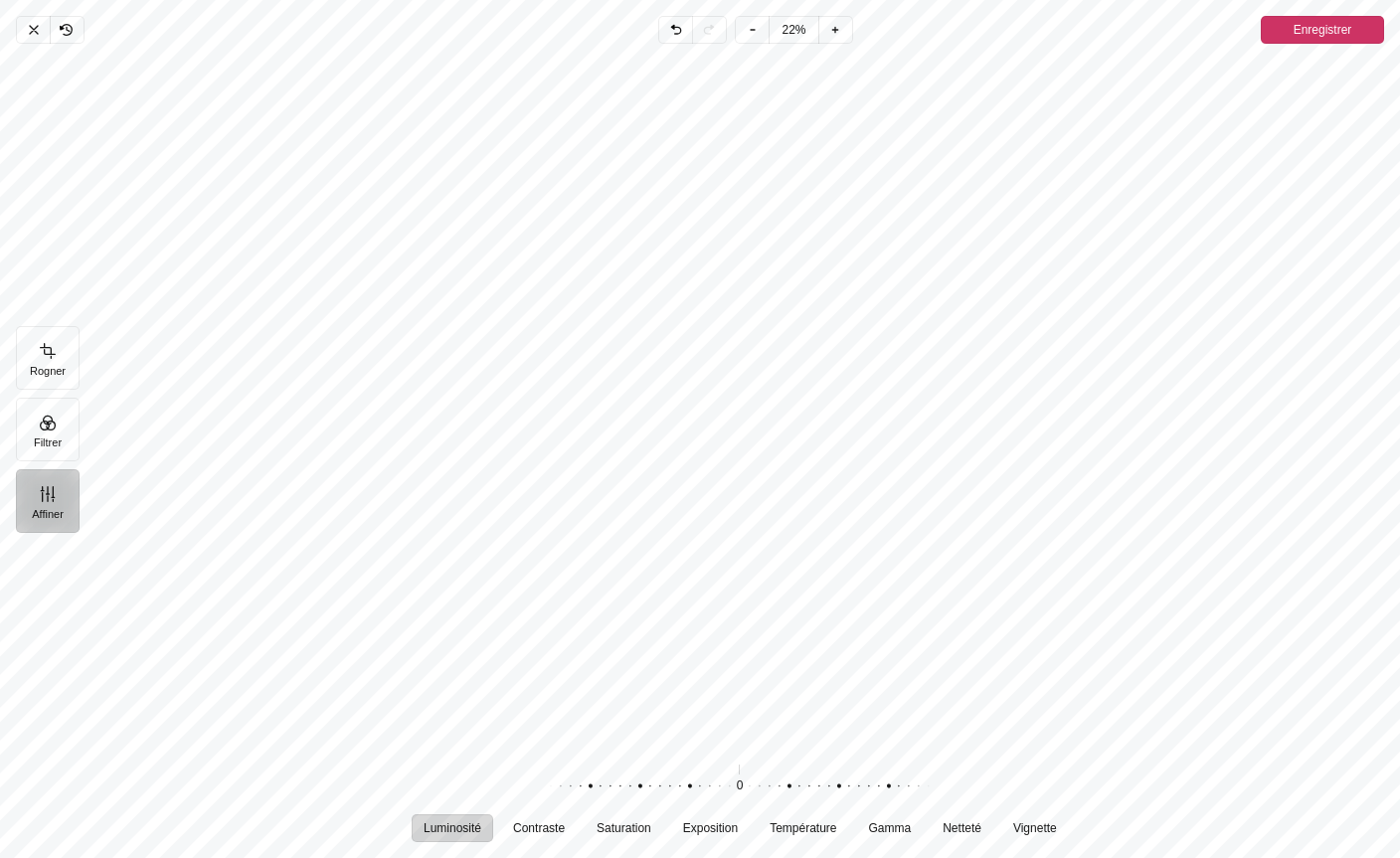 click on "Netteté" at bounding box center (962, 828) 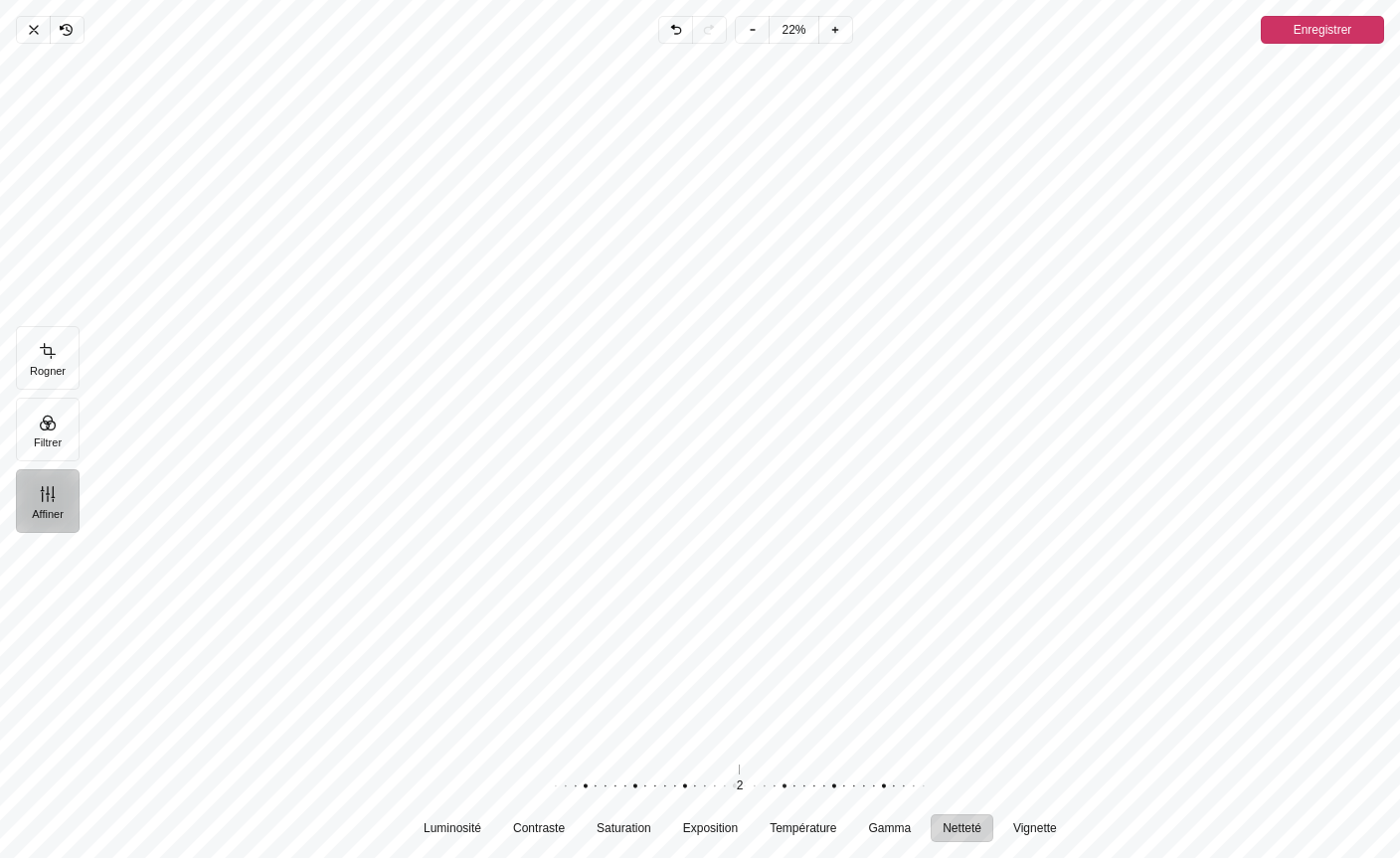 click on "Vignette" at bounding box center [1035, 828] 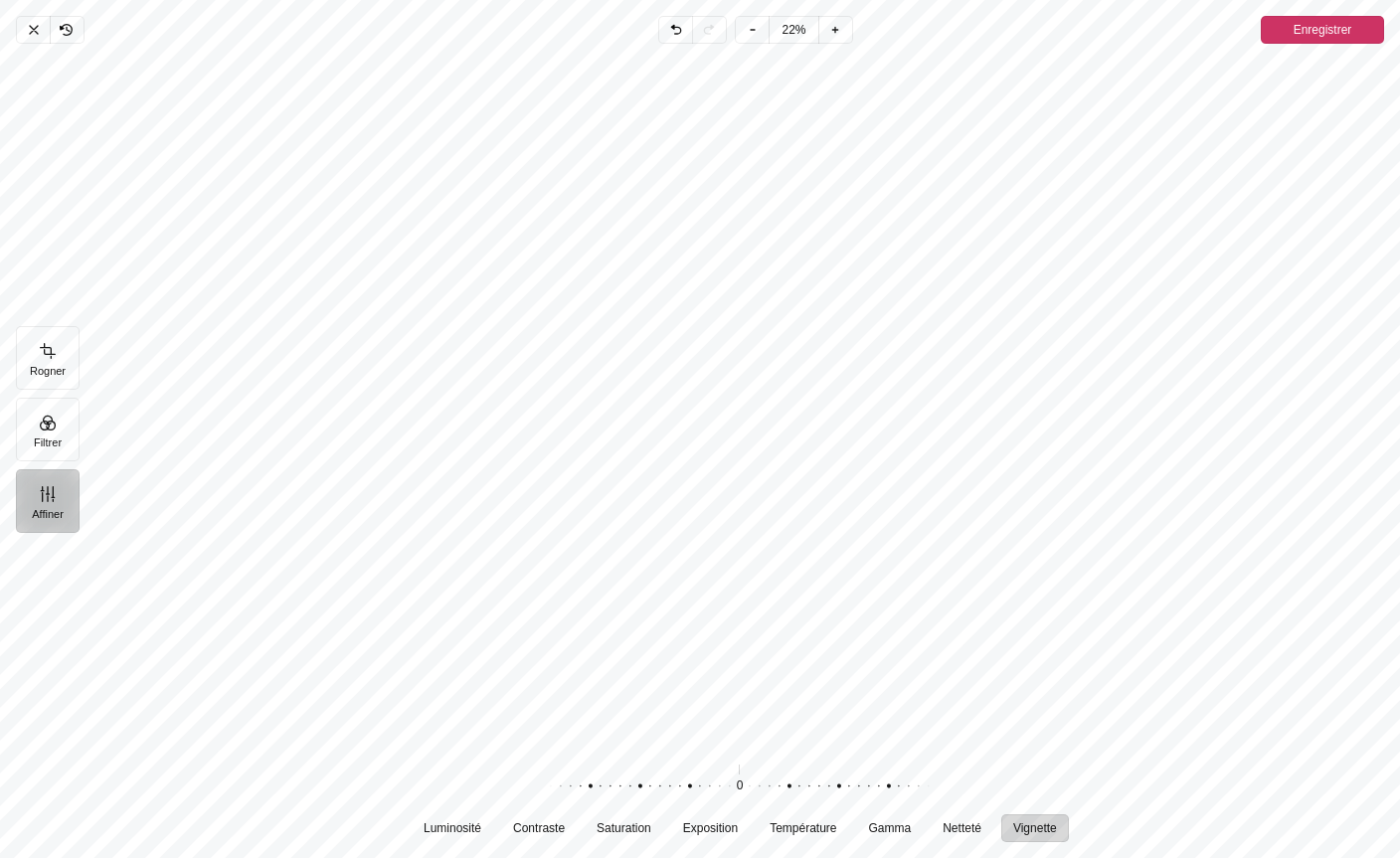 click on "Luminosité" at bounding box center (452, 828) 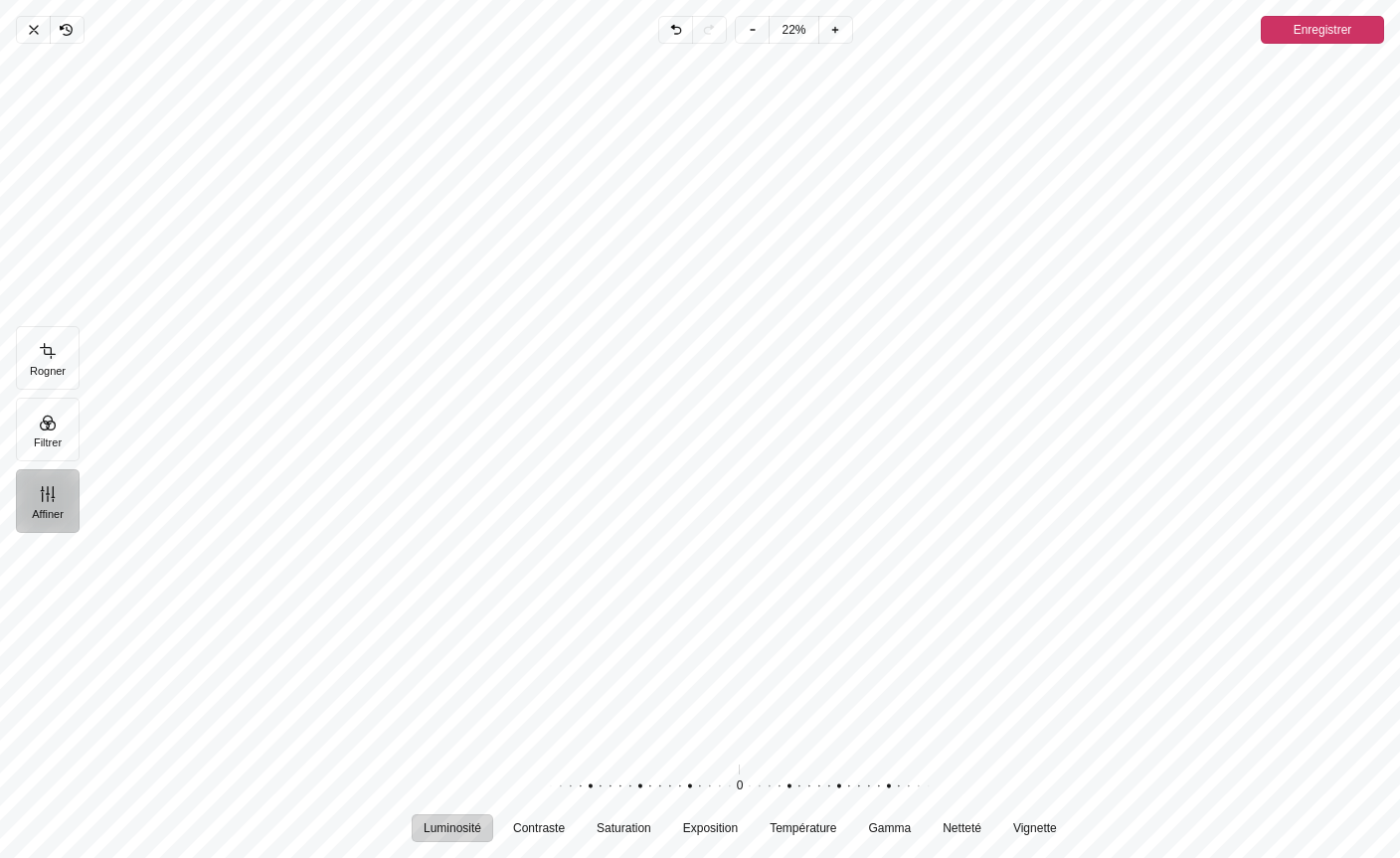 click on "Contraste" at bounding box center (539, 828) 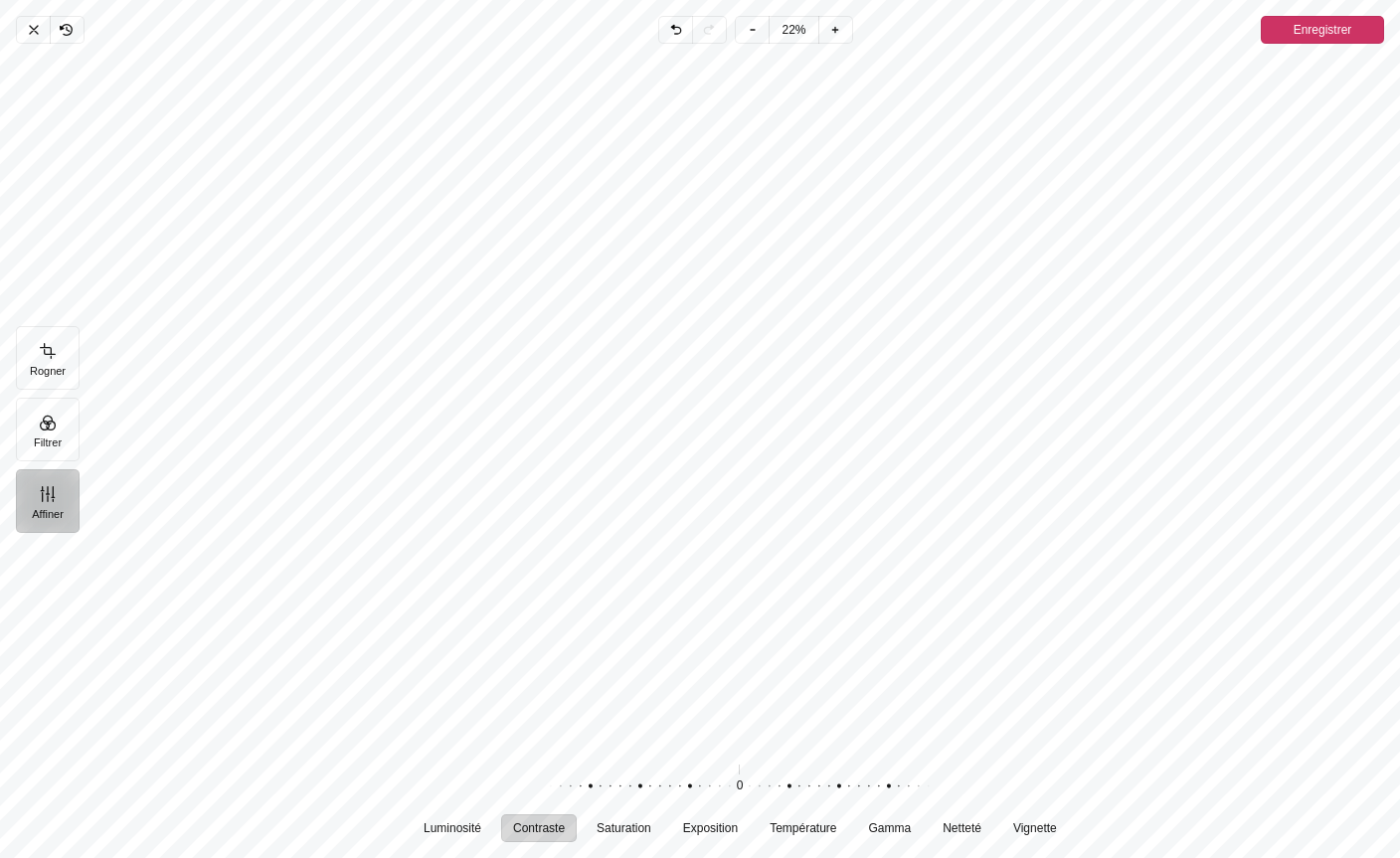 click on "Saturation" at bounding box center (623, 828) 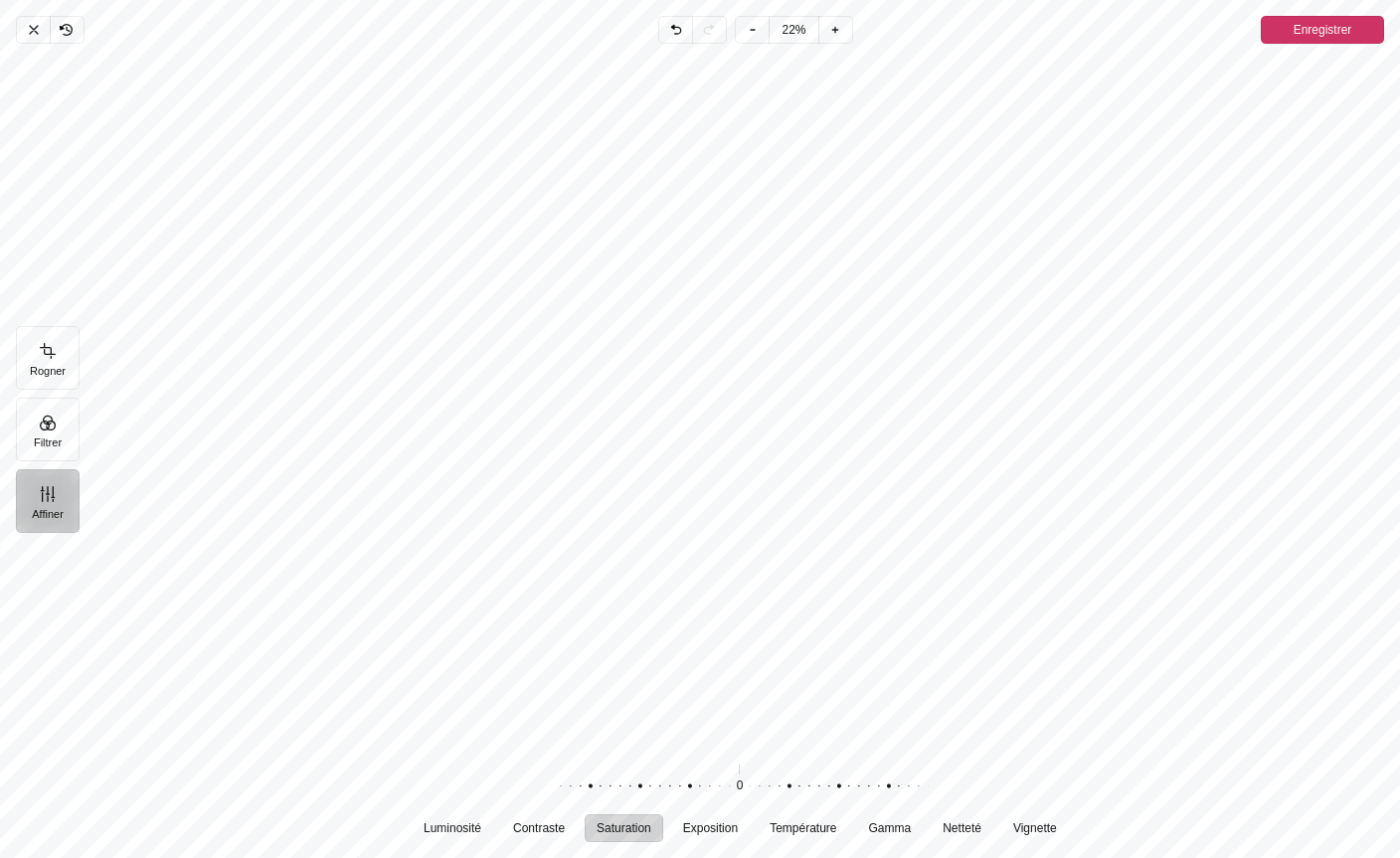 click on "Exposition" at bounding box center [709, 828] 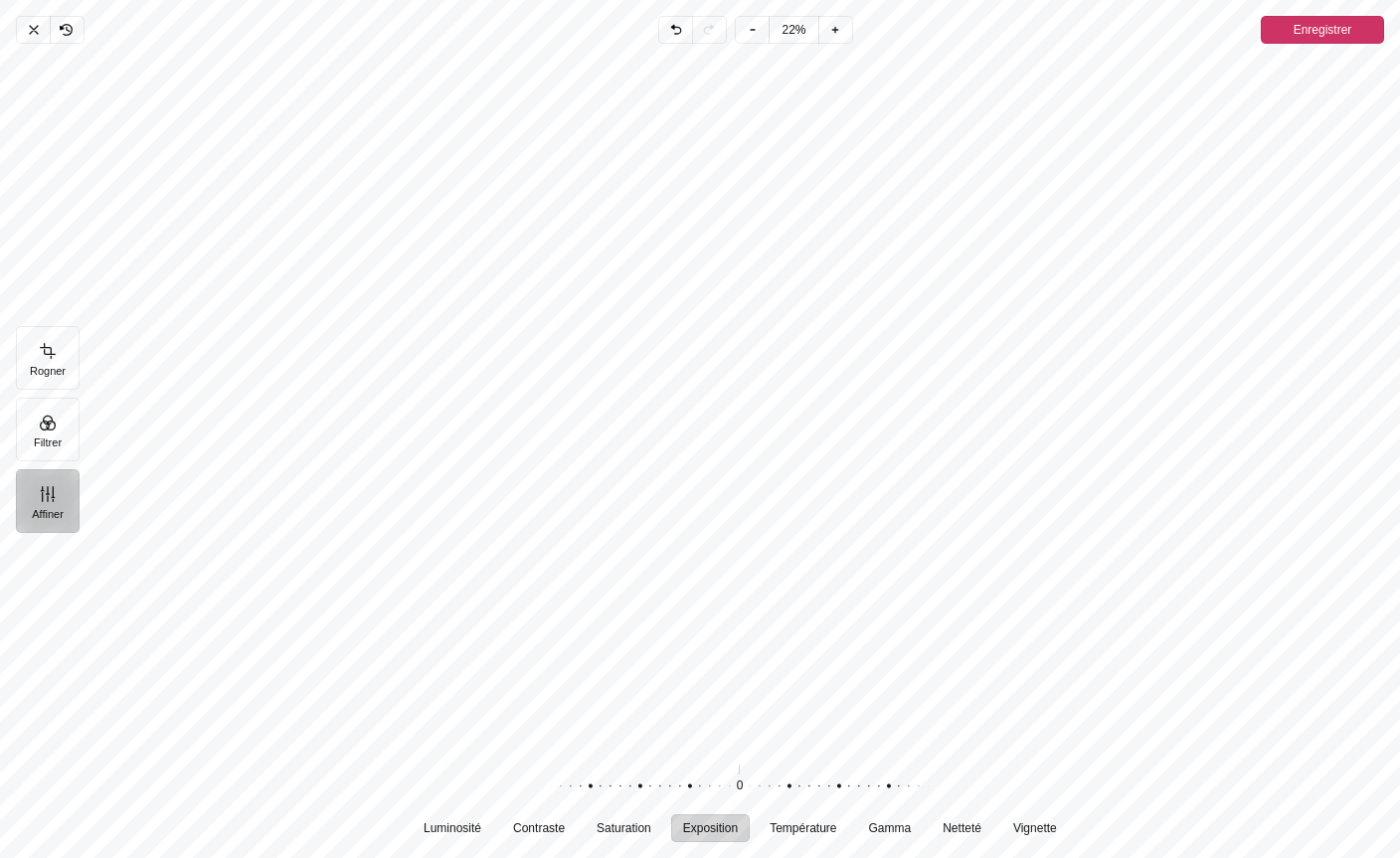 click on "Rogner" at bounding box center [48, 358] 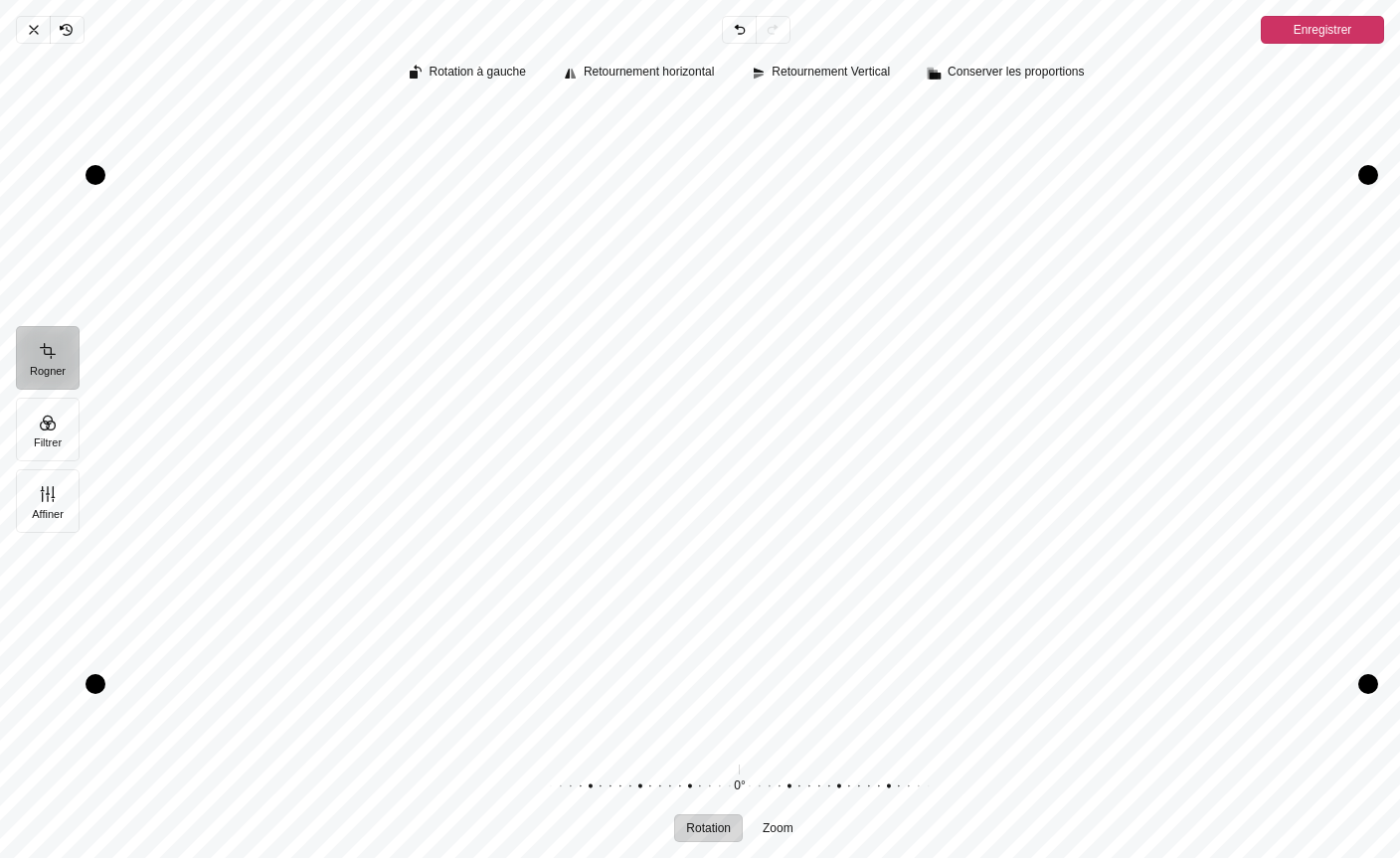 click on "Enregistrer" at bounding box center (1322, 30) 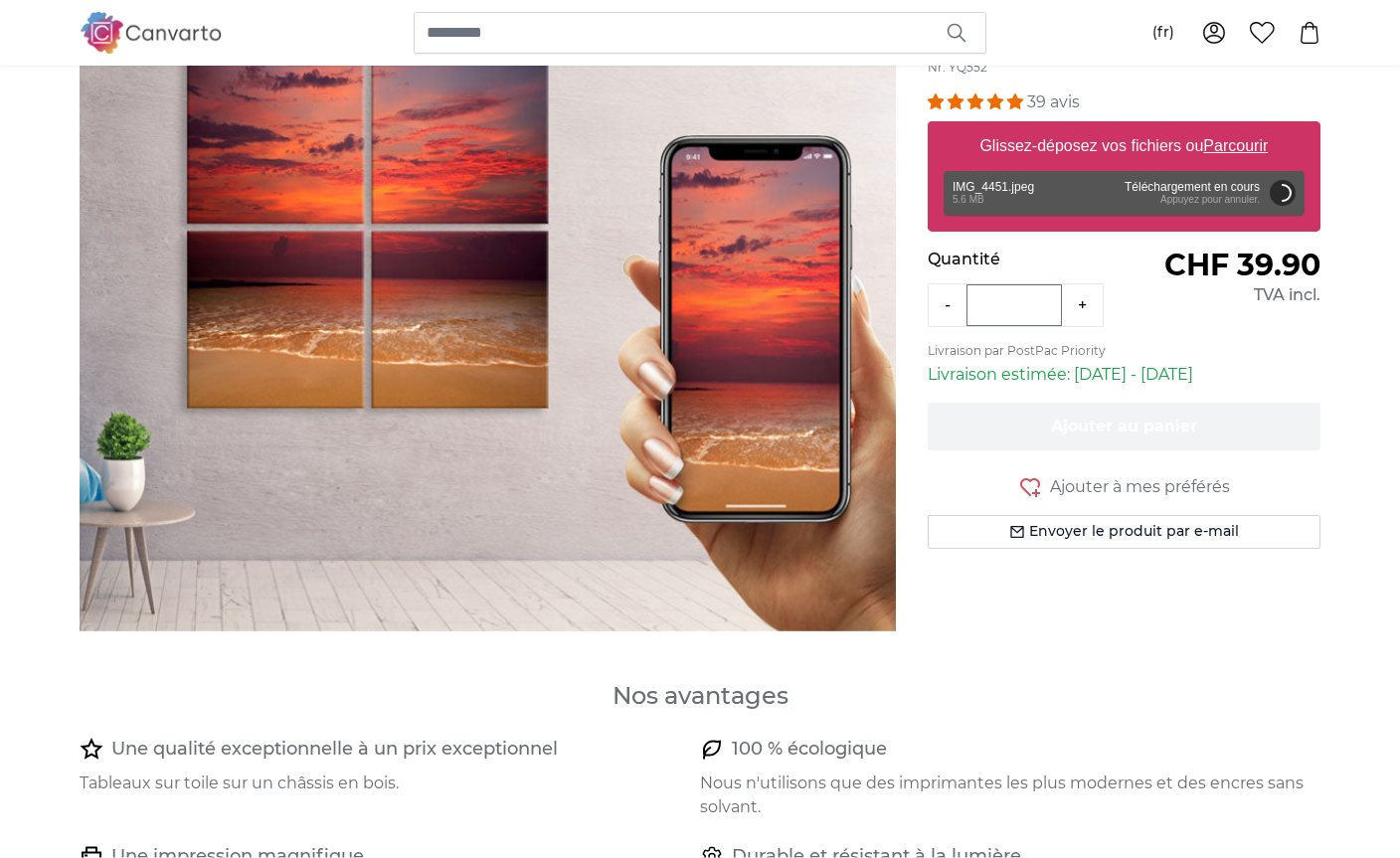 scroll, scrollTop: 0, scrollLeft: 0, axis: both 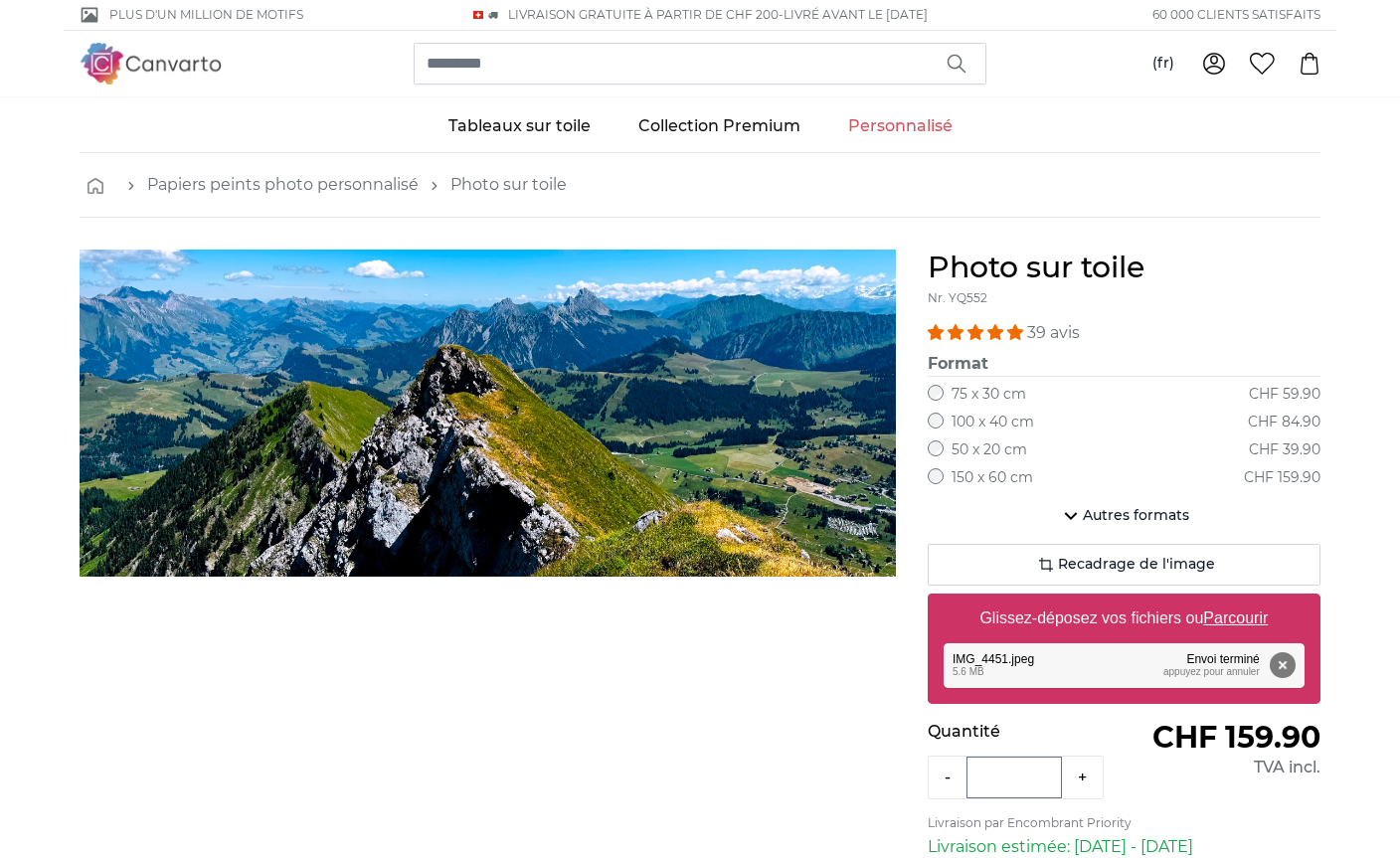 click on "Autres formats" 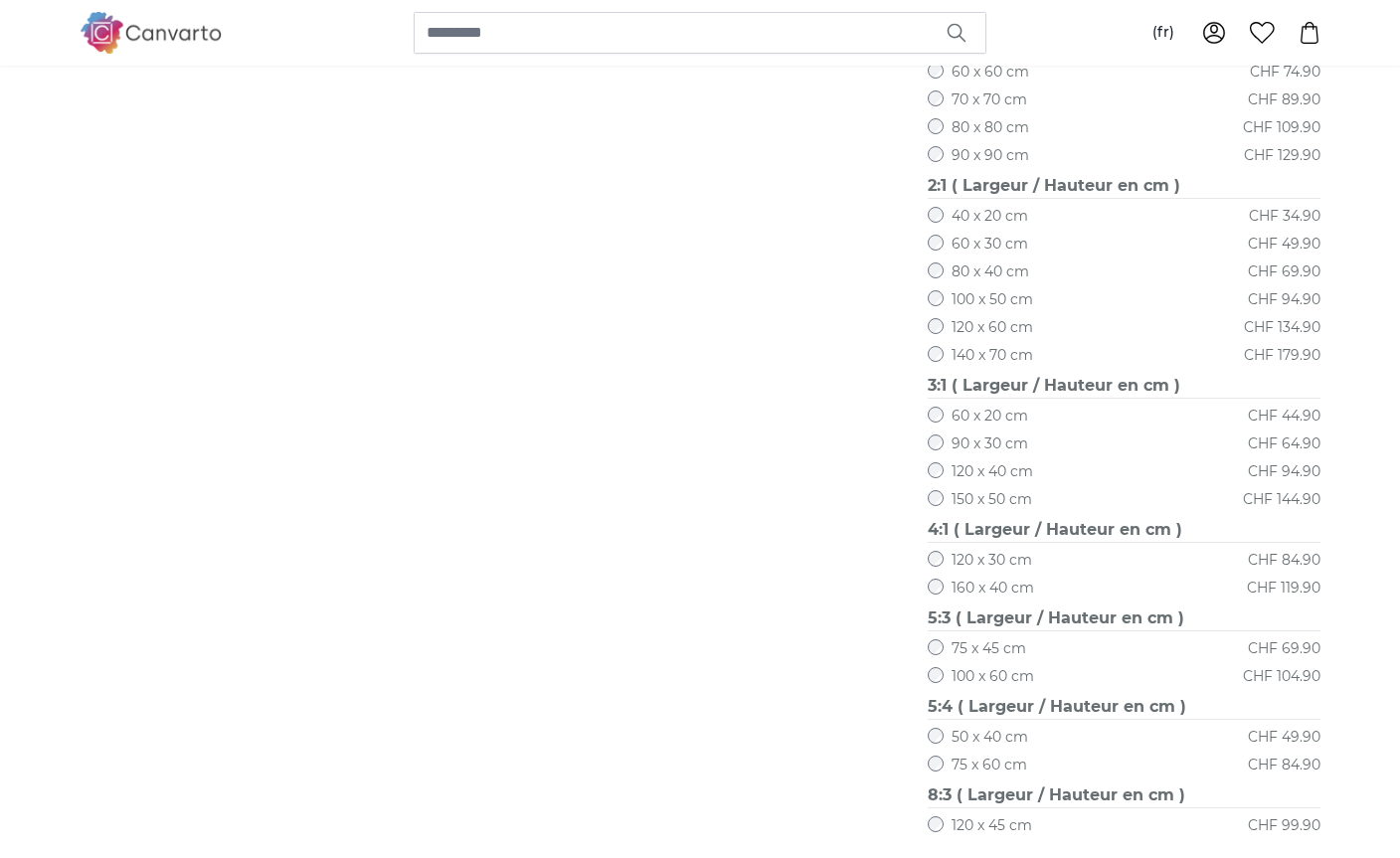 scroll, scrollTop: 912, scrollLeft: 0, axis: vertical 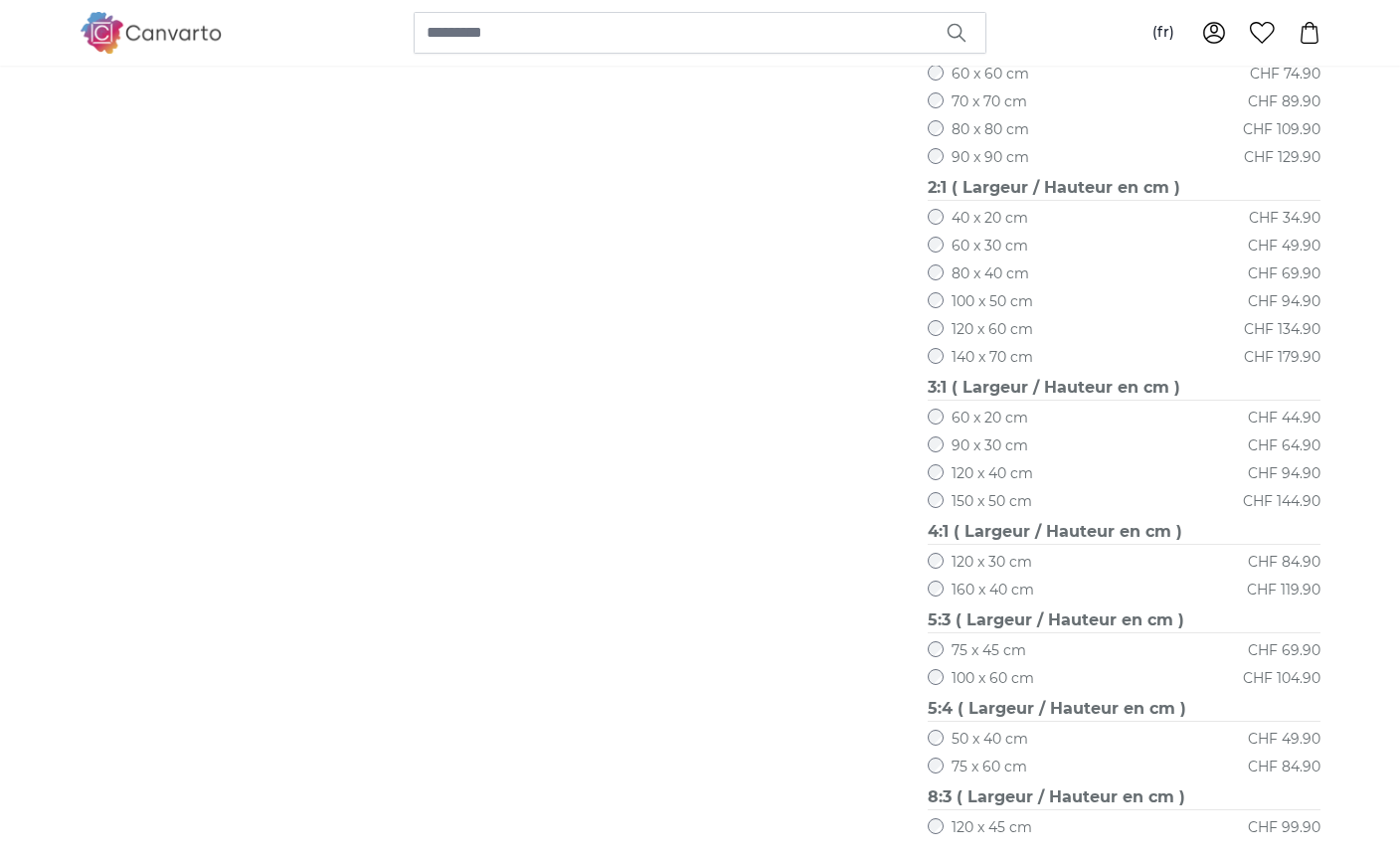 click on "160 x 40 cm" 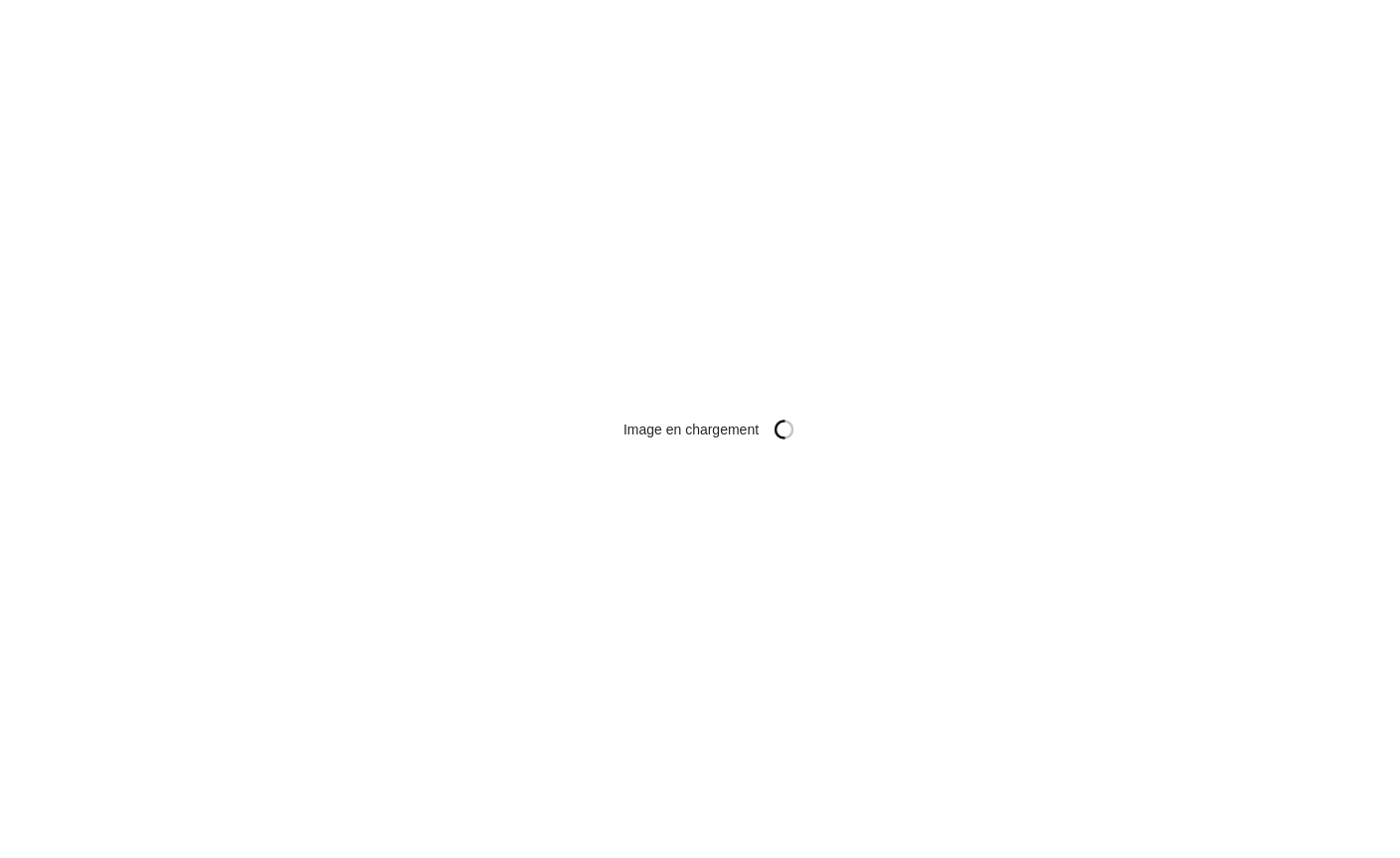 scroll, scrollTop: 0, scrollLeft: 0, axis: both 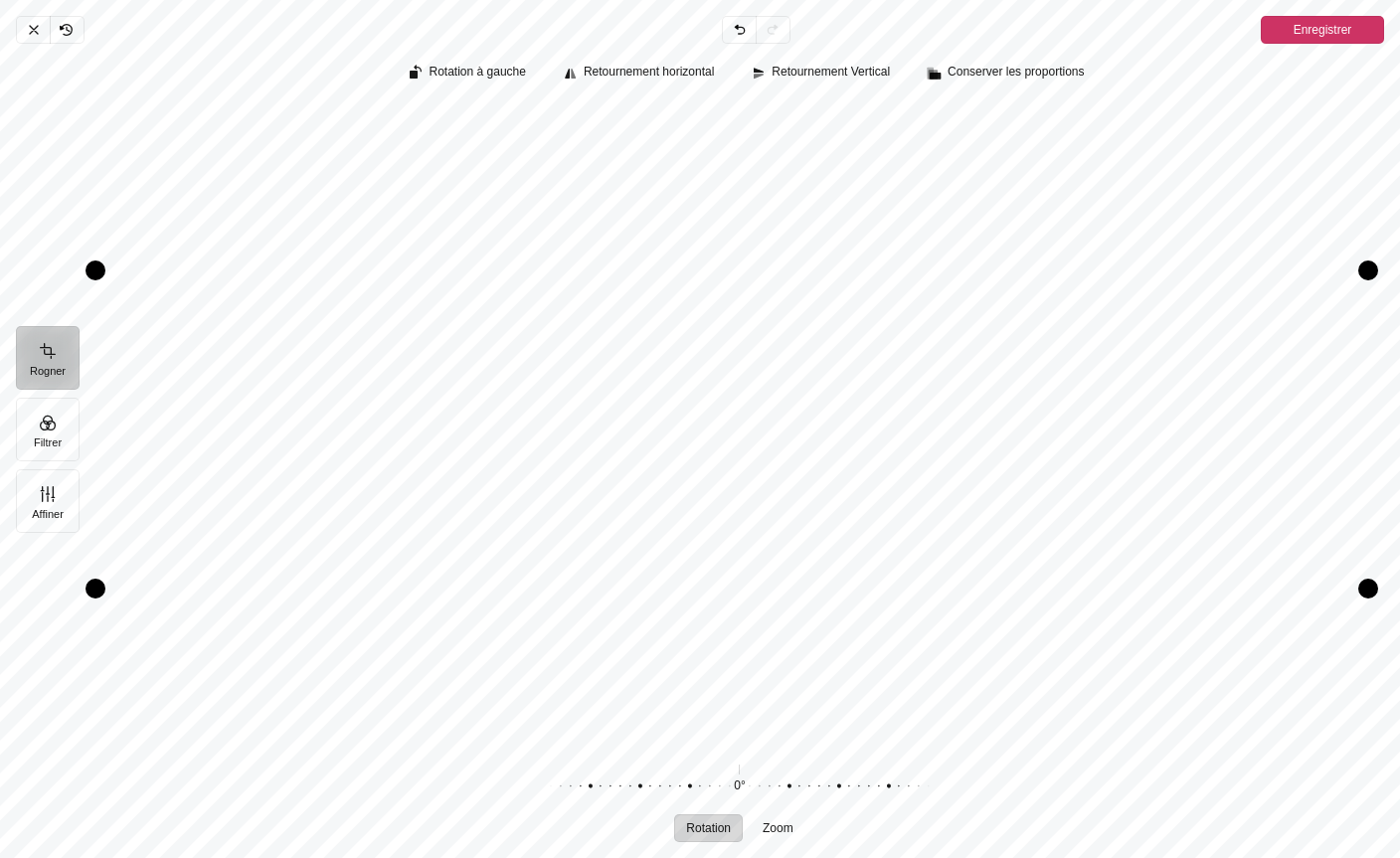 click on "Annuler" at bounding box center [33, 30] 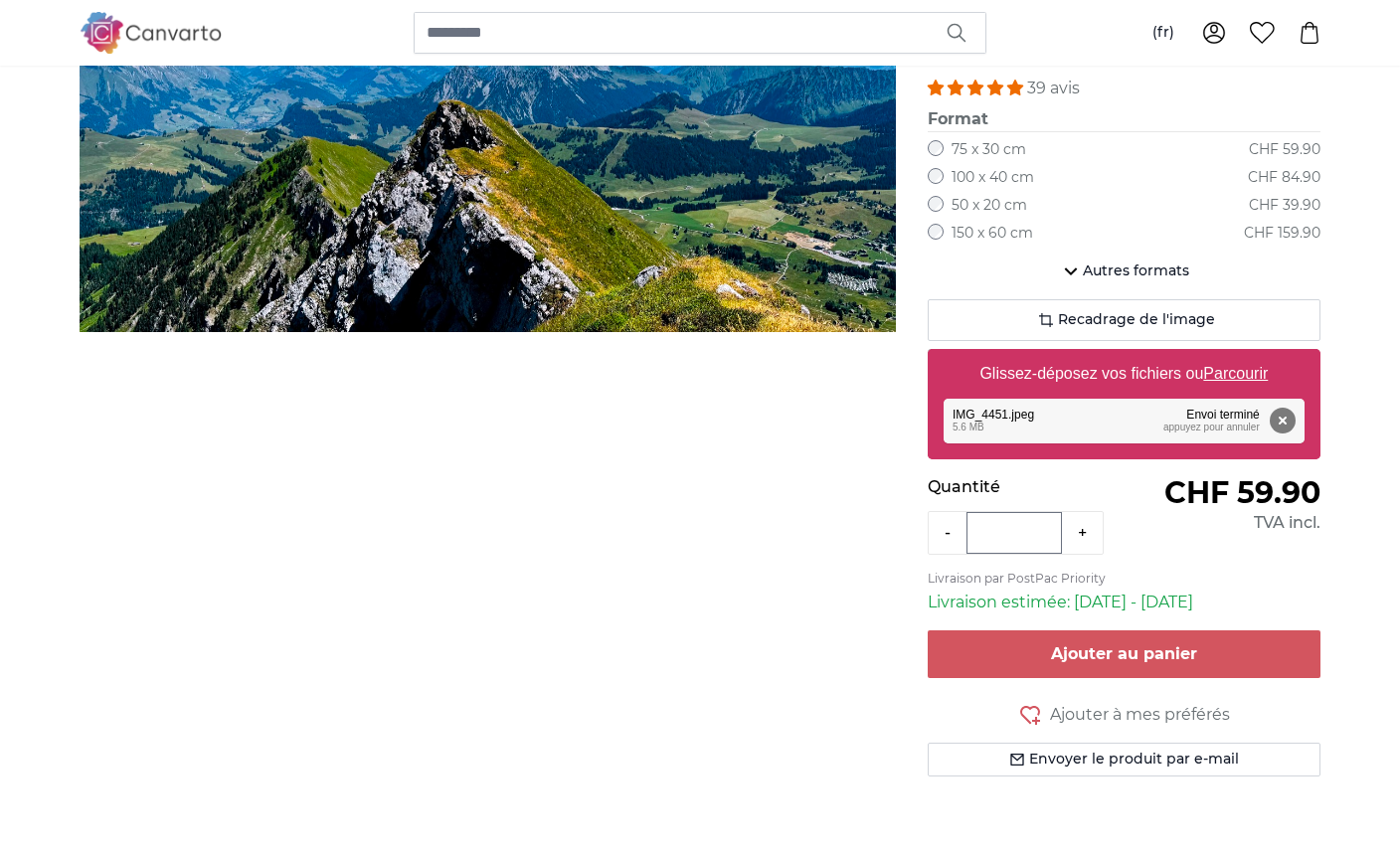 scroll, scrollTop: 0, scrollLeft: 0, axis: both 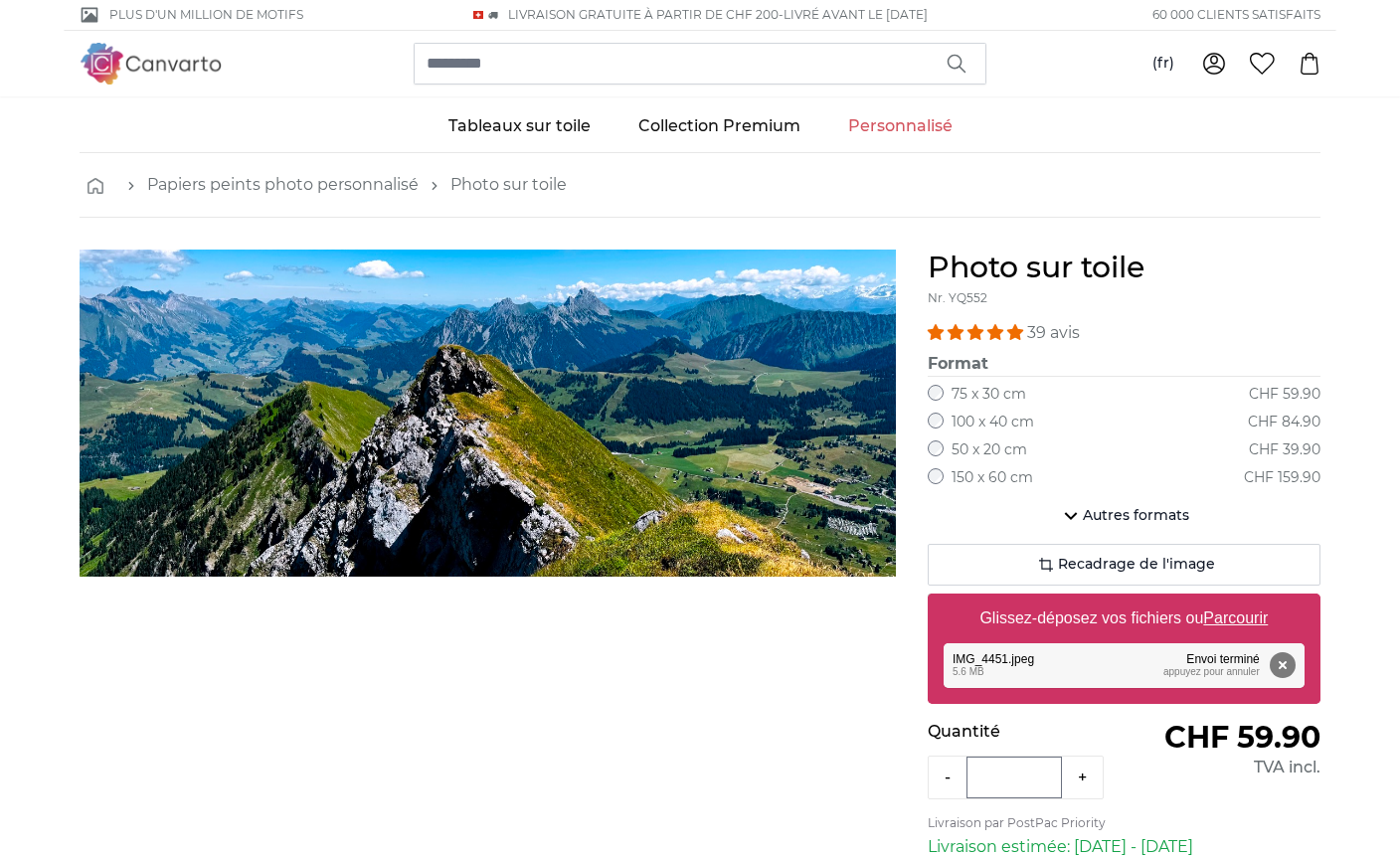 click on "Autres formats" 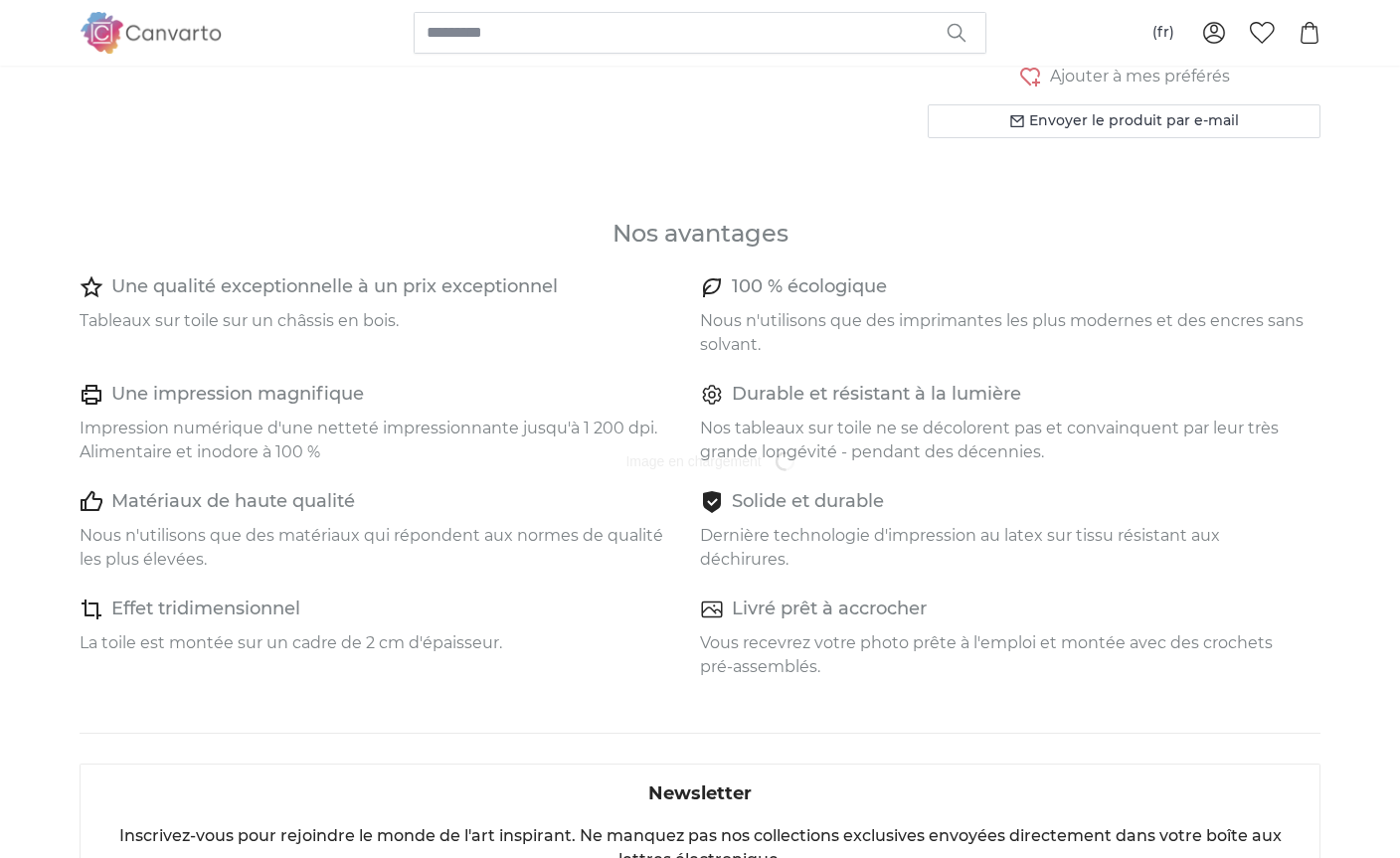 scroll, scrollTop: 0, scrollLeft: 0, axis: both 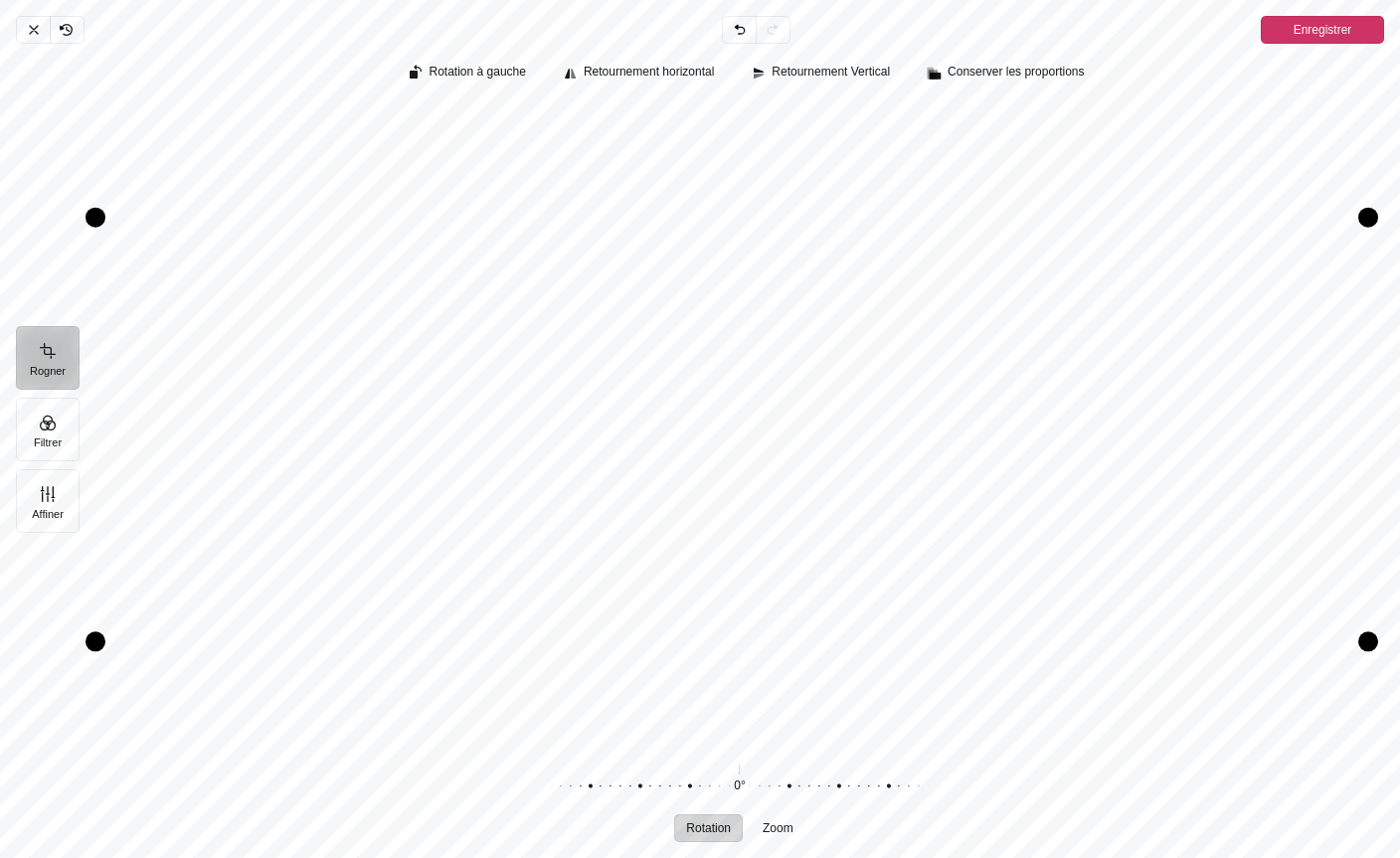 click on "Enregistrer" 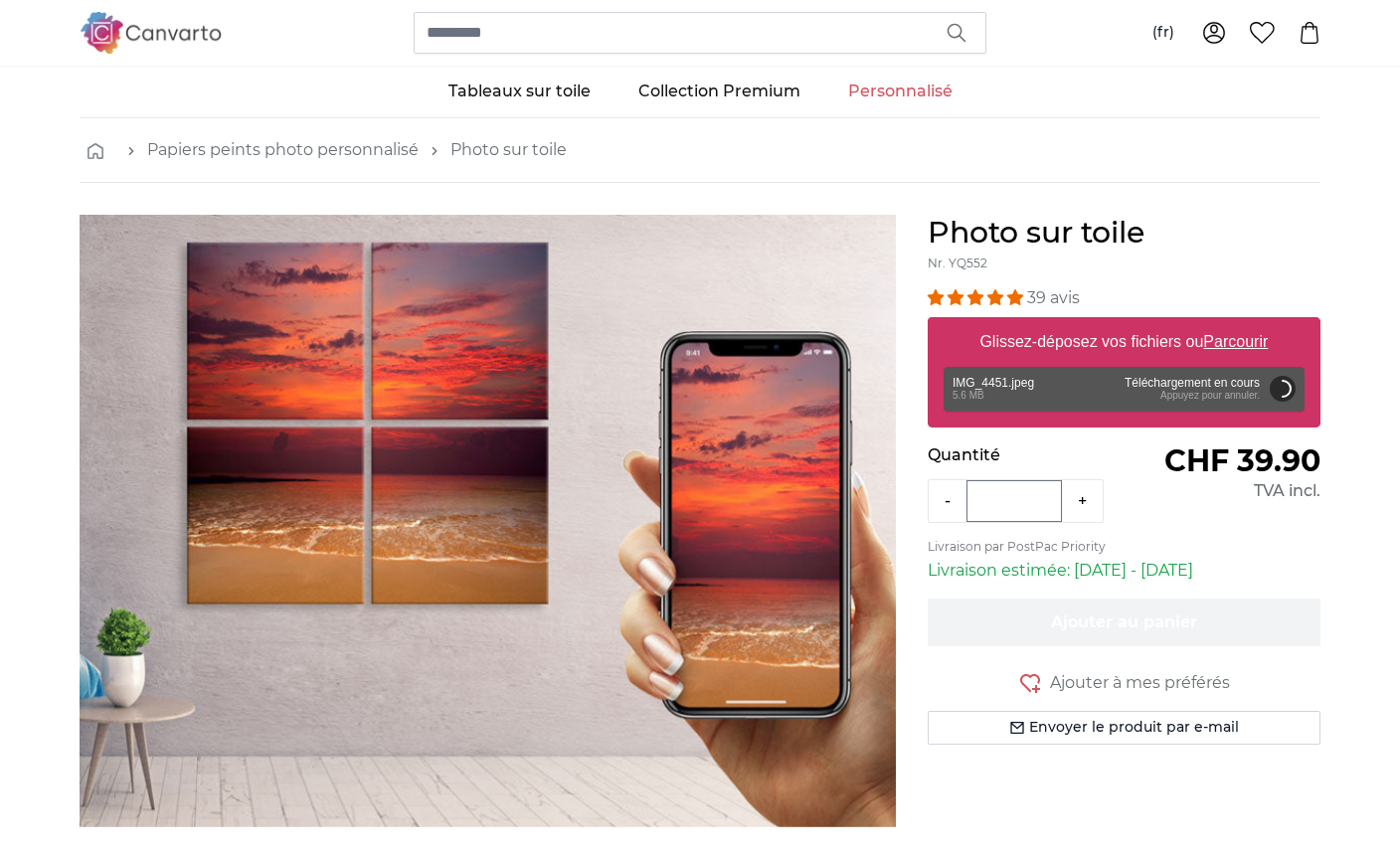 scroll, scrollTop: 0, scrollLeft: 0, axis: both 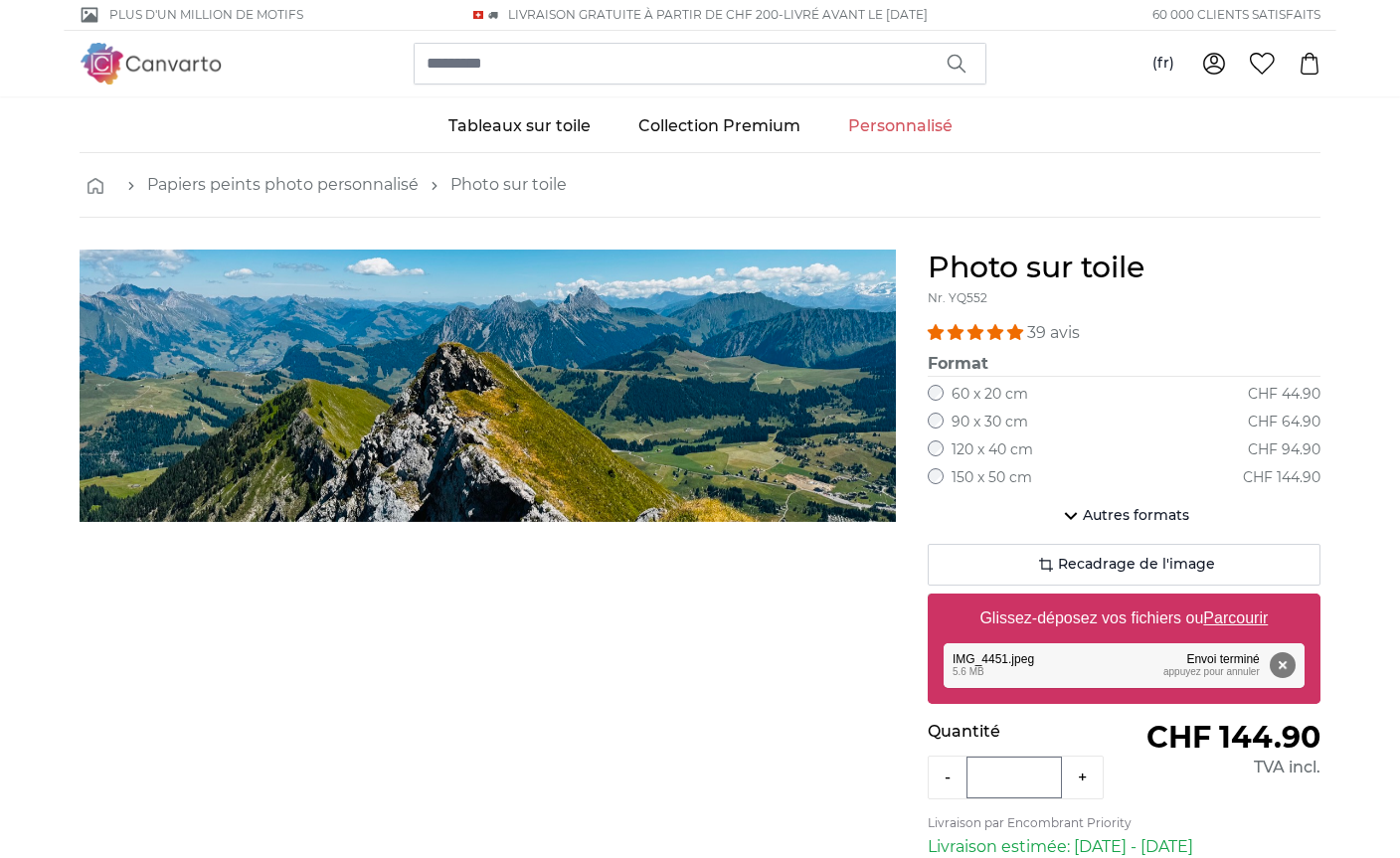 click on "Autres formats" 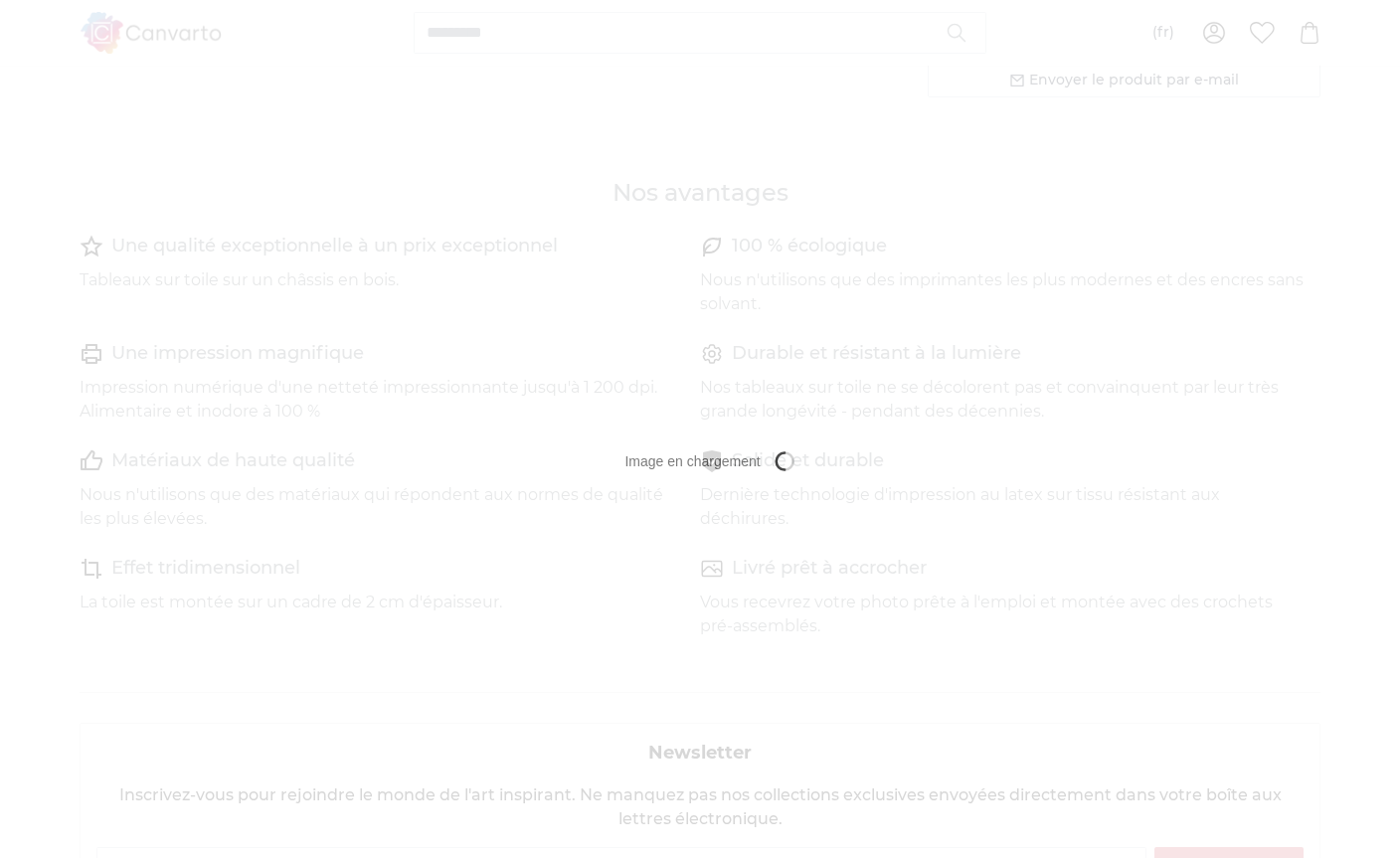 scroll, scrollTop: 0, scrollLeft: 0, axis: both 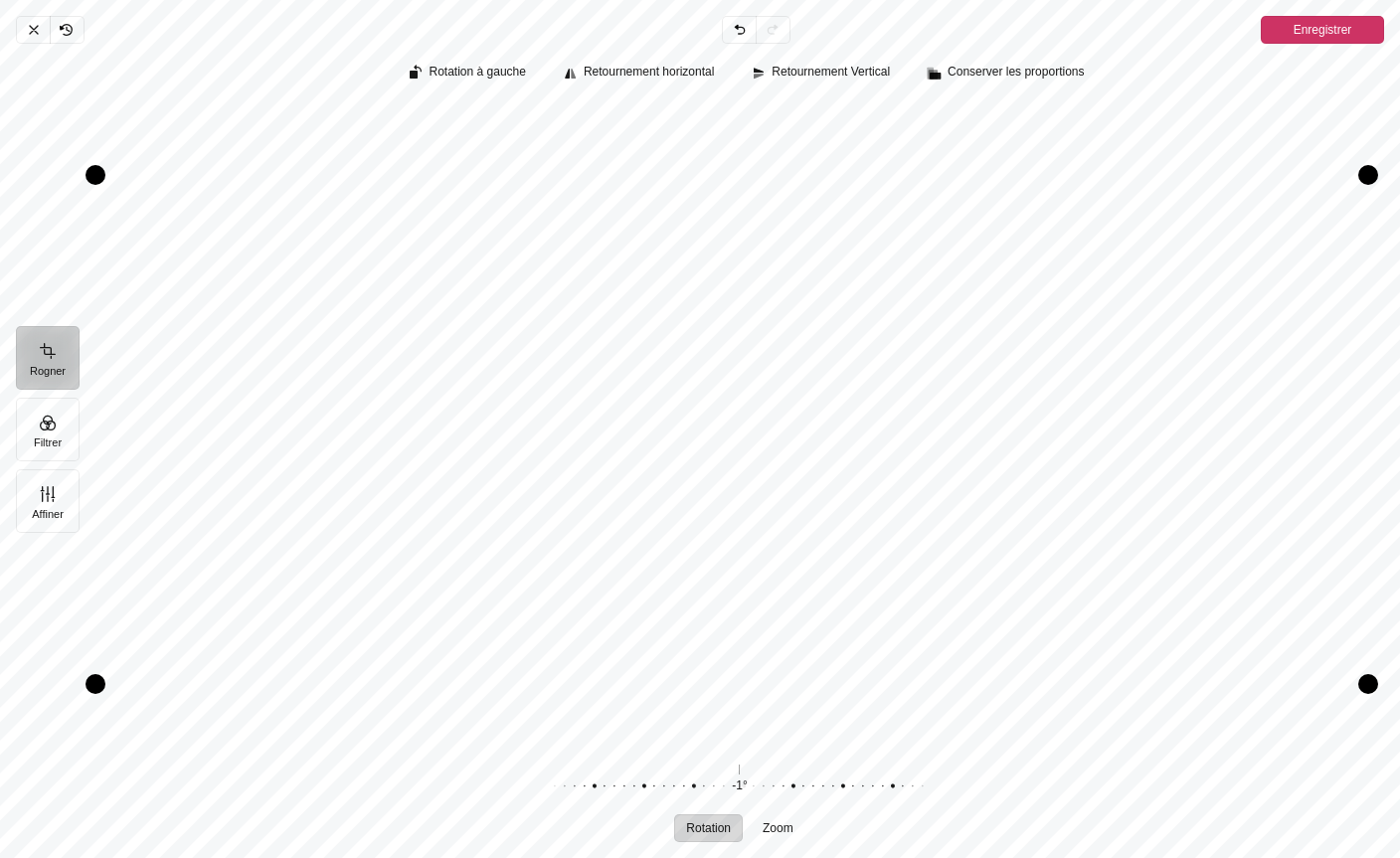 click on "Enregistrer" at bounding box center (1322, 30) 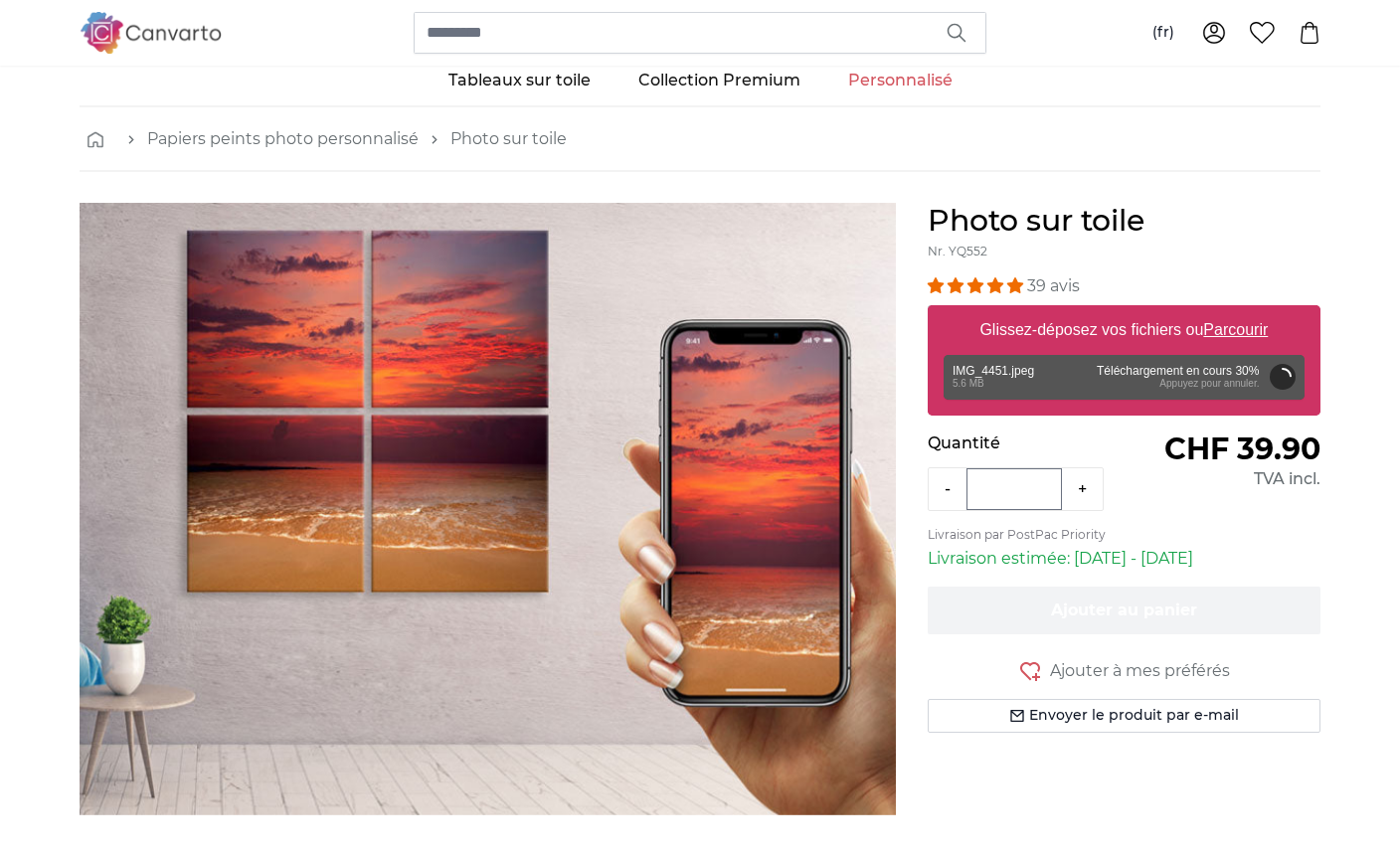 scroll, scrollTop: 0, scrollLeft: 0, axis: both 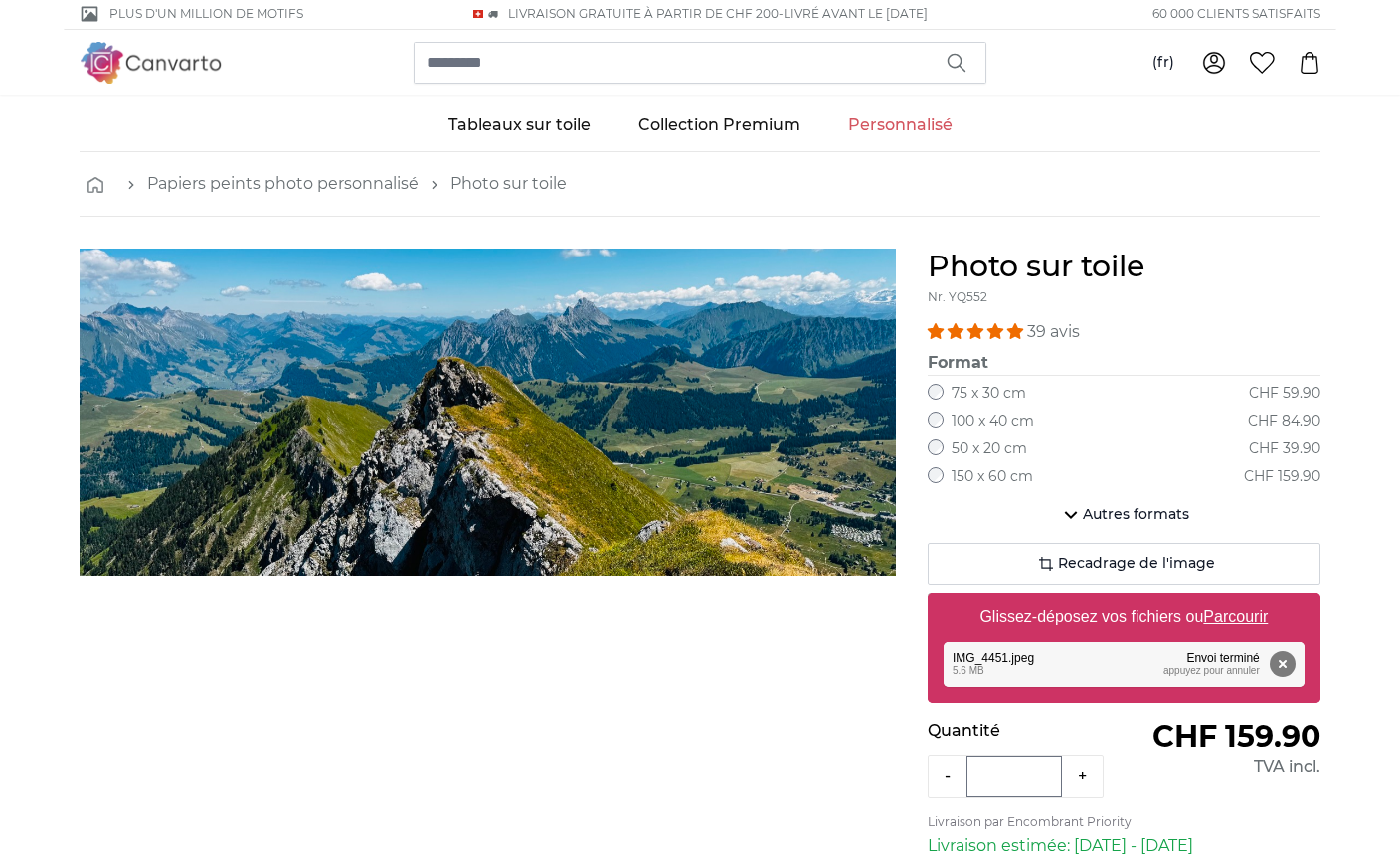 click at bounding box center [487, 412] 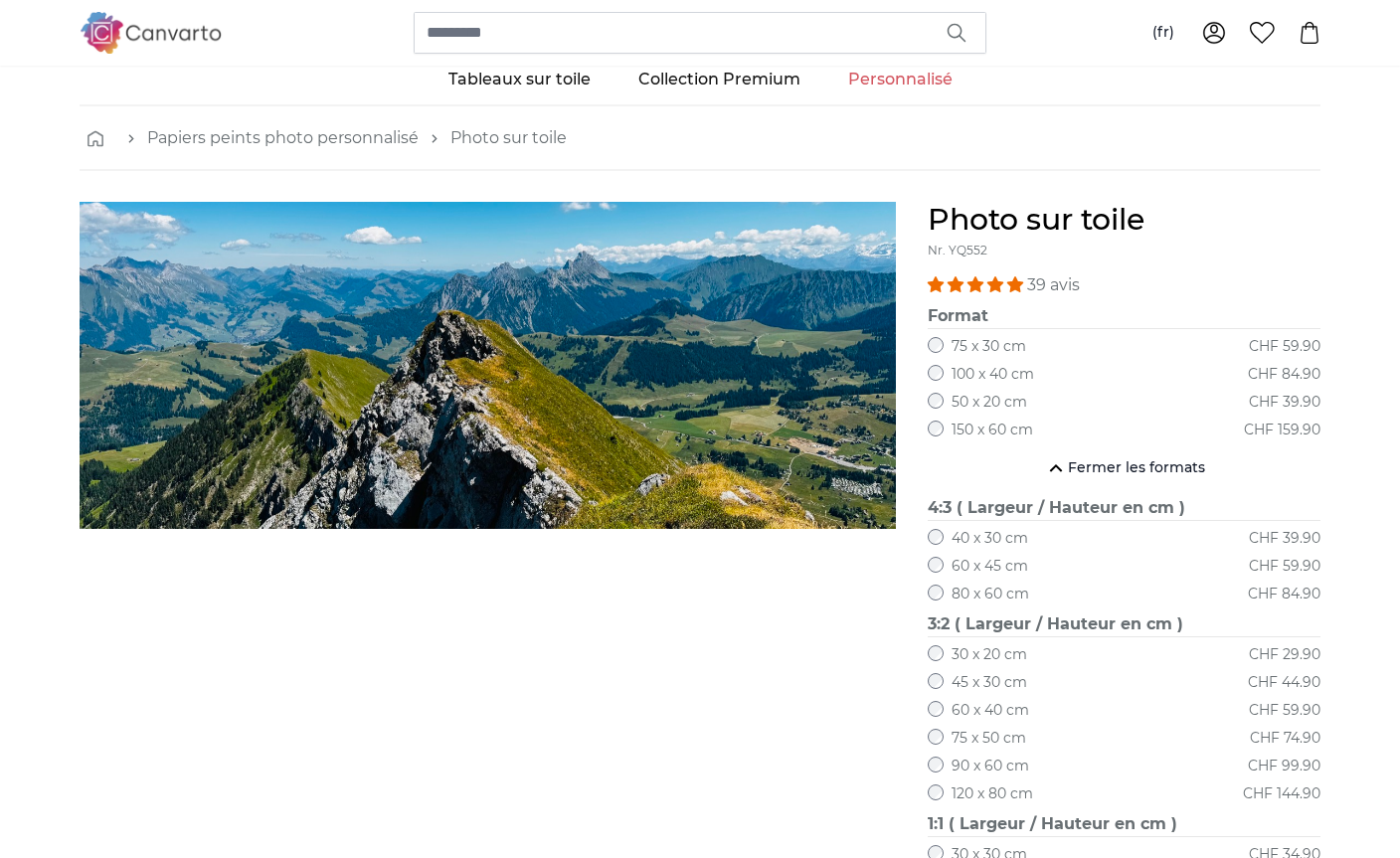 scroll, scrollTop: 0, scrollLeft: 0, axis: both 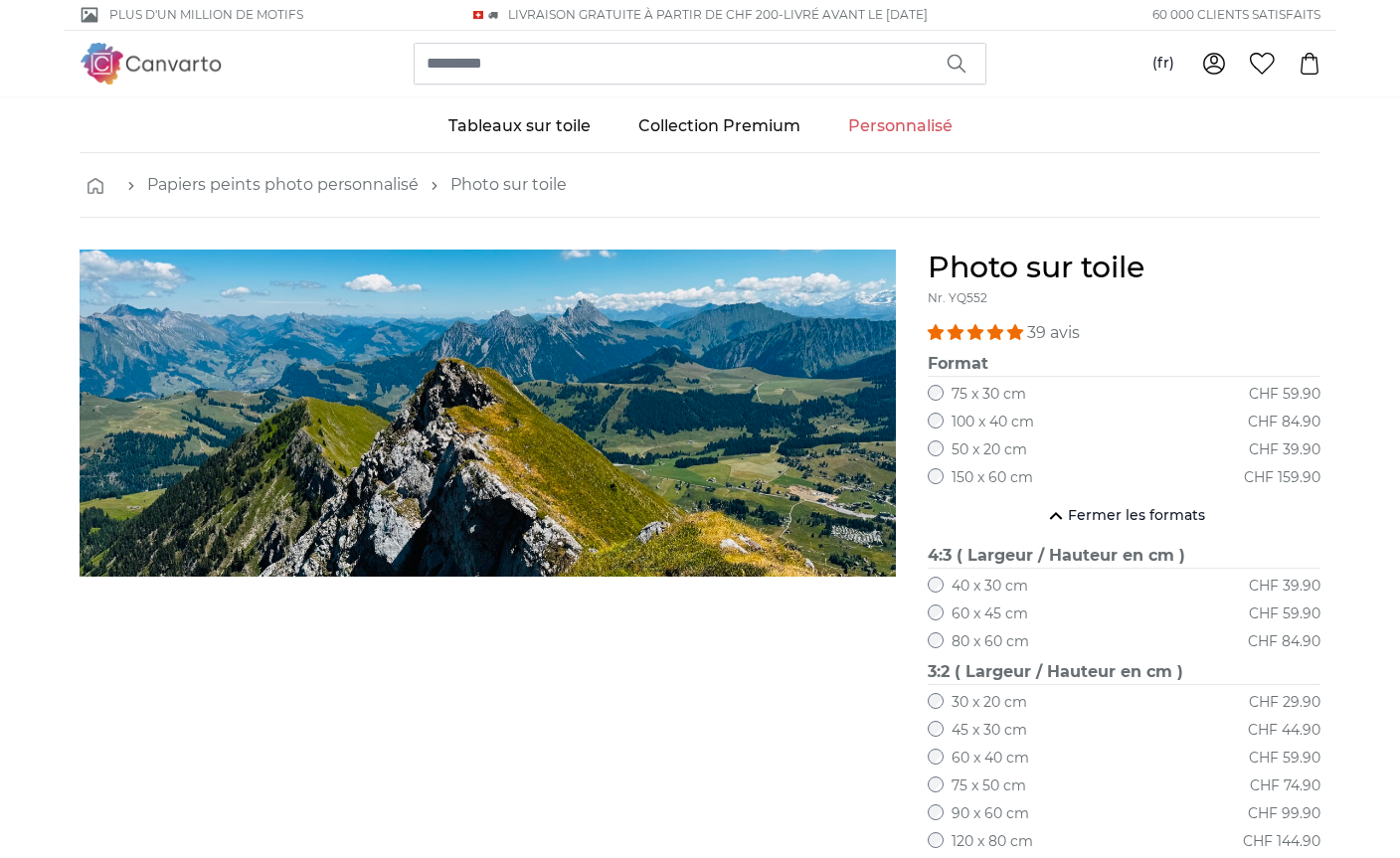 click at bounding box center [487, 413] 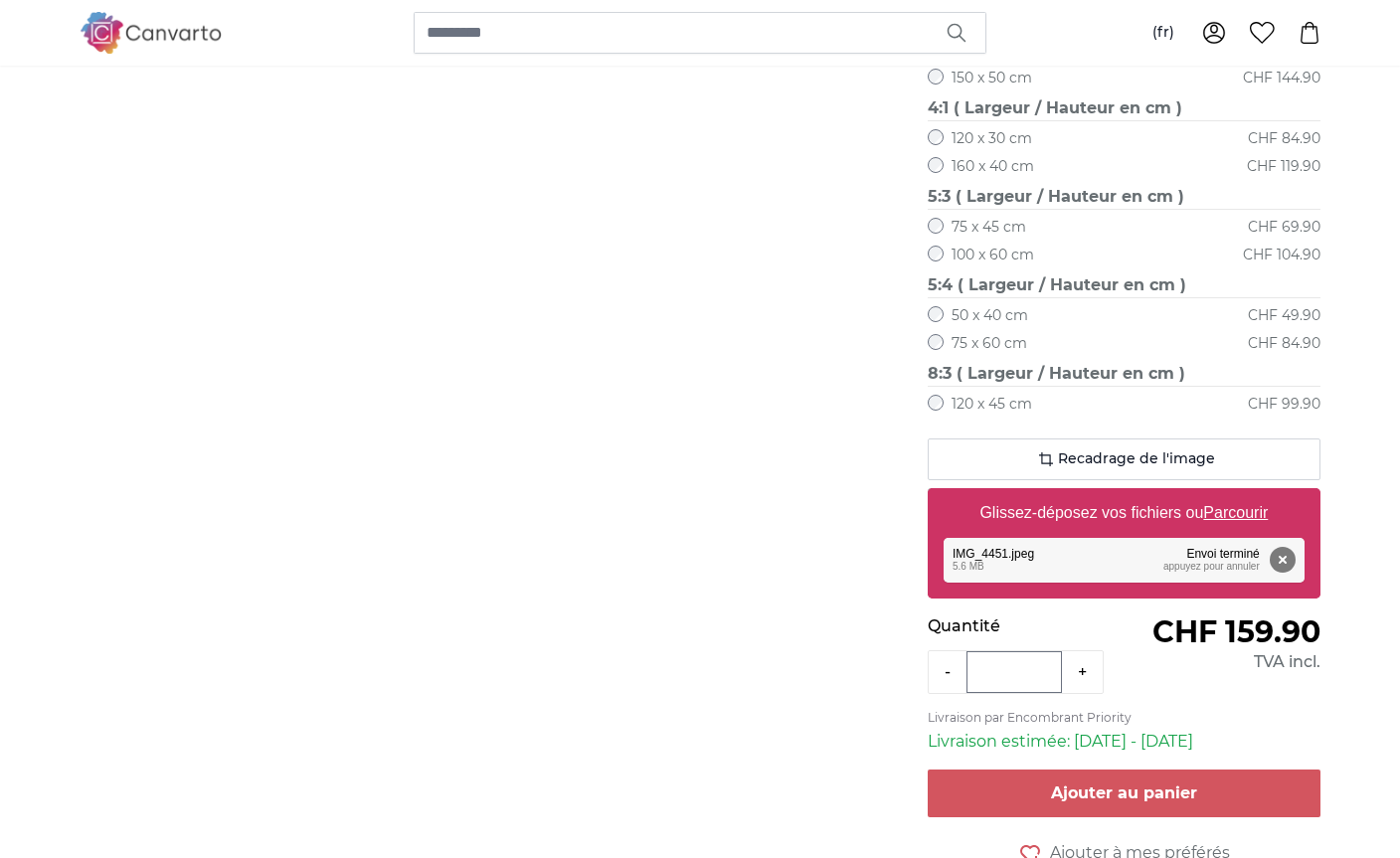 scroll, scrollTop: 1448, scrollLeft: 0, axis: vertical 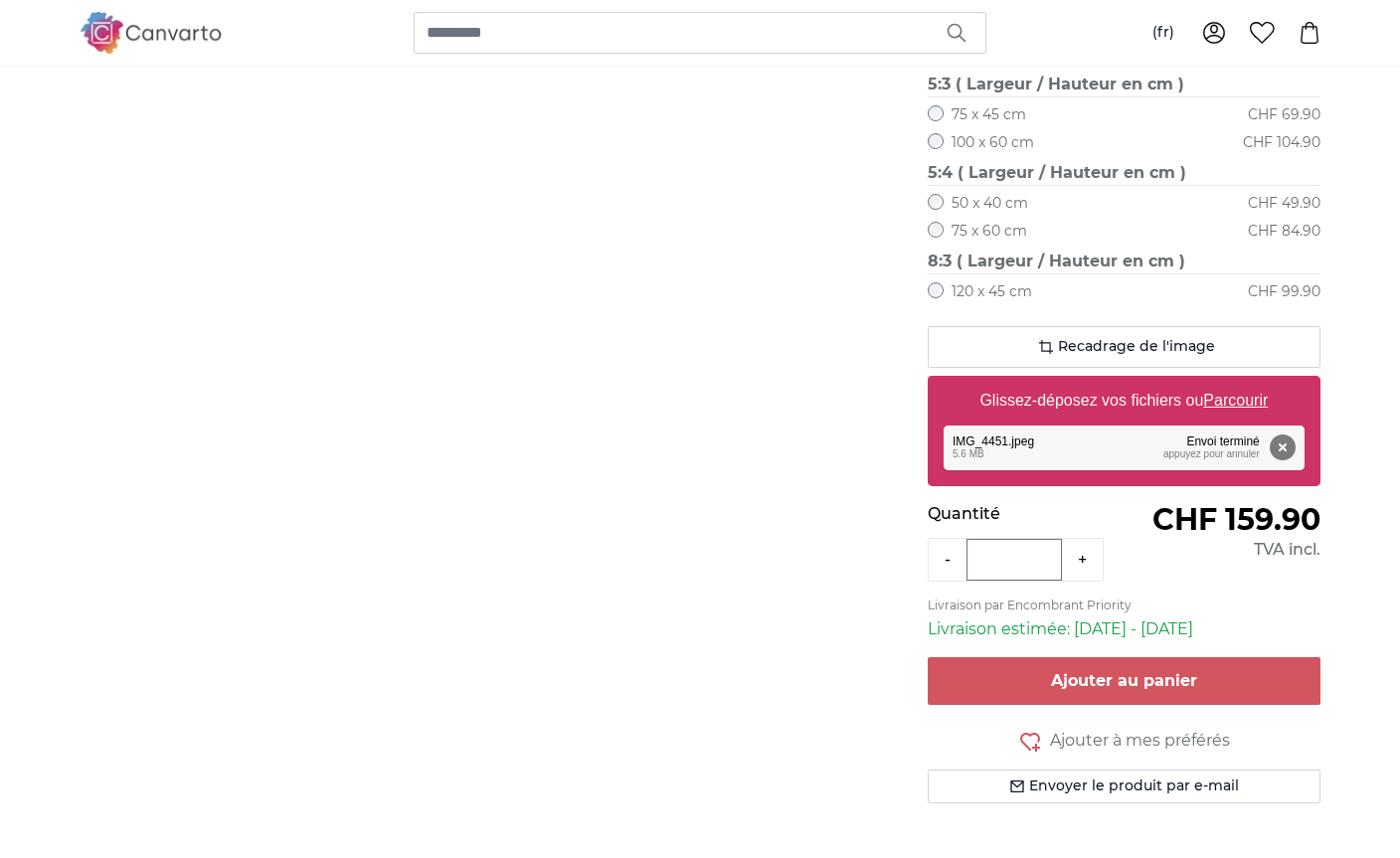 click on "Recadrage de l'image" 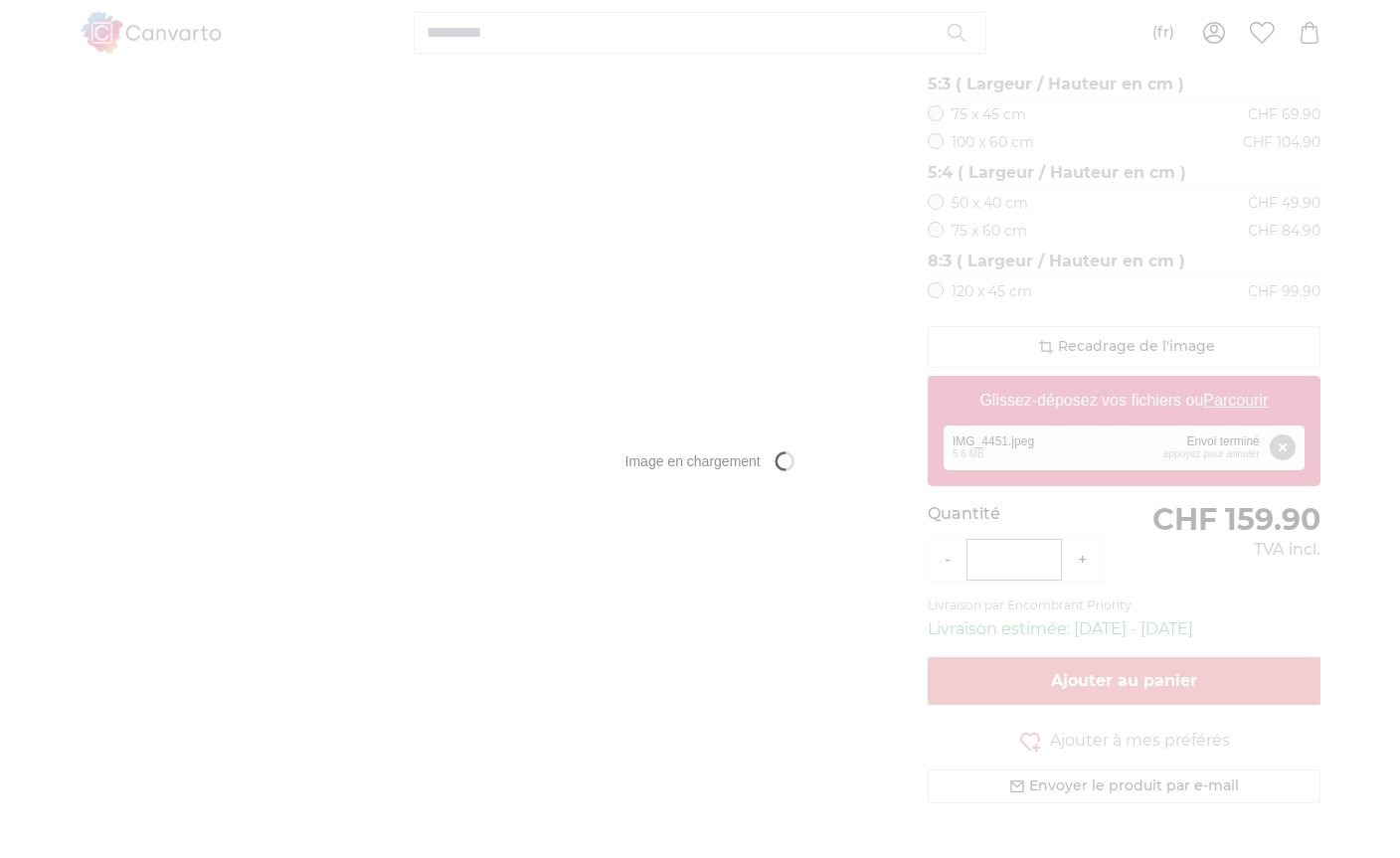 scroll, scrollTop: 0, scrollLeft: 0, axis: both 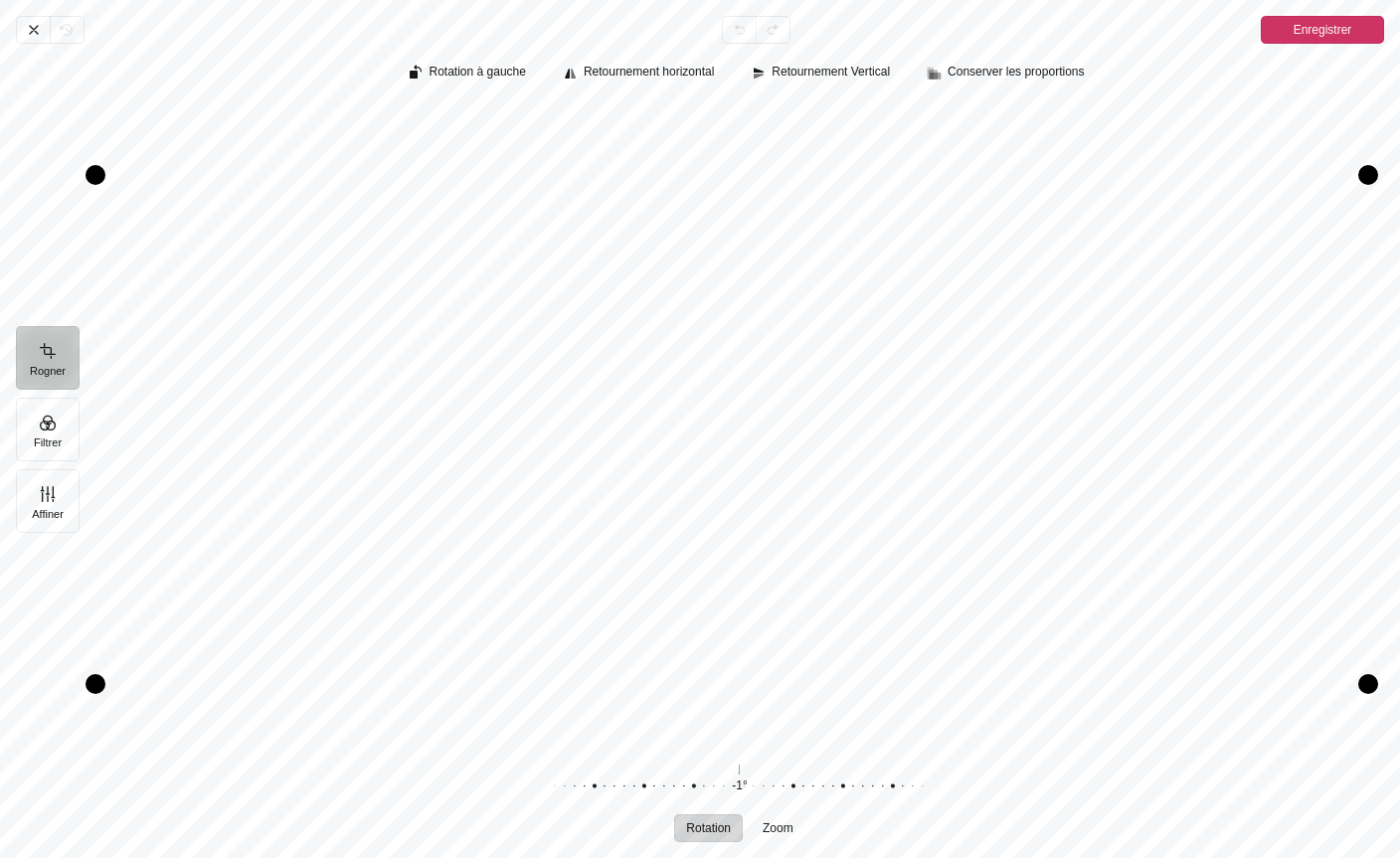 click on "Filtrer" at bounding box center [48, 429] 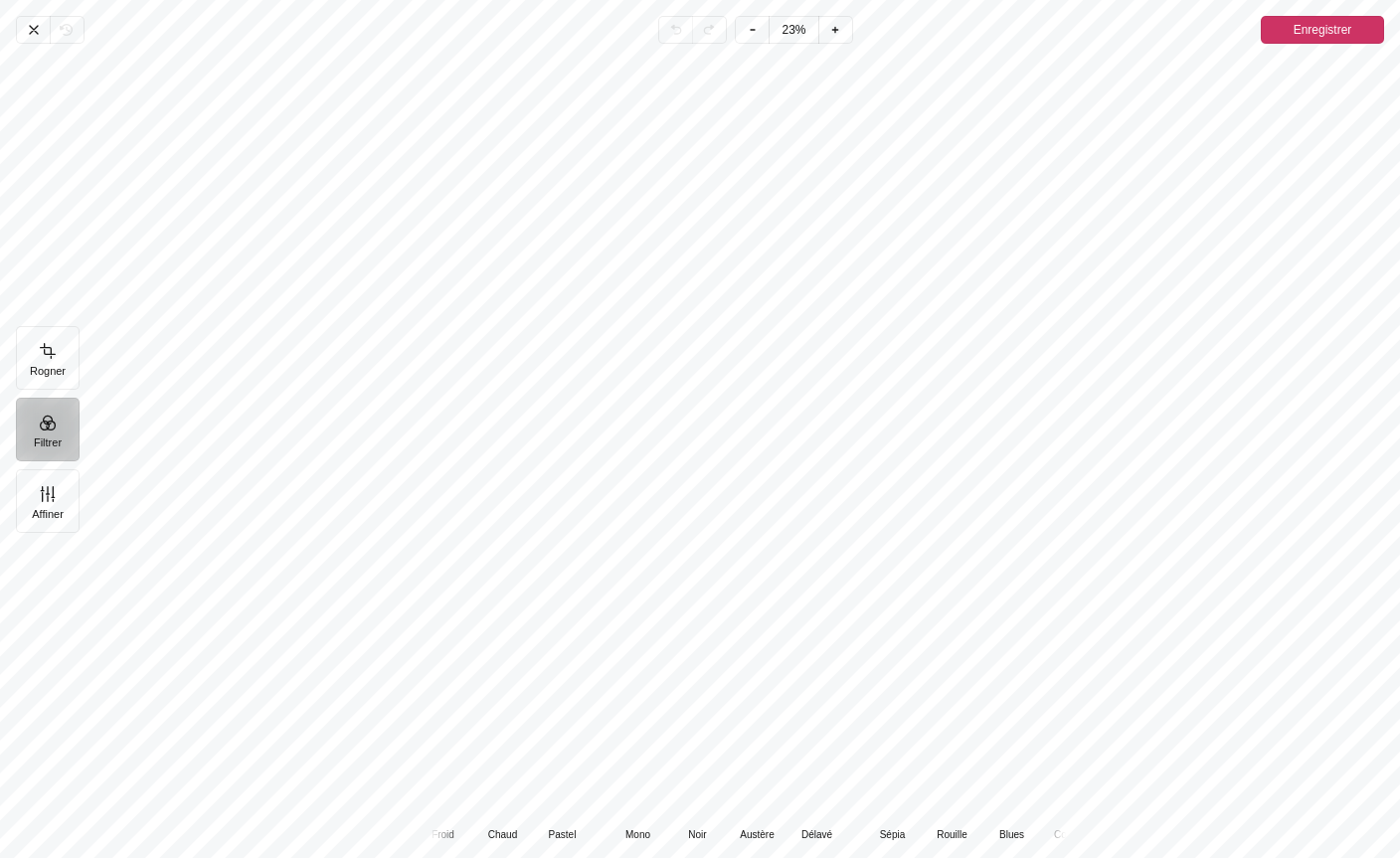 click at bounding box center [637, 790] 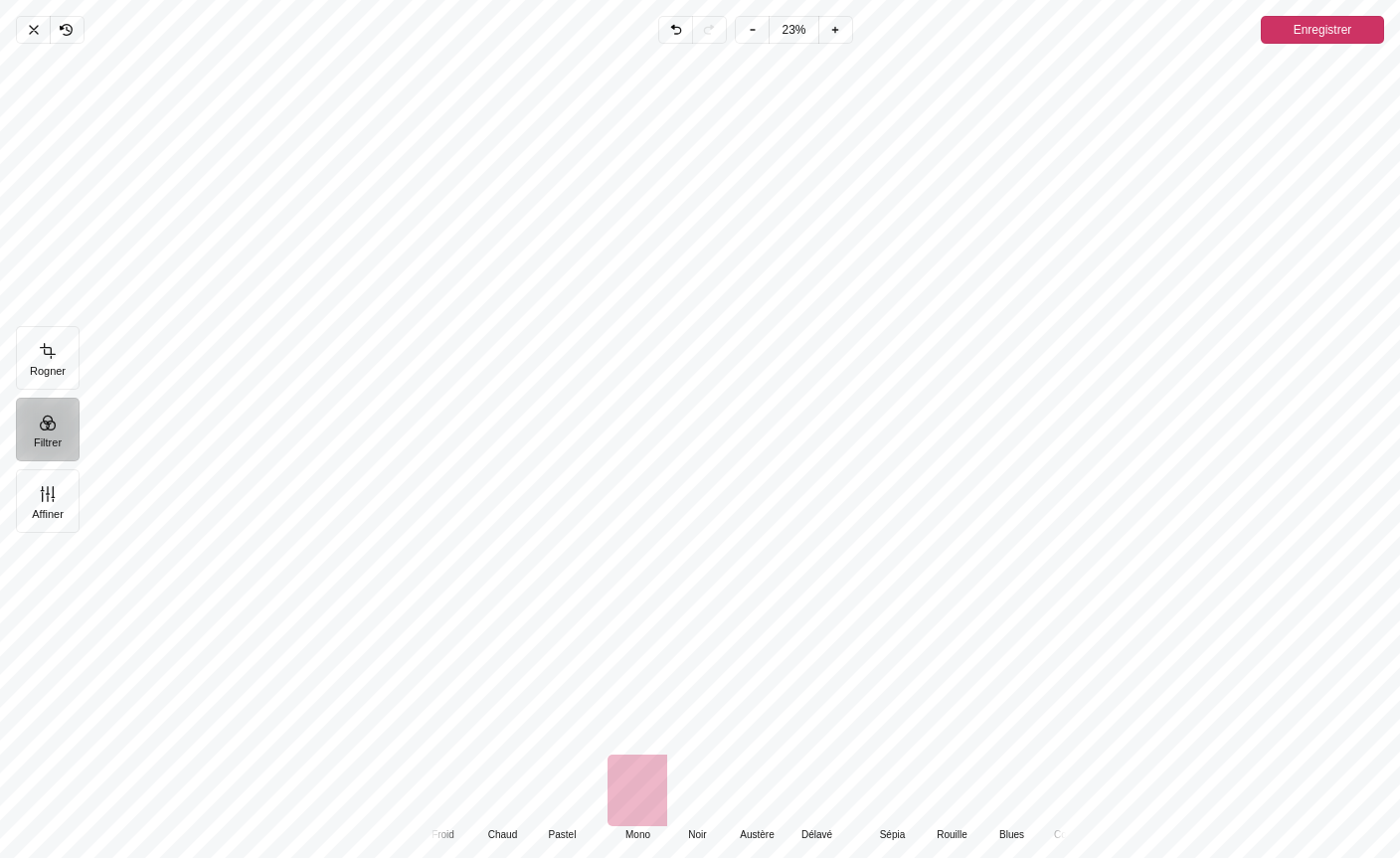 click at bounding box center (697, 790) 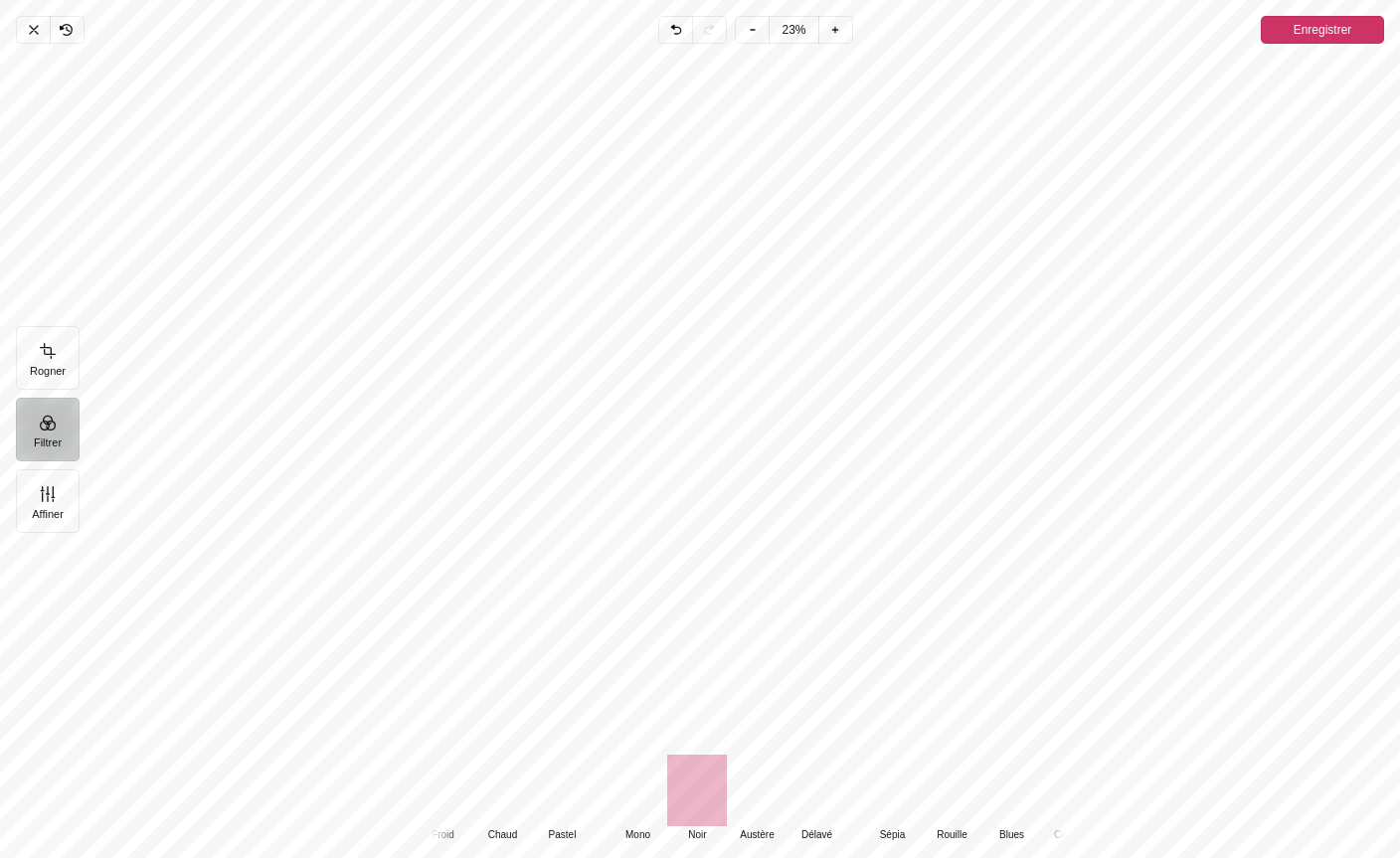 click at bounding box center [757, 790] 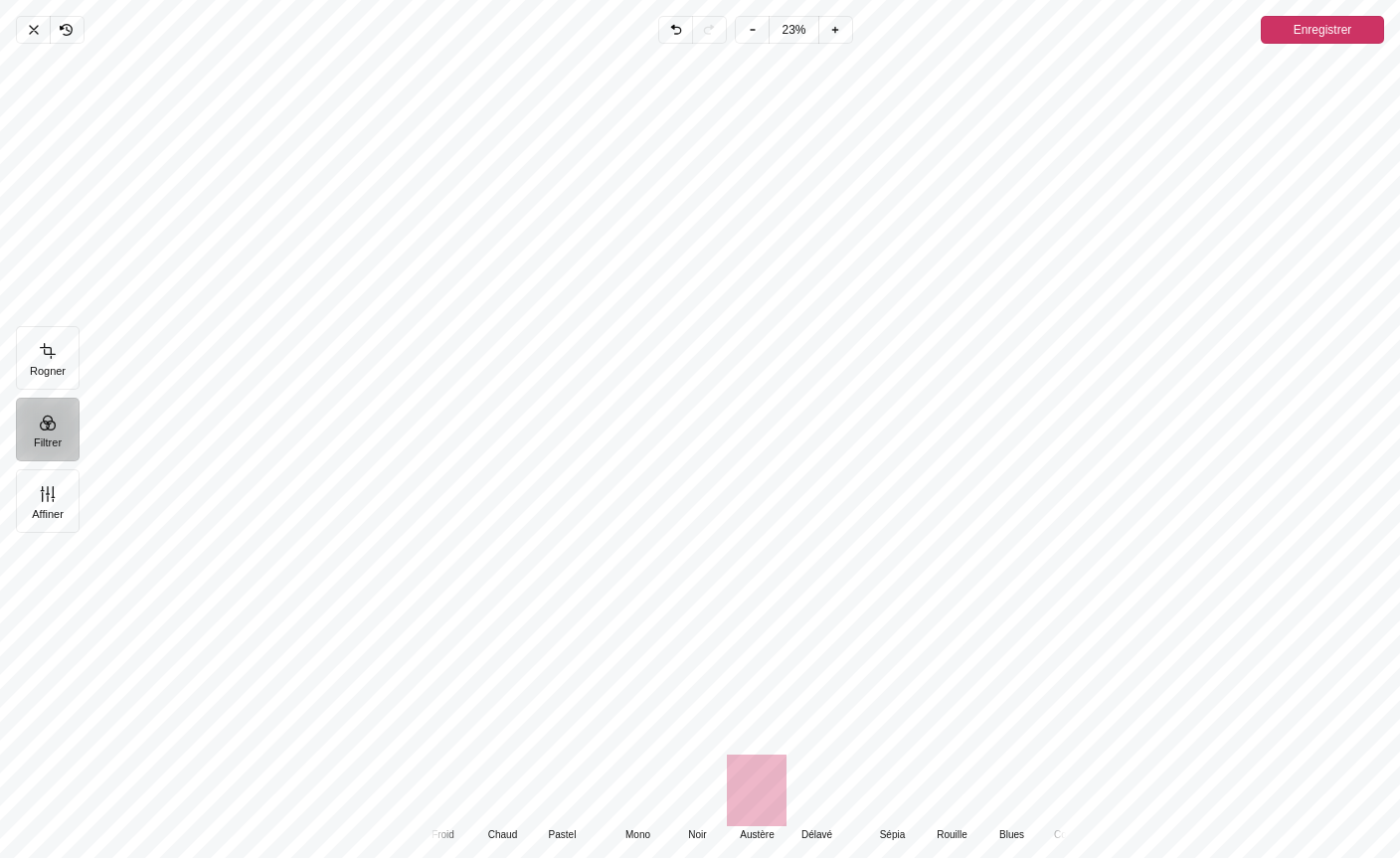 click at bounding box center (697, 790) 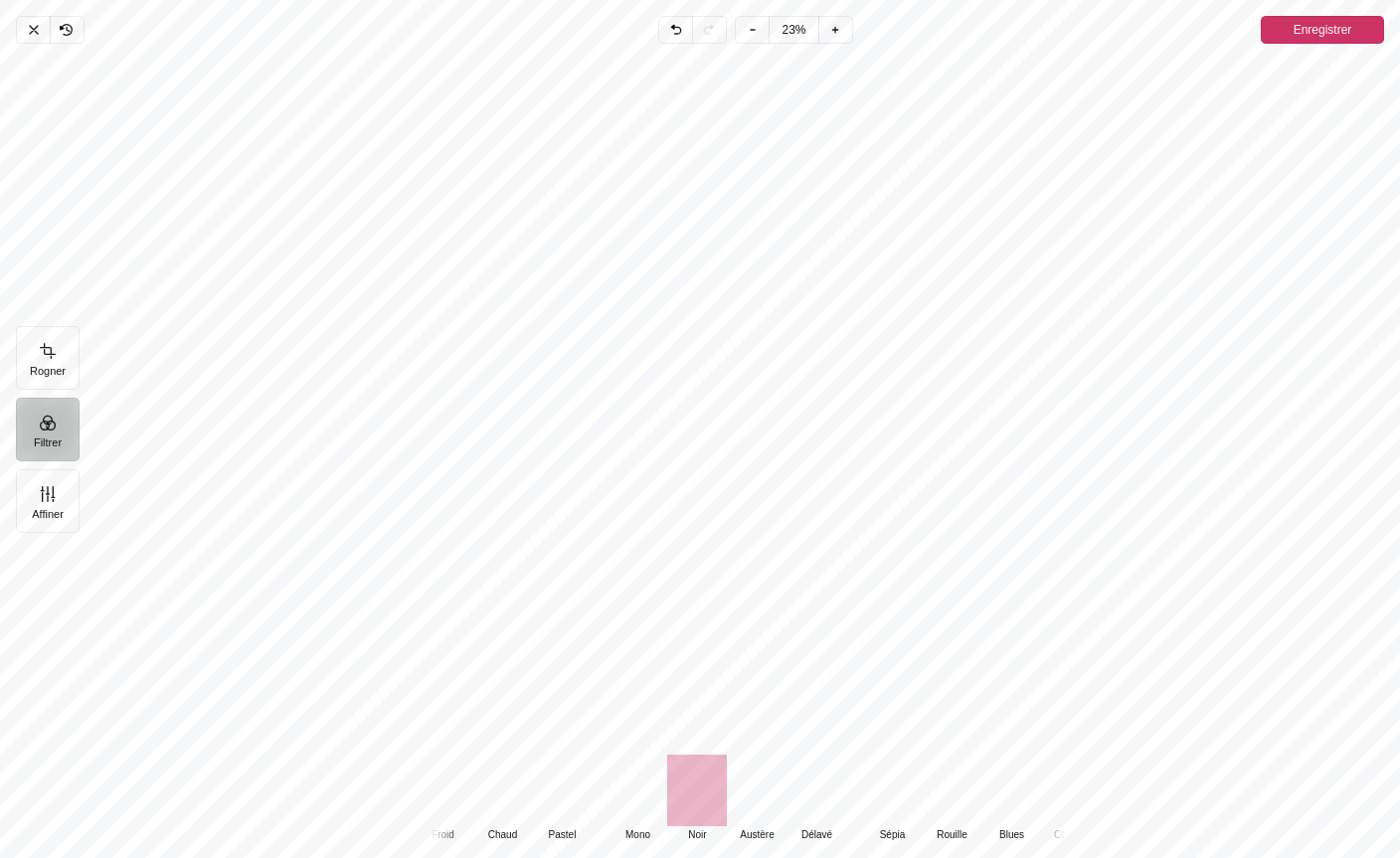 click at bounding box center [637, 790] 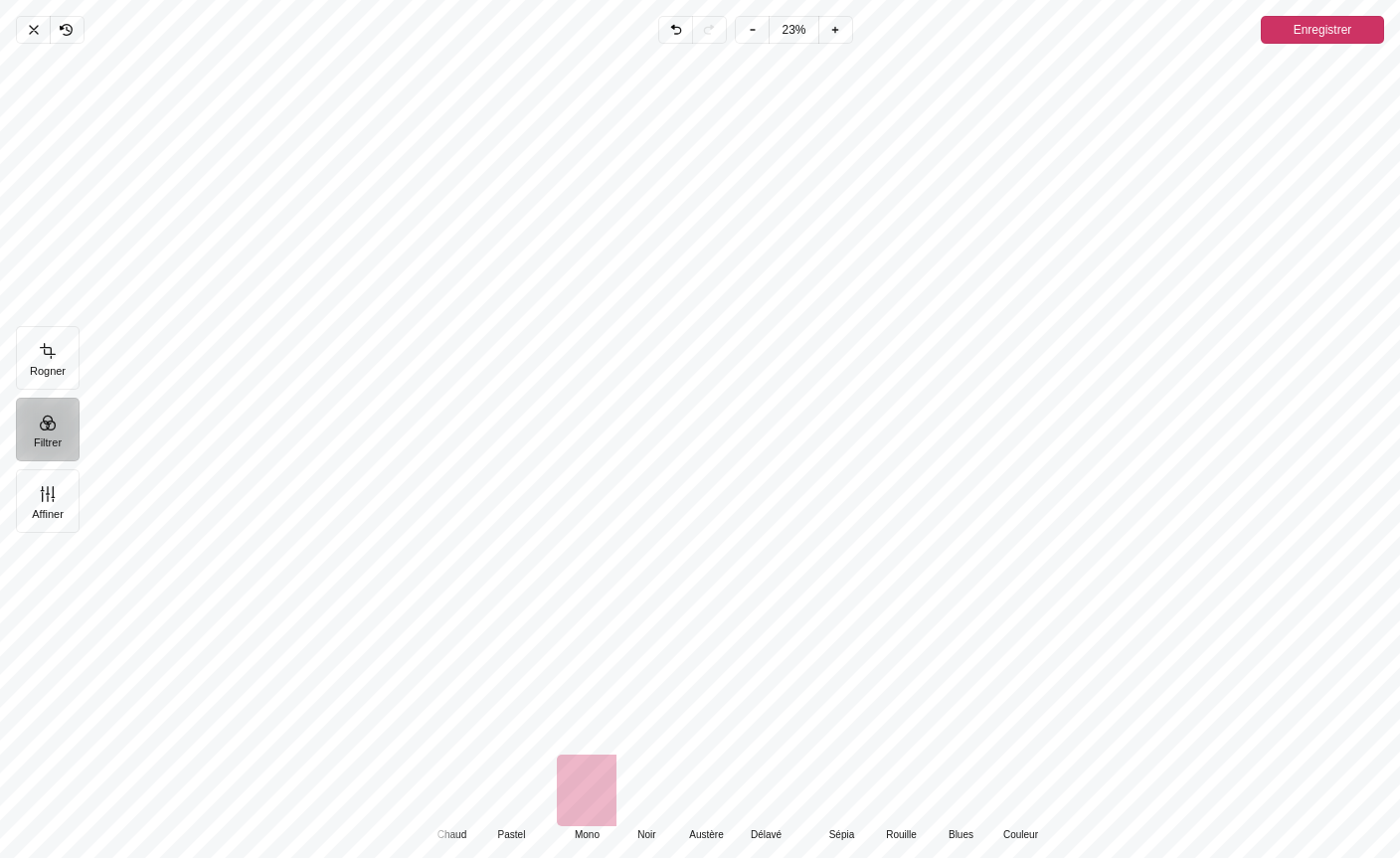 click at bounding box center [961, 790] 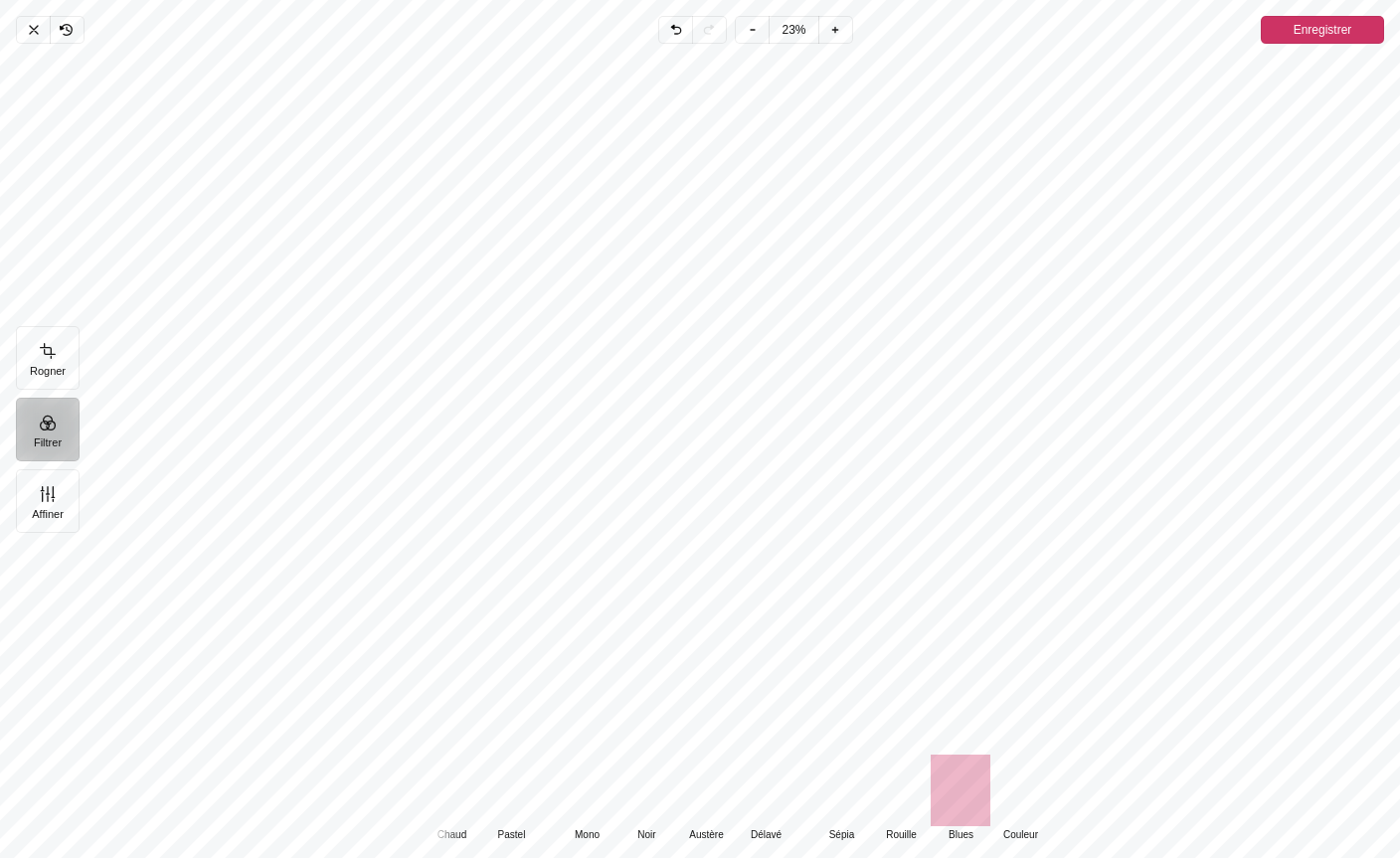 click at bounding box center [1020, 790] 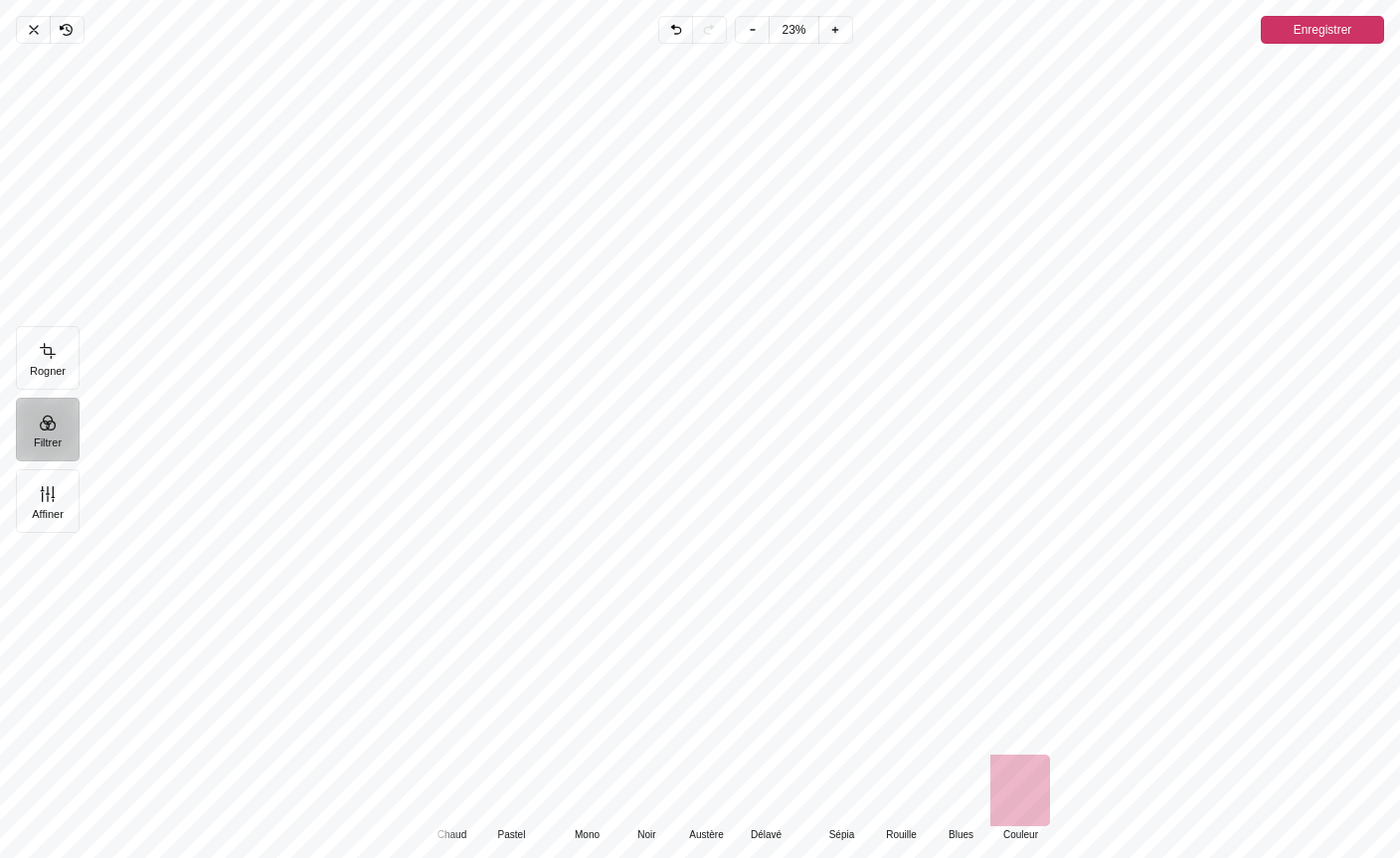 click at bounding box center [1020, 790] 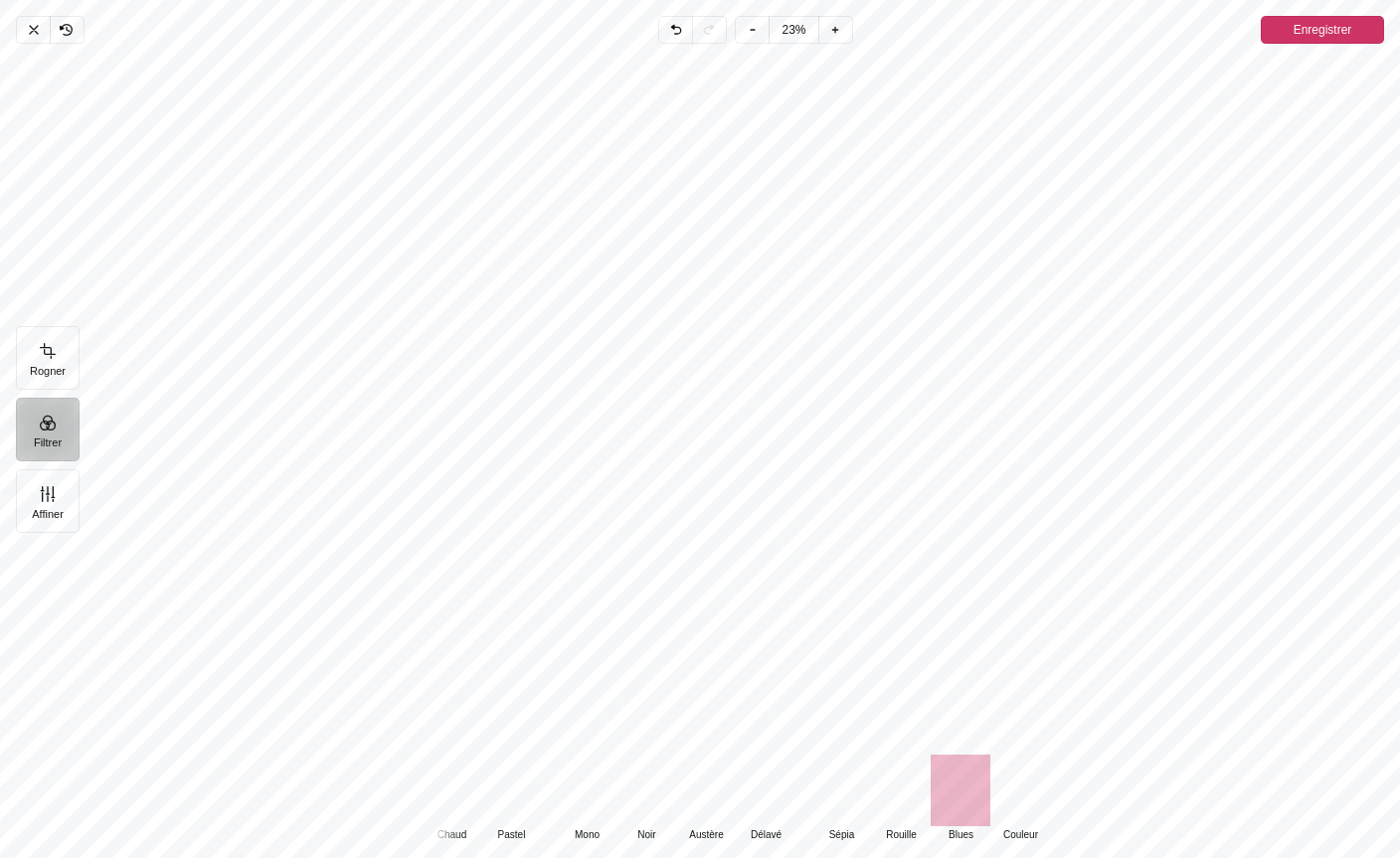 click at bounding box center [901, 790] 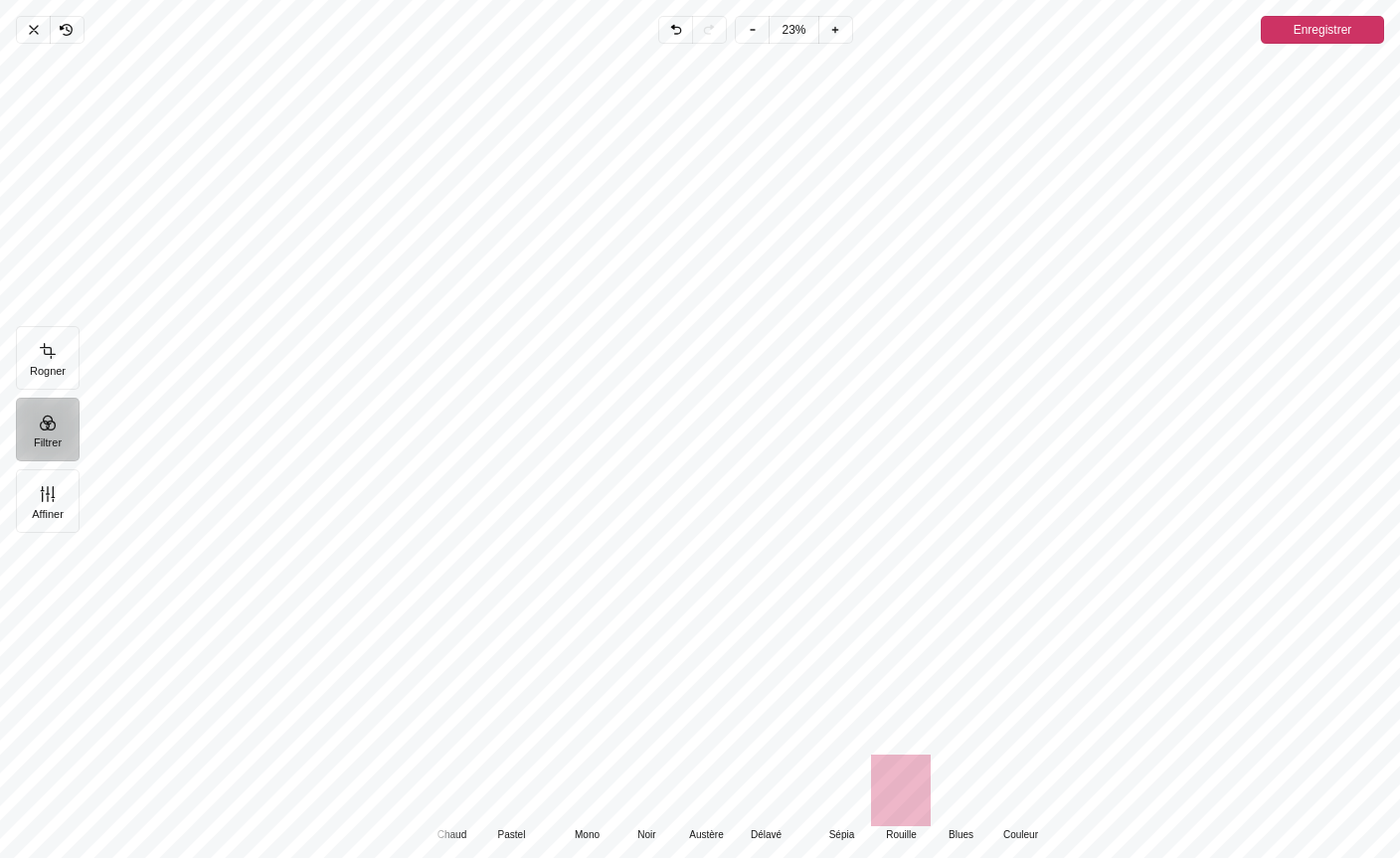click at bounding box center [841, 790] 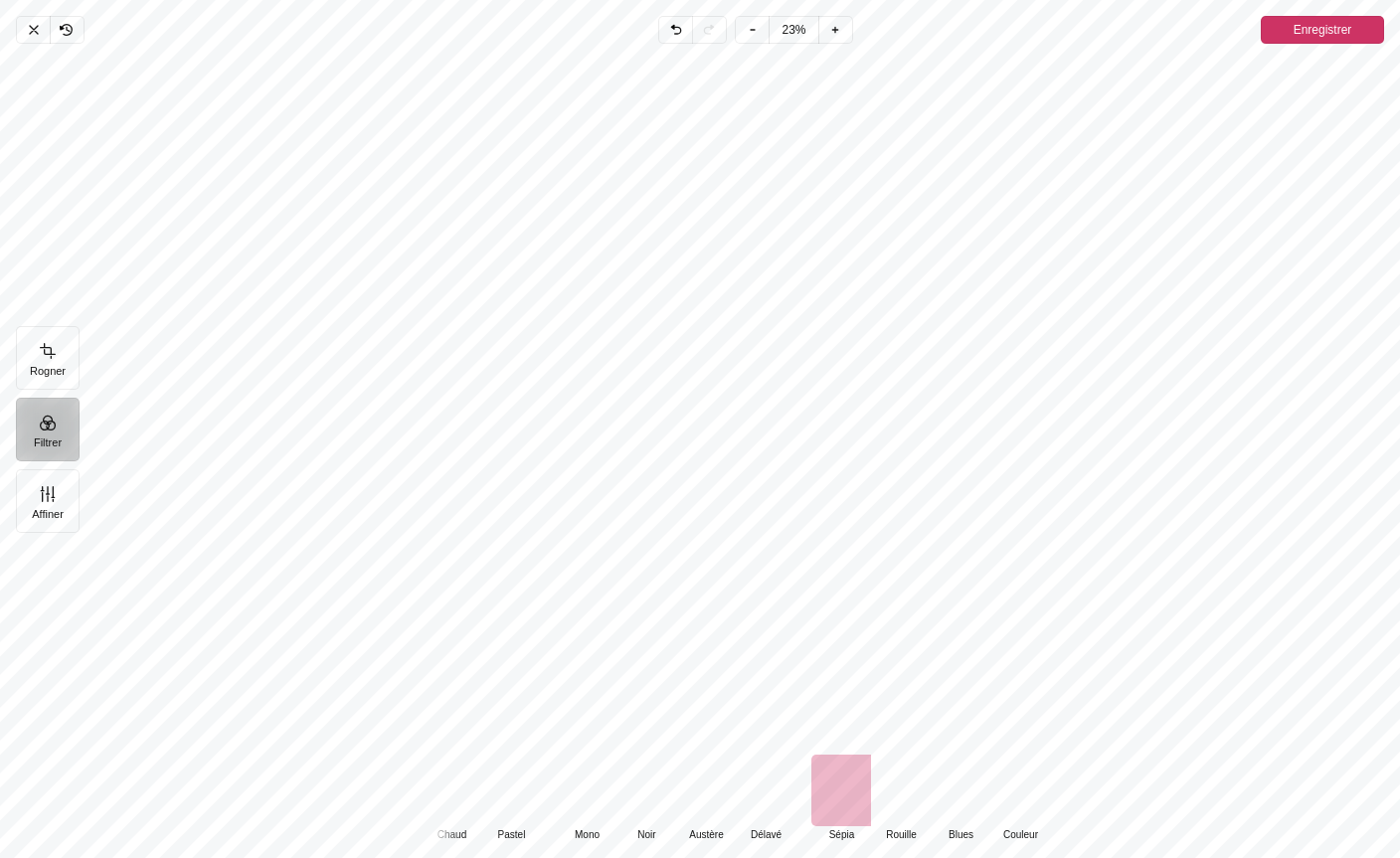 click at bounding box center (961, 790) 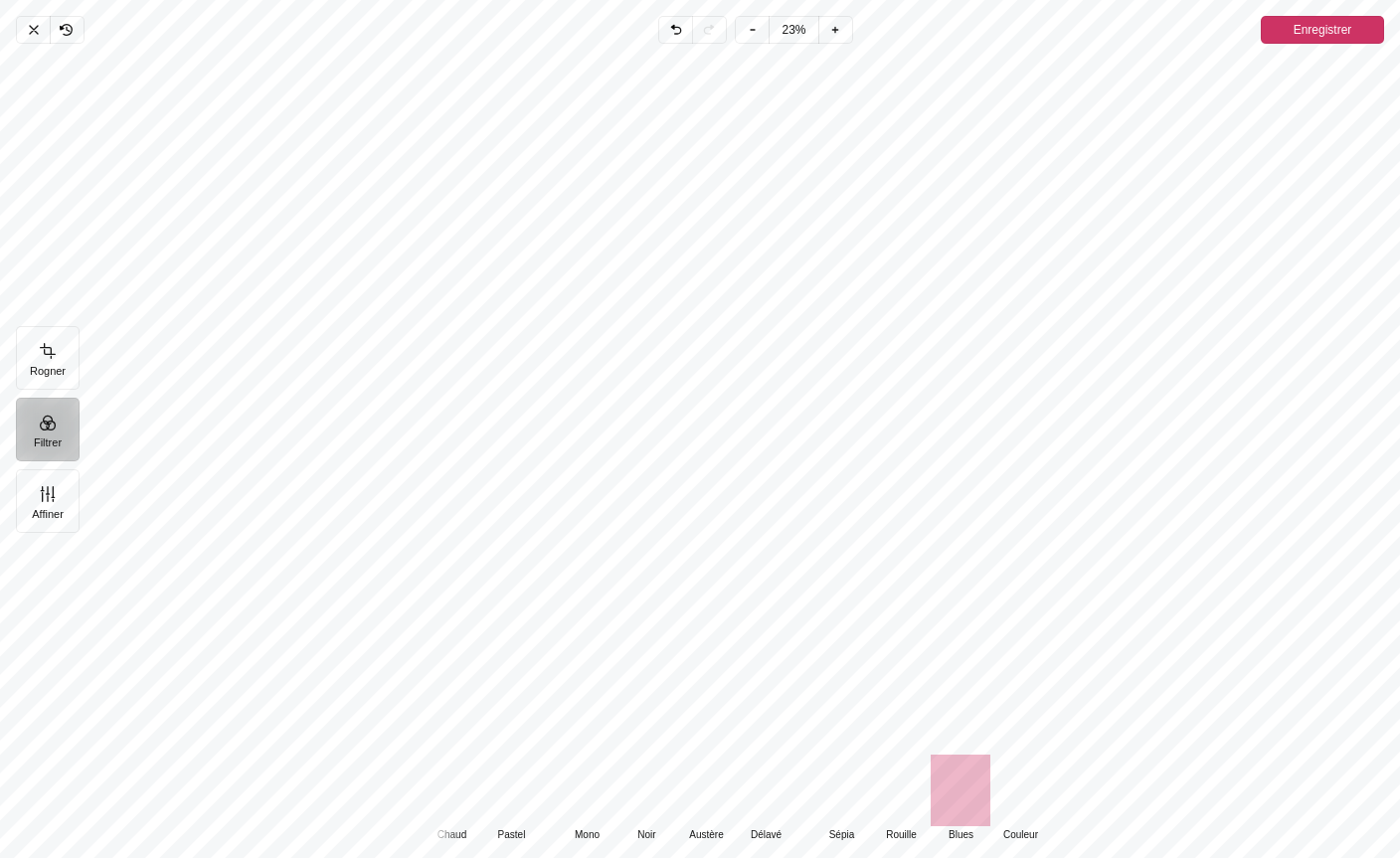 click at bounding box center [706, 790] 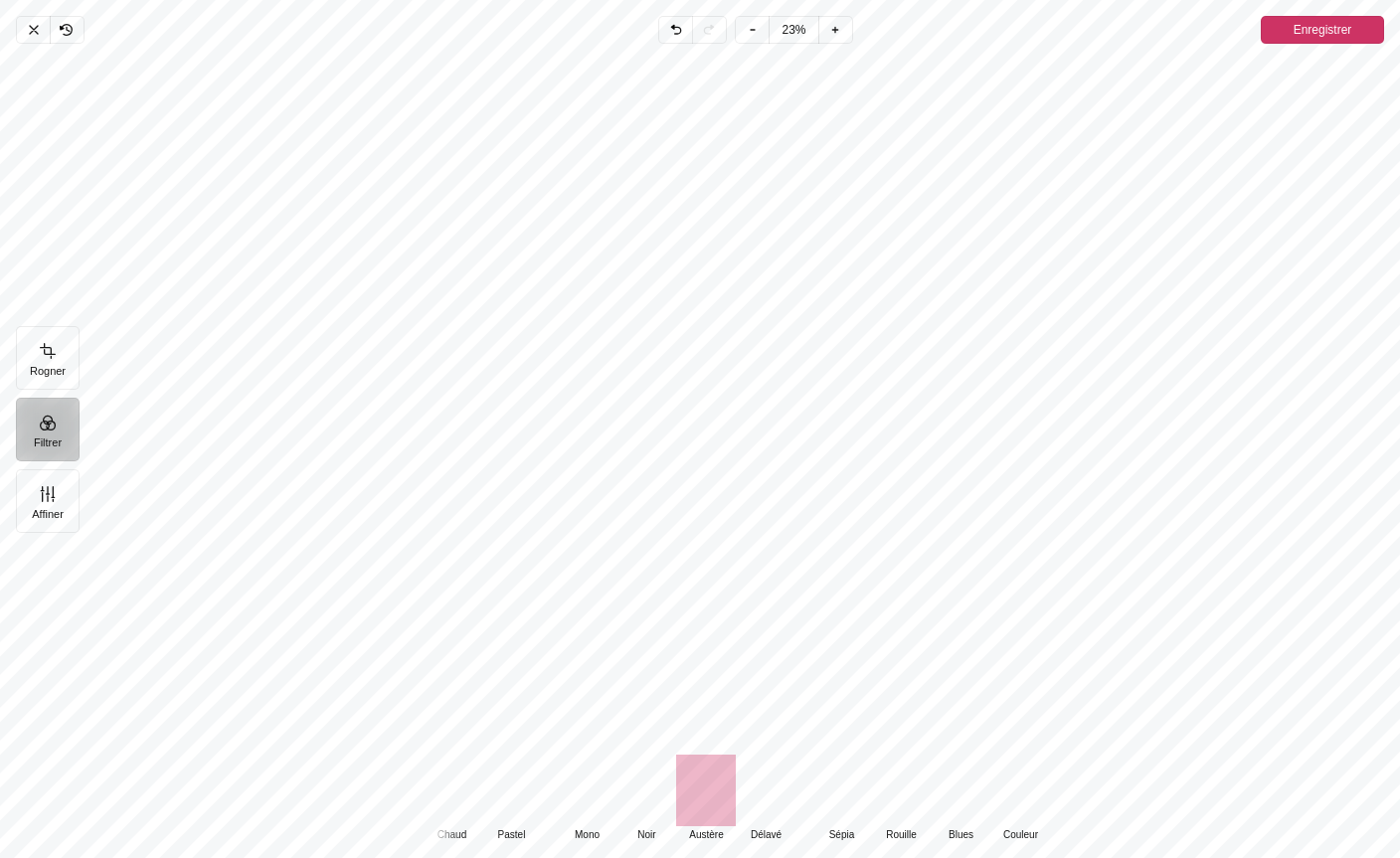 click at bounding box center [646, 790] 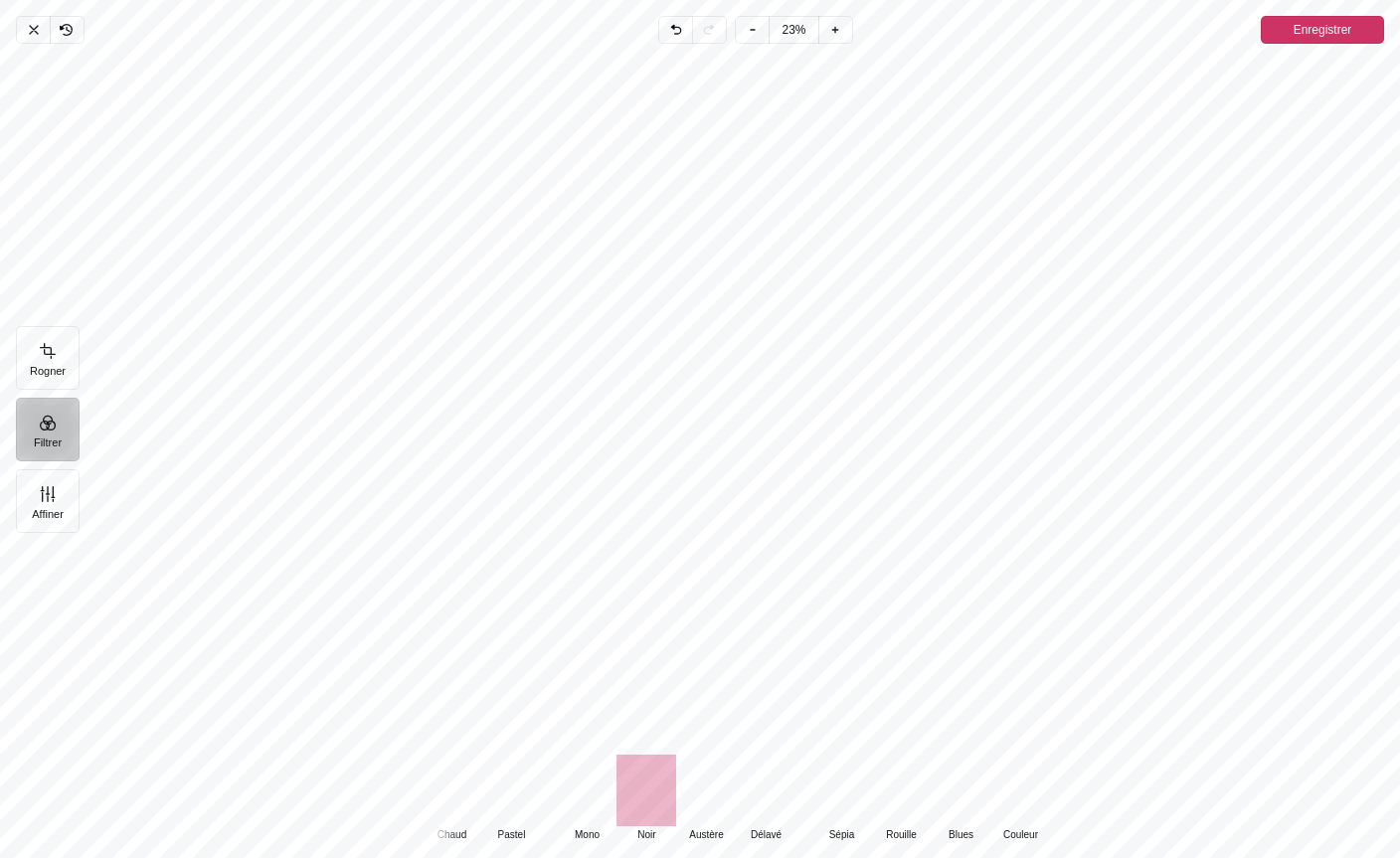 click at bounding box center [706, 790] 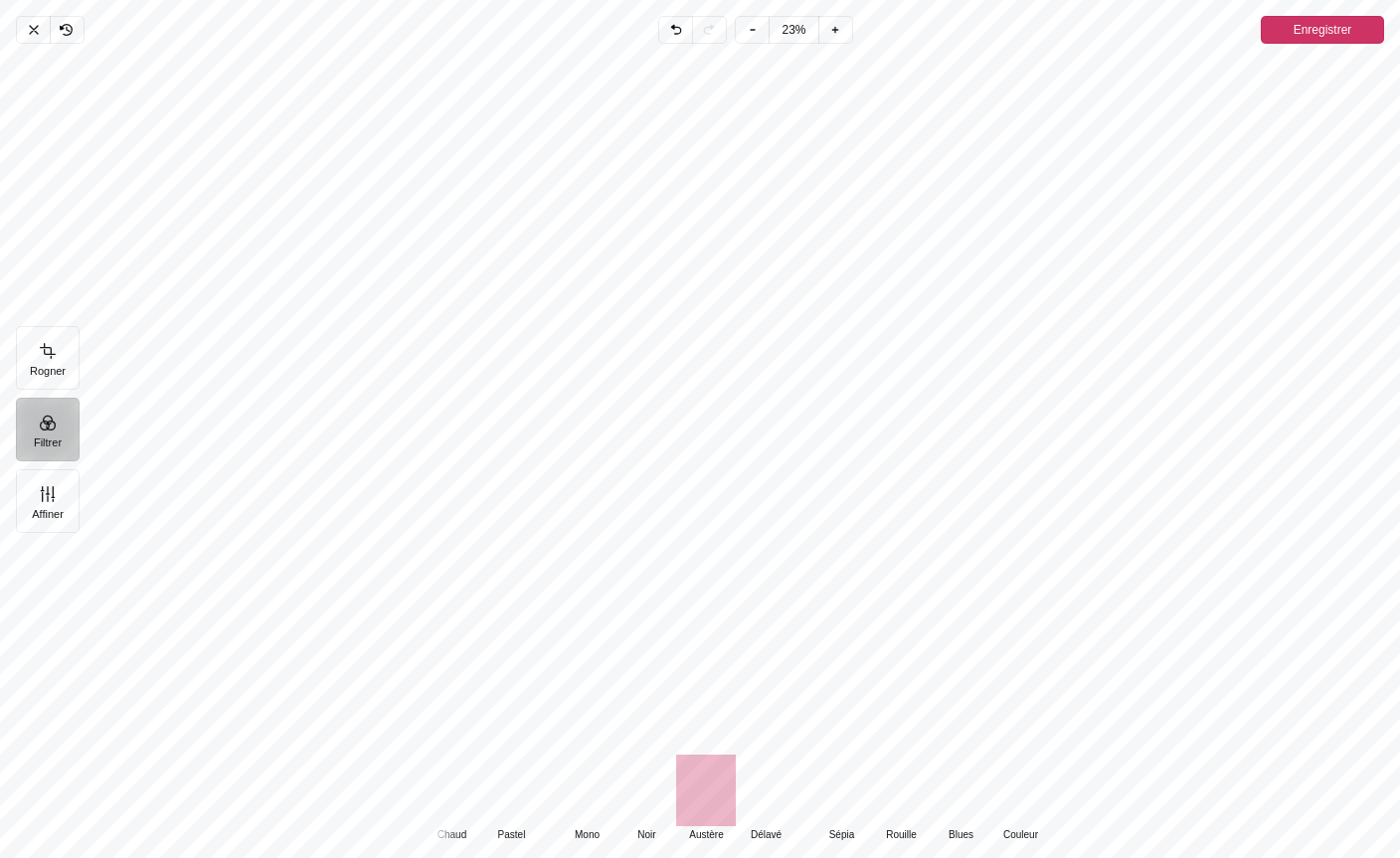click at bounding box center (646, 790) 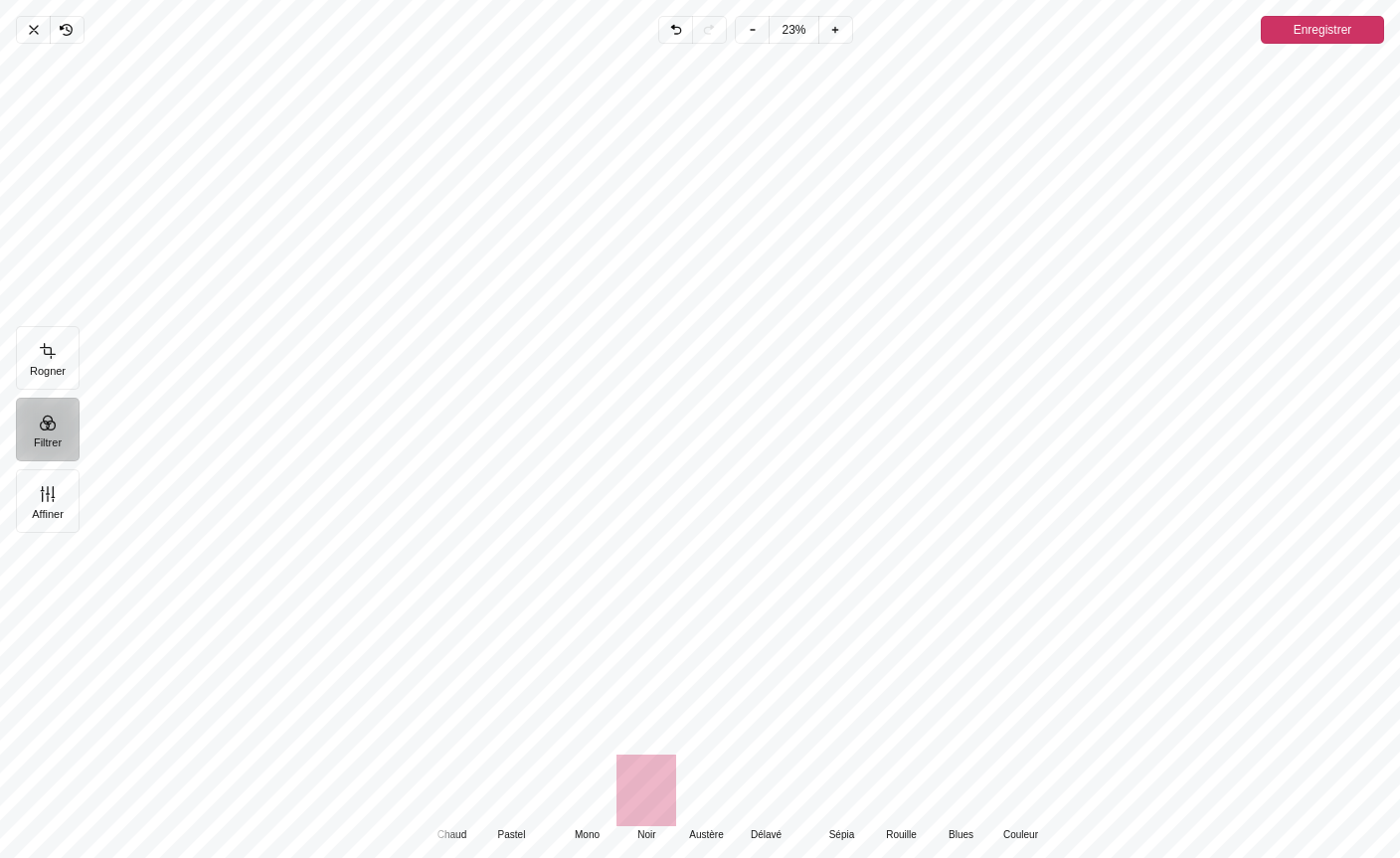 click at bounding box center (706, 790) 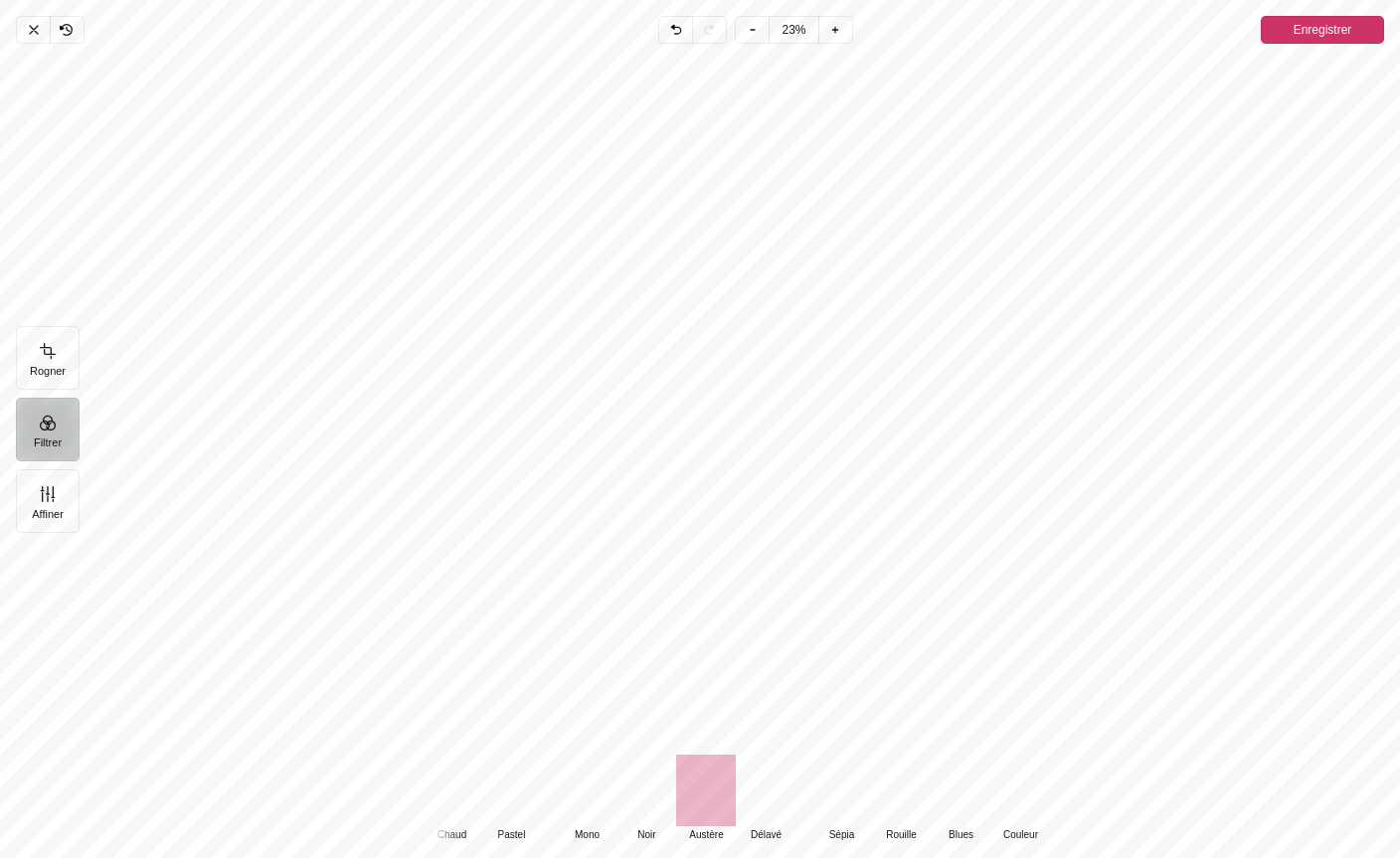 click at bounding box center [646, 790] 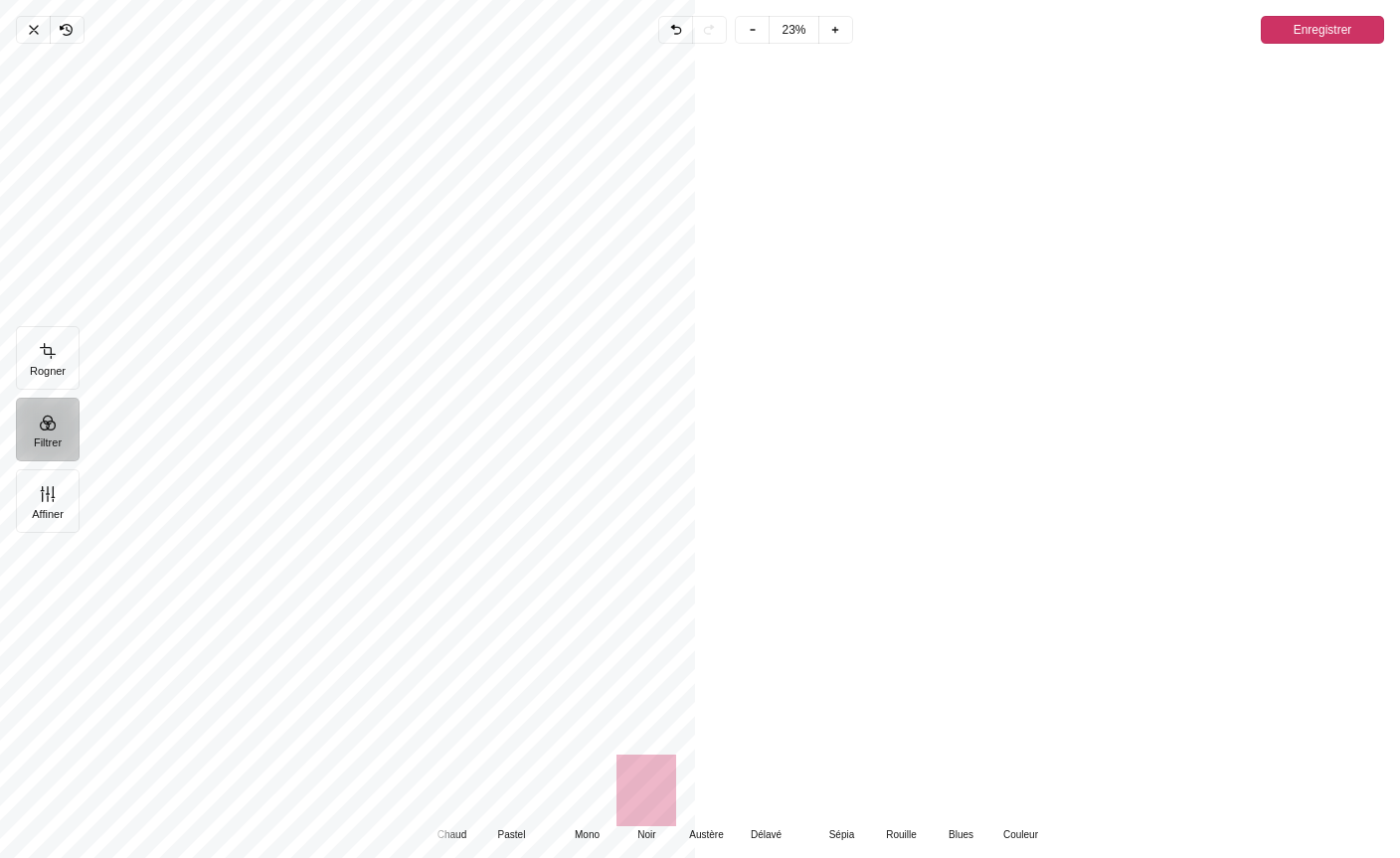 click on "Enregistrer" 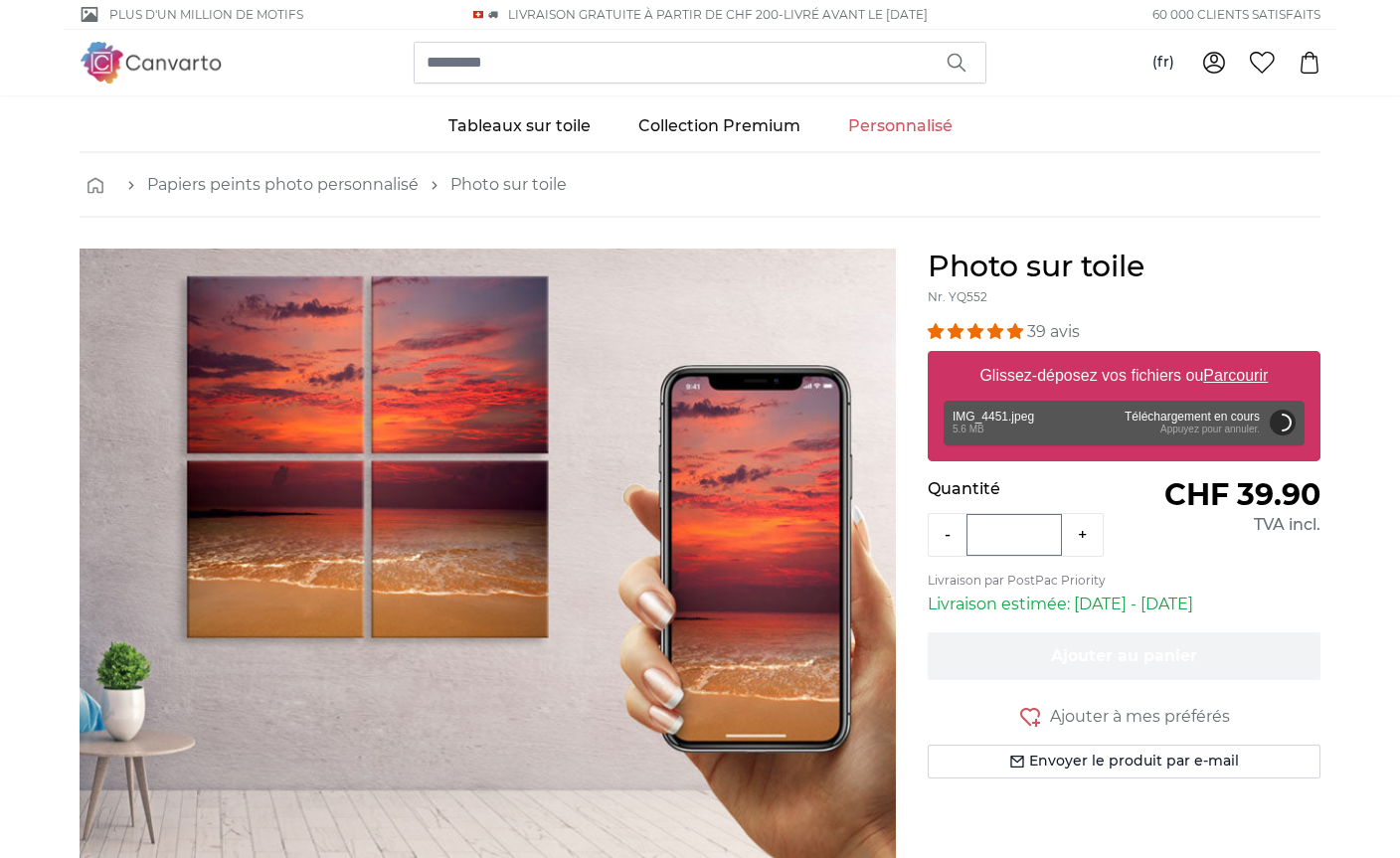 scroll, scrollTop: 0, scrollLeft: 0, axis: both 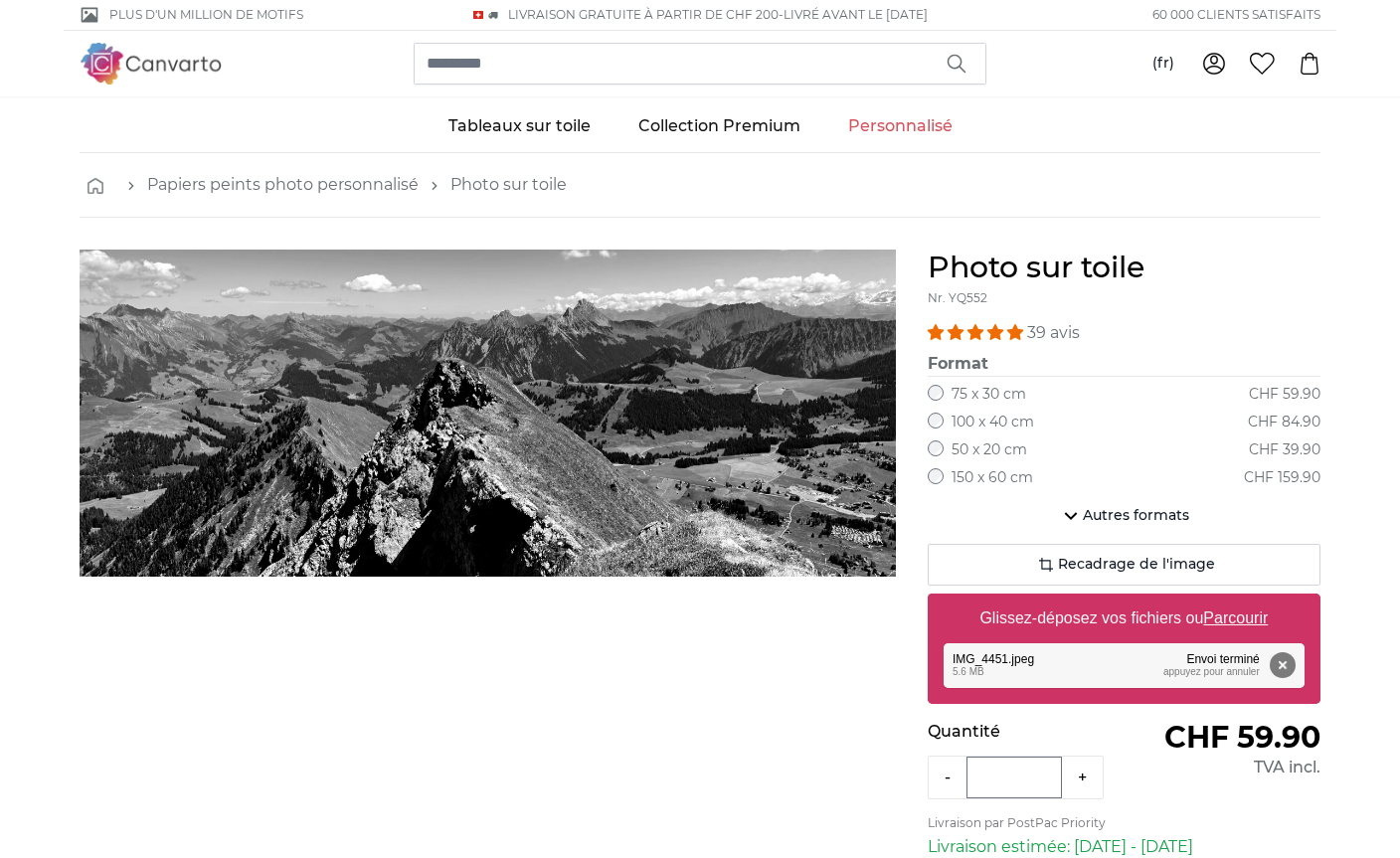 click on "Autres formats" 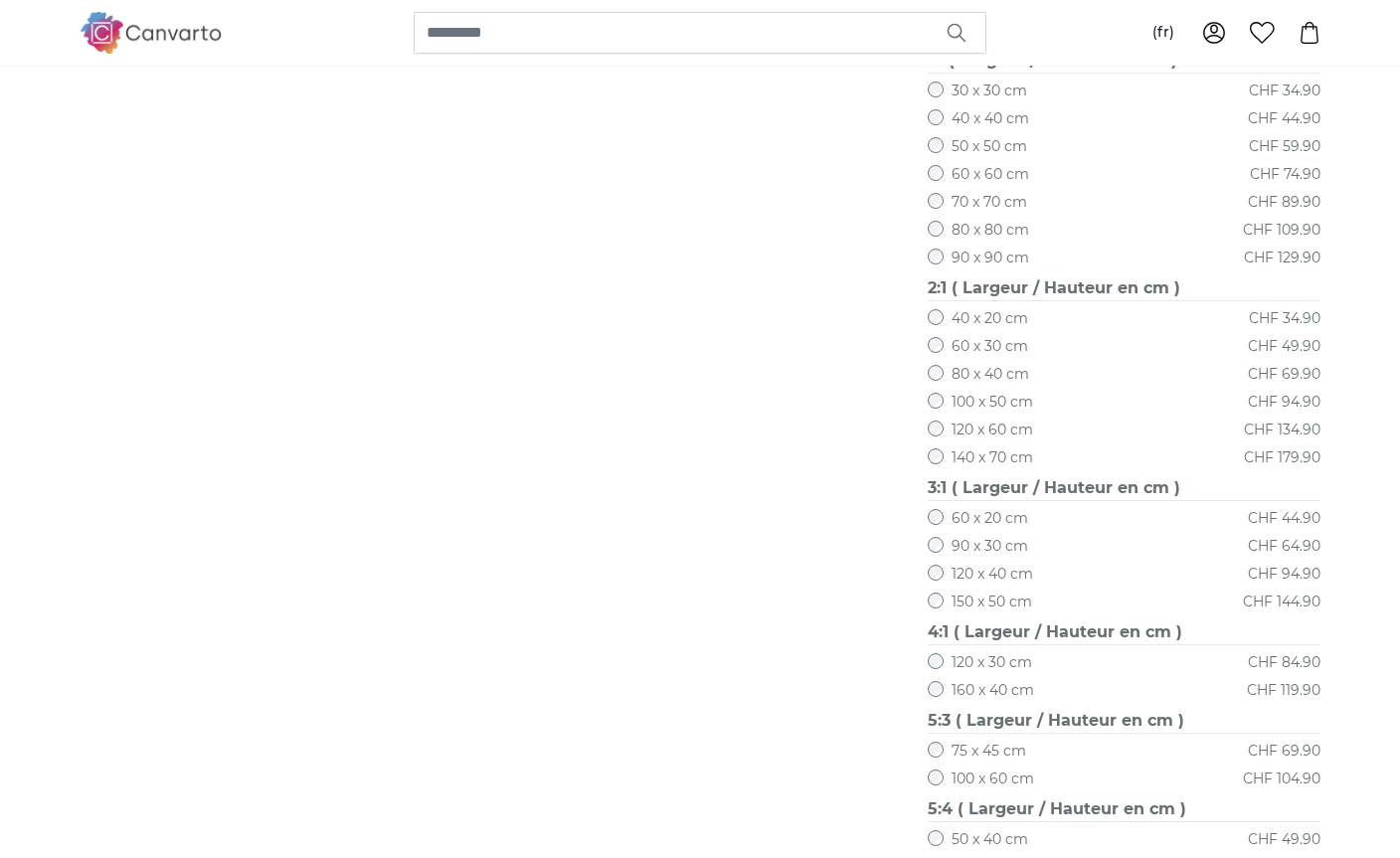 scroll, scrollTop: 810, scrollLeft: 0, axis: vertical 